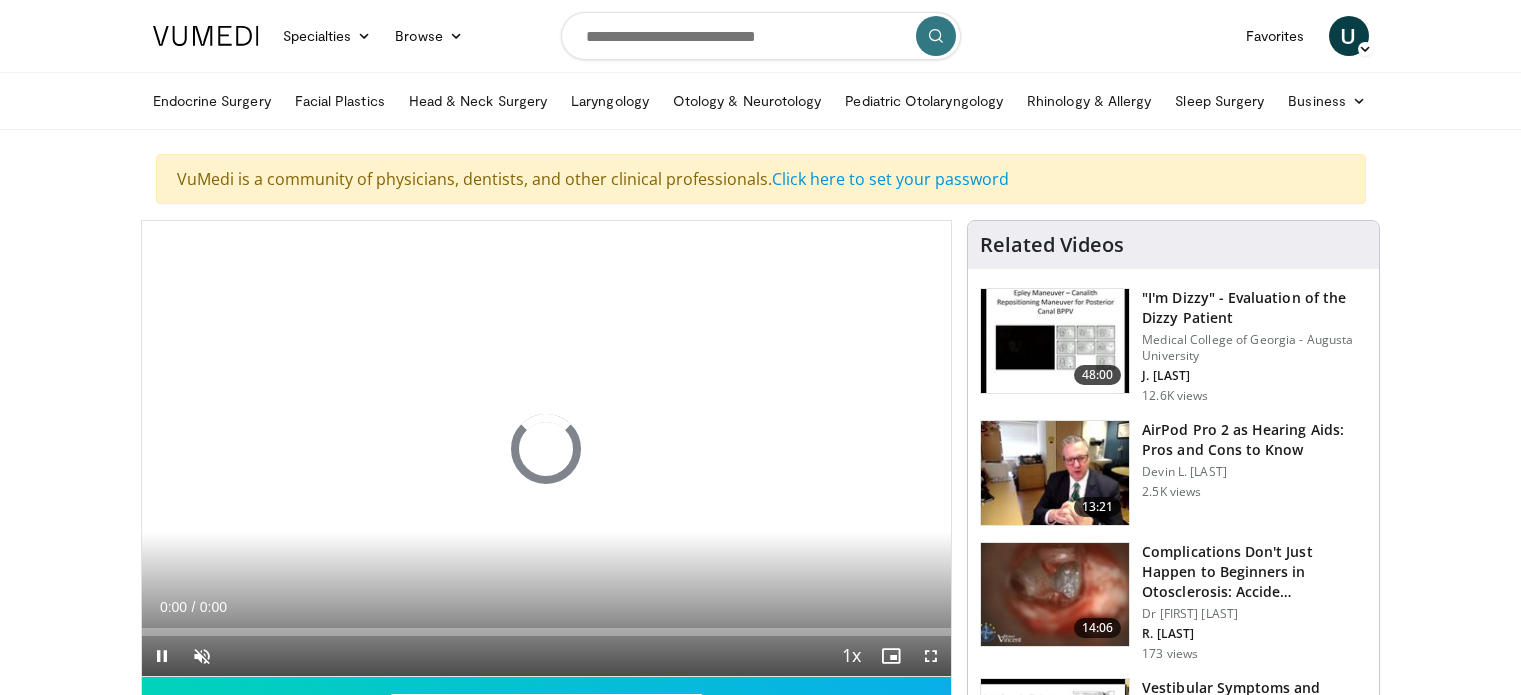 scroll, scrollTop: 0, scrollLeft: 0, axis: both 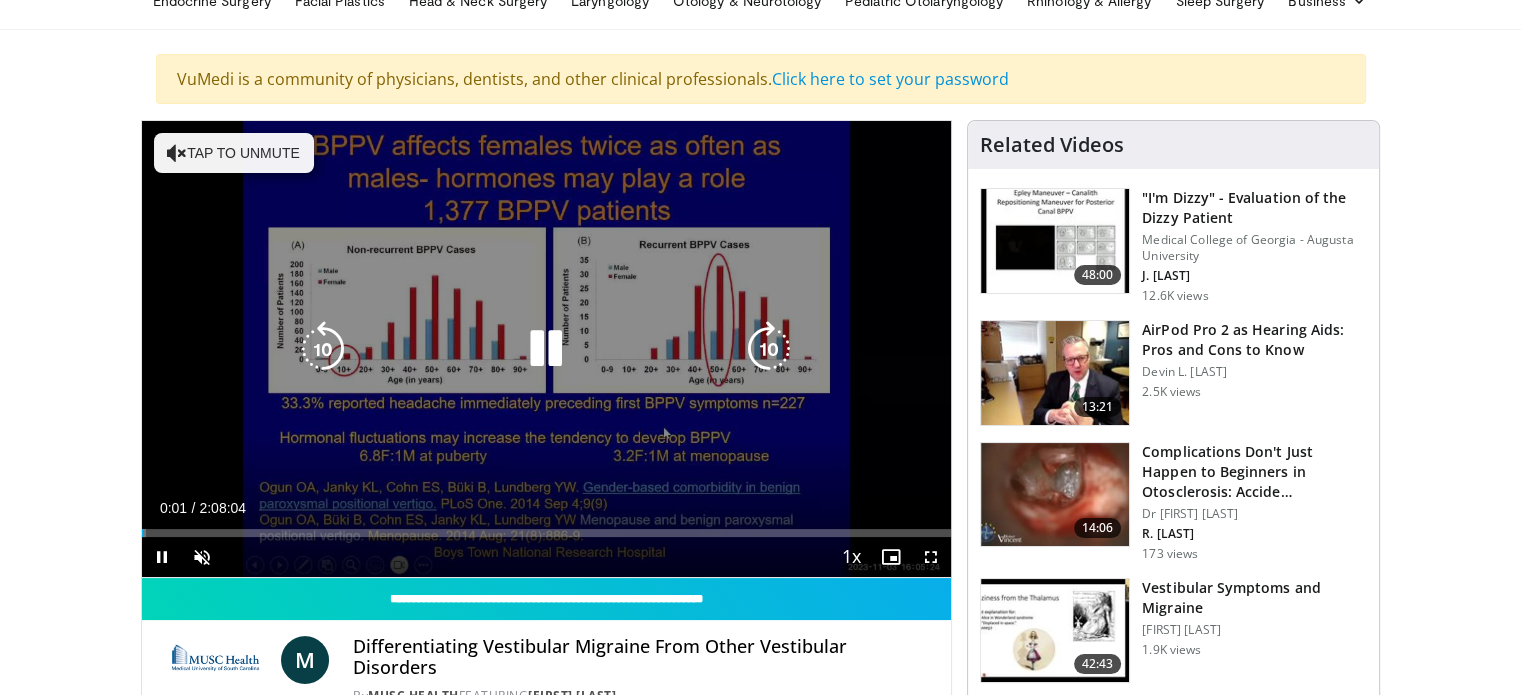 click on "Tap to unmute" at bounding box center (234, 153) 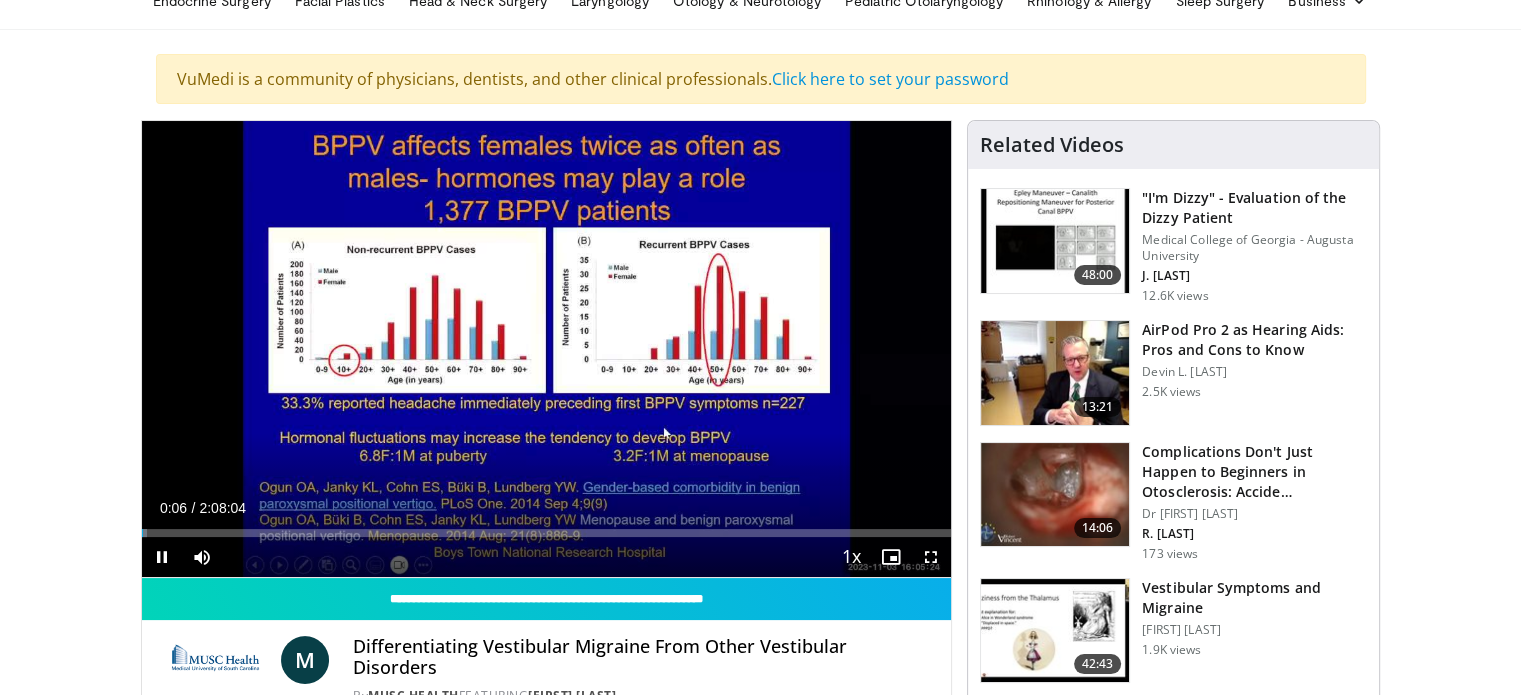 click on "Specialties
Adult & Family Medicine
Allergy, Asthma, Immunology
Anesthesiology
Cardiology
Dental
Dermatology
Endocrinology
Gastroenterology & Hepatology
General Surgery
Hematology & Oncology
Infectious Disease
Nephrology
Neurology
Neurosurgery
Obstetrics & Gynecology
Ophthalmology
Oral Maxillofacial
Orthopaedics
Otolaryngology
Pediatrics
Plastic Surgery
Podiatry
Psychiatry
Pulmonology
Radiation Oncology
Radiology
Rheumatology
Urology" at bounding box center (760, 1435) 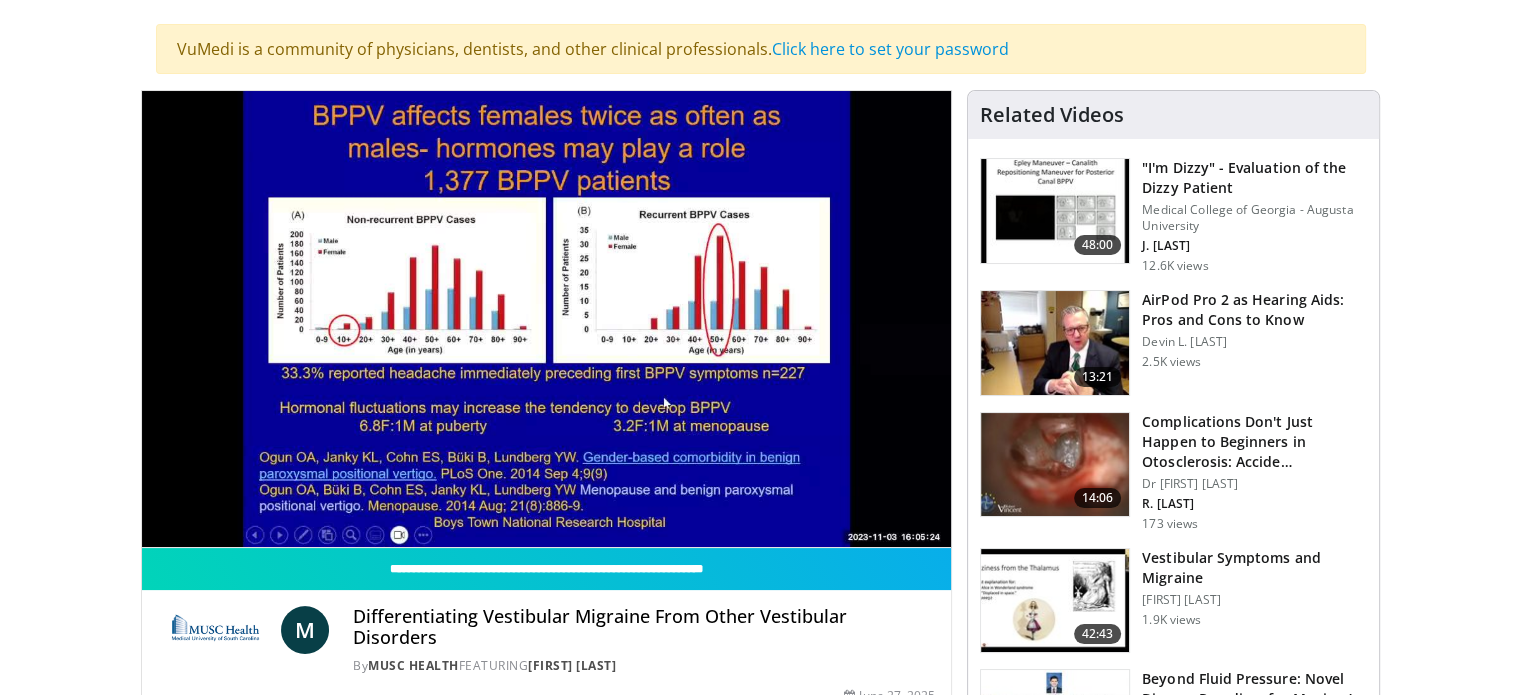 scroll, scrollTop: 200, scrollLeft: 0, axis: vertical 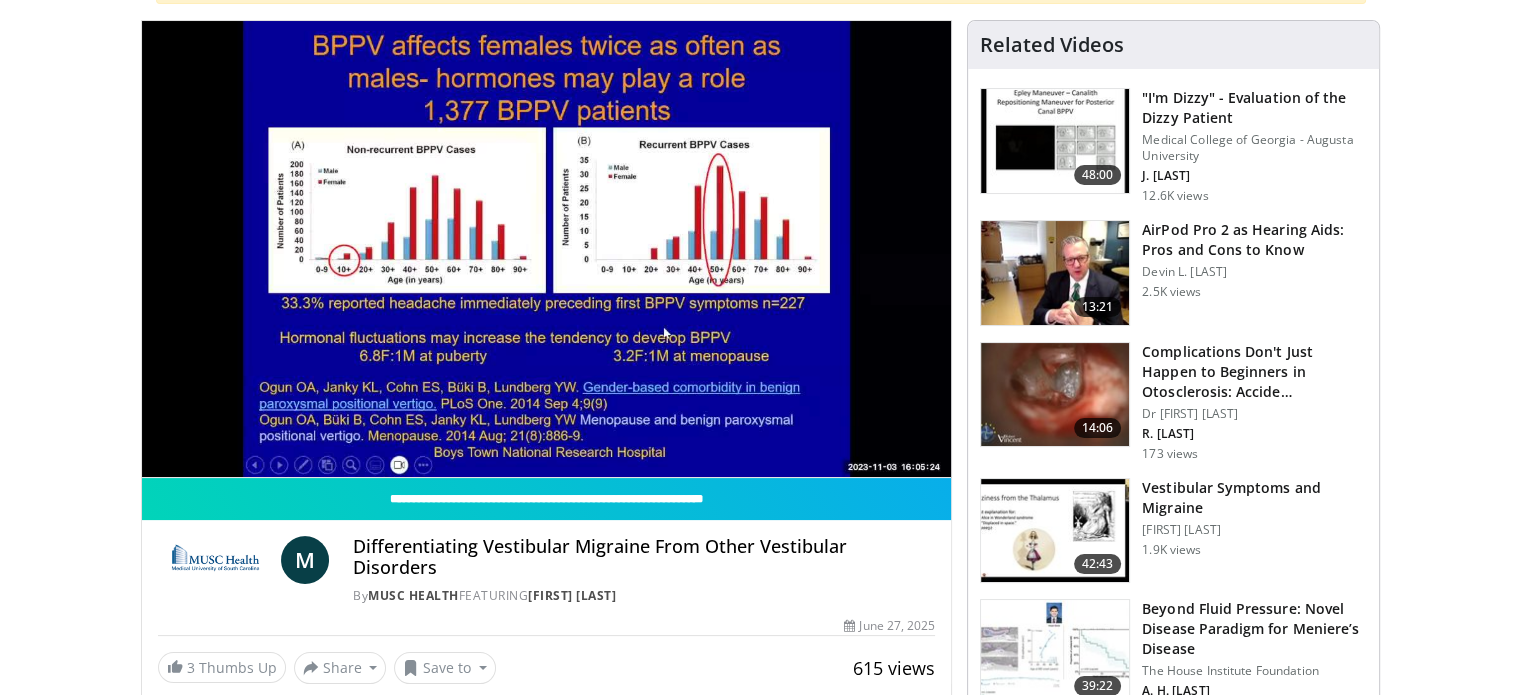 click on "**********" at bounding box center [547, 360] 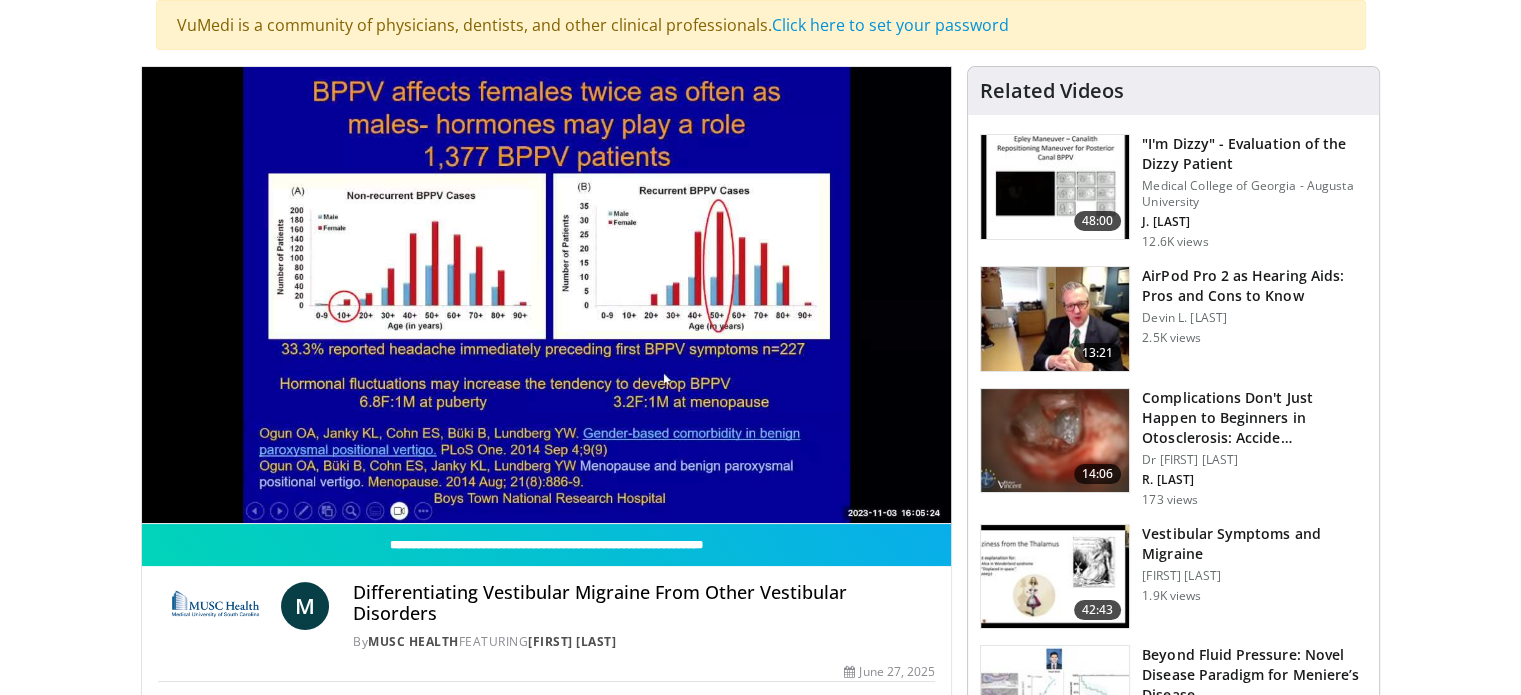 scroll, scrollTop: 100, scrollLeft: 0, axis: vertical 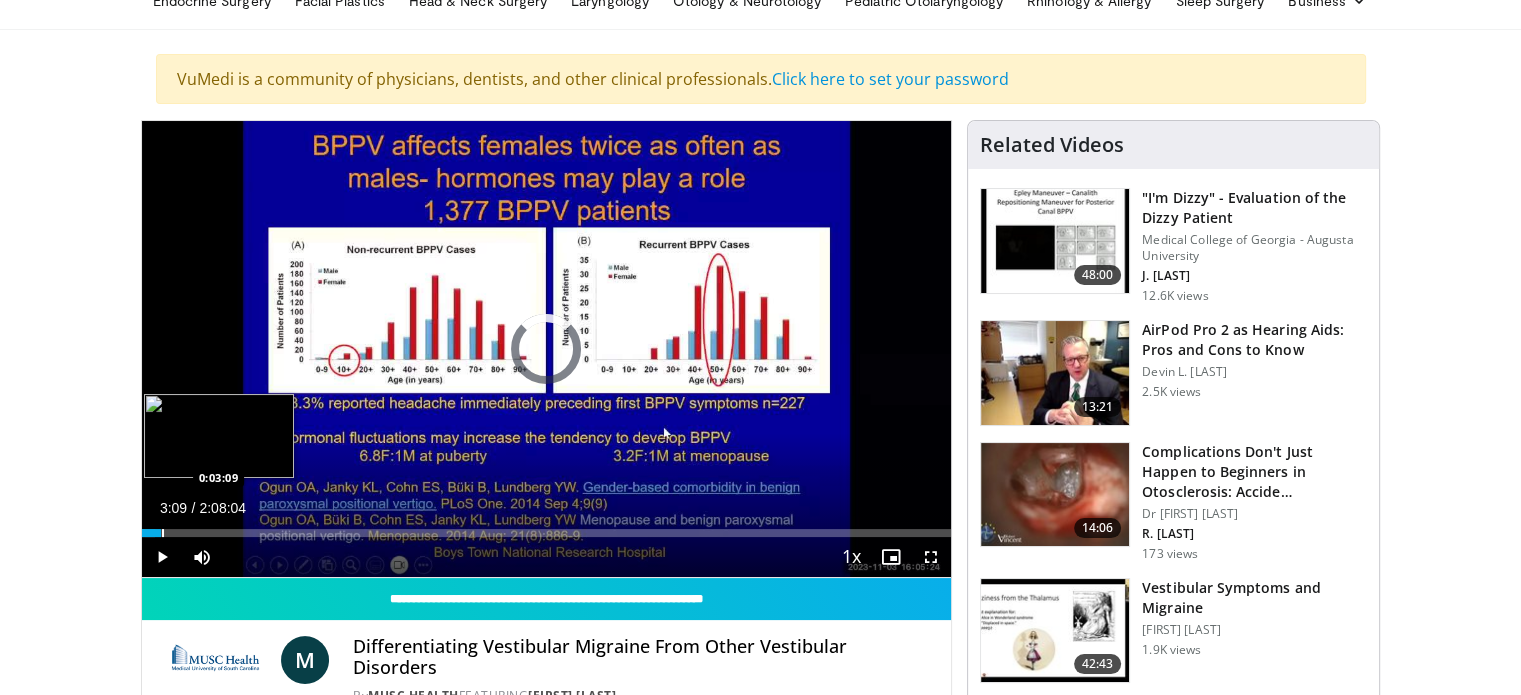 click at bounding box center (163, 533) 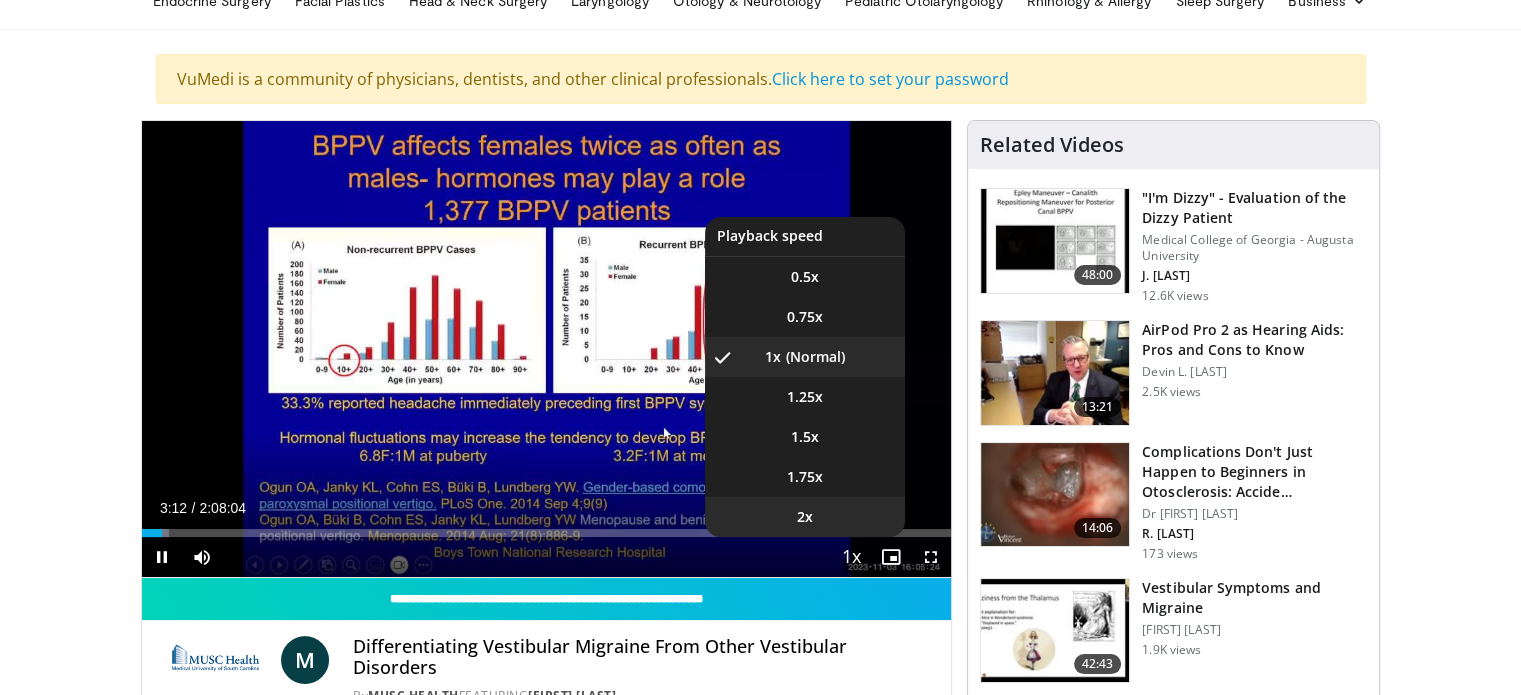 click on "2x" at bounding box center (805, 517) 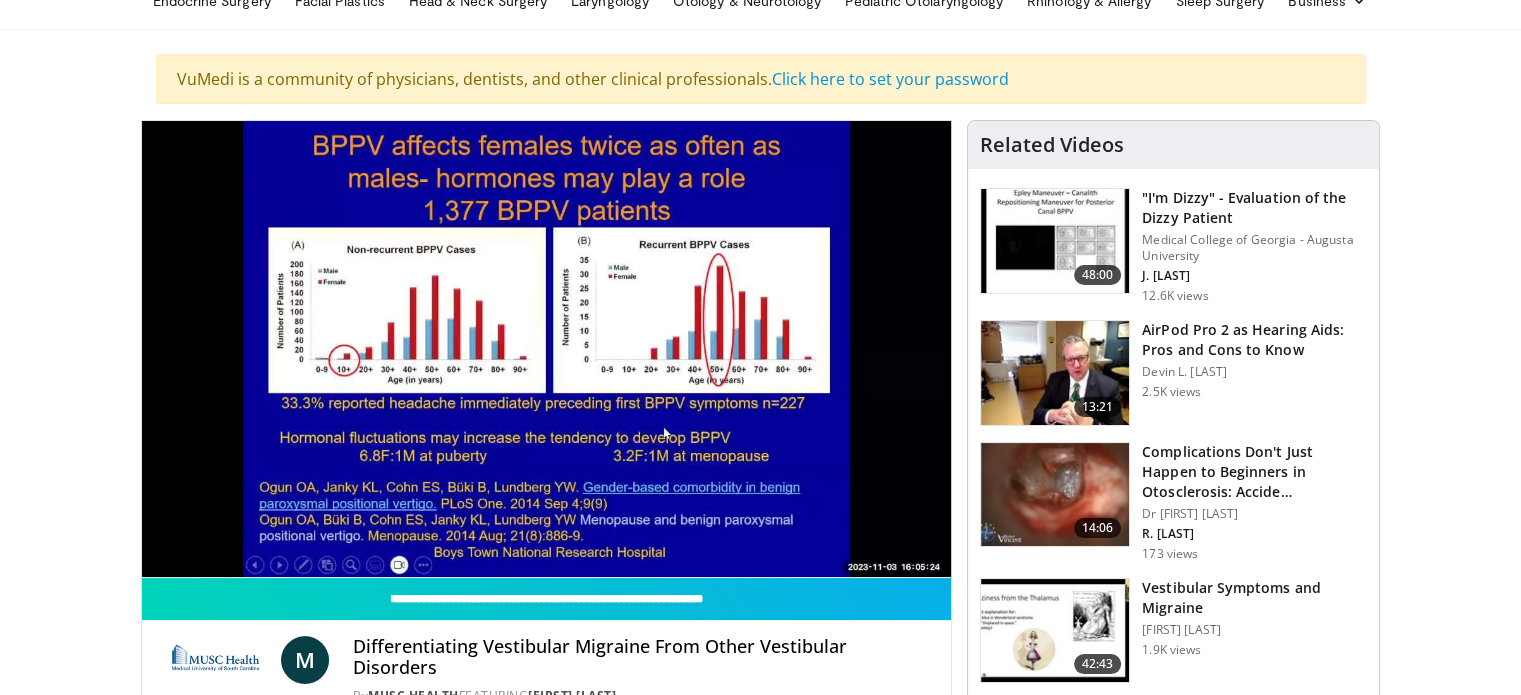 click on "Specialties
Adult & Family Medicine
Allergy, Asthma, Immunology
Anesthesiology
Cardiology
Dental
Dermatology
Endocrinology
Gastroenterology & Hepatology
General Surgery
Hematology & Oncology
Infectious Disease
Nephrology
Neurology
Neurosurgery
Obstetrics & Gynecology
Ophthalmology
Oral Maxillofacial
Orthopaedics
Otolaryngology
Pediatrics
Plastic Surgery
Podiatry
Psychiatry
Pulmonology
Radiation Oncology
Radiology
Rheumatology
Urology" at bounding box center [760, 1435] 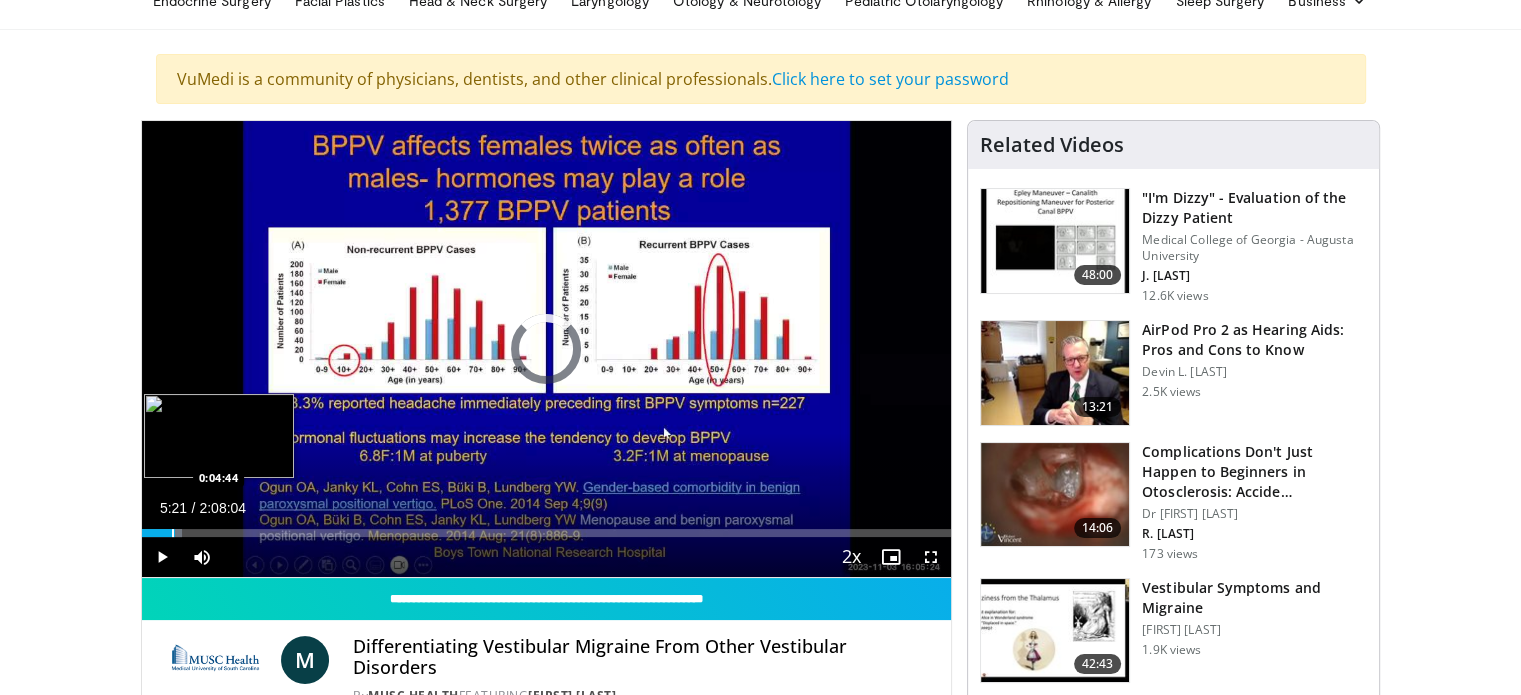 click at bounding box center (173, 533) 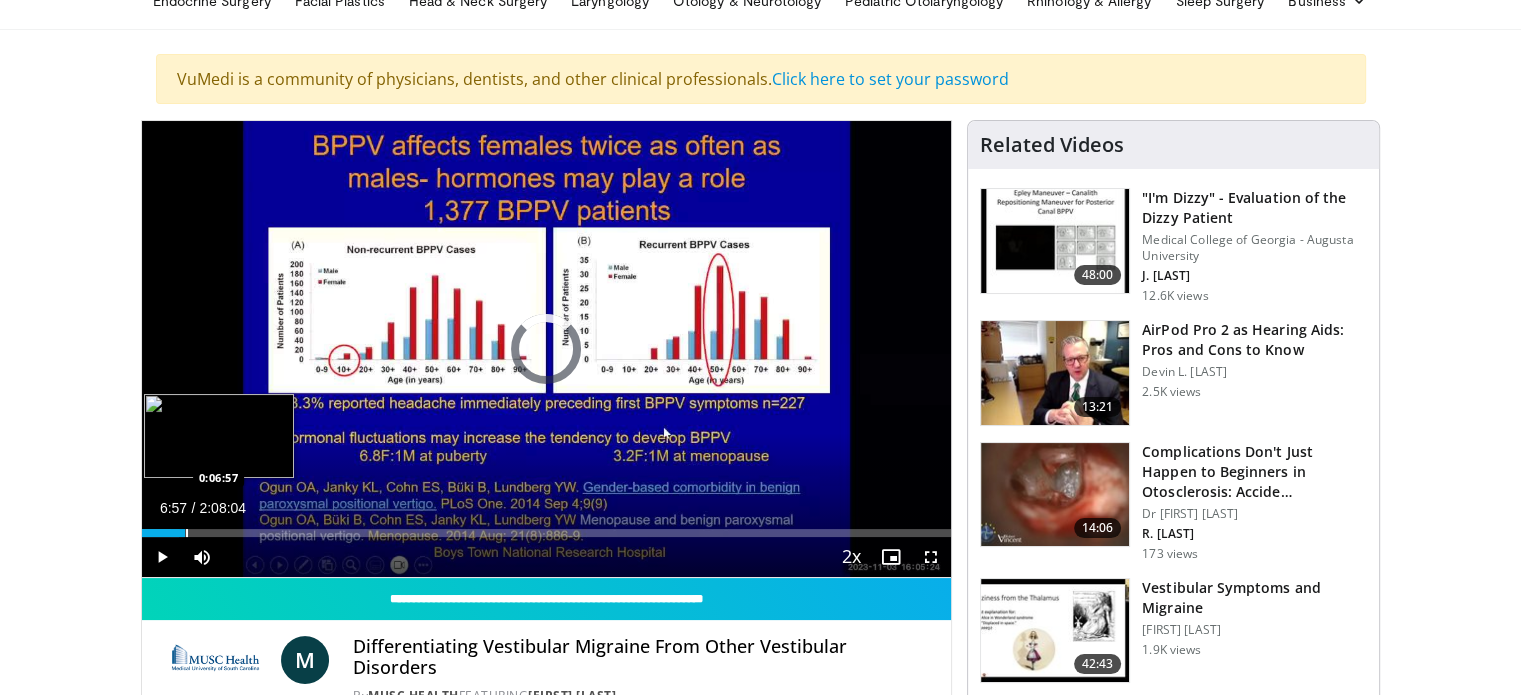 click at bounding box center (187, 533) 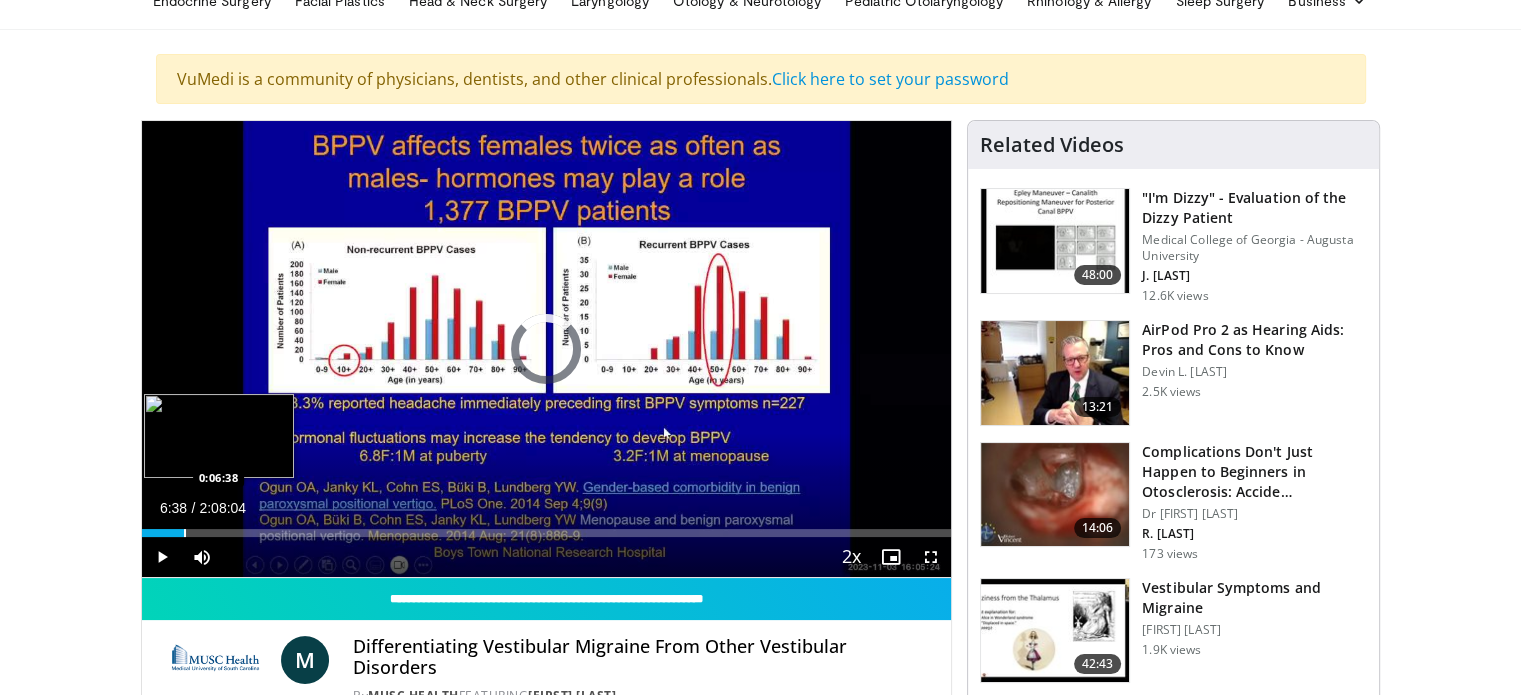 click at bounding box center (185, 533) 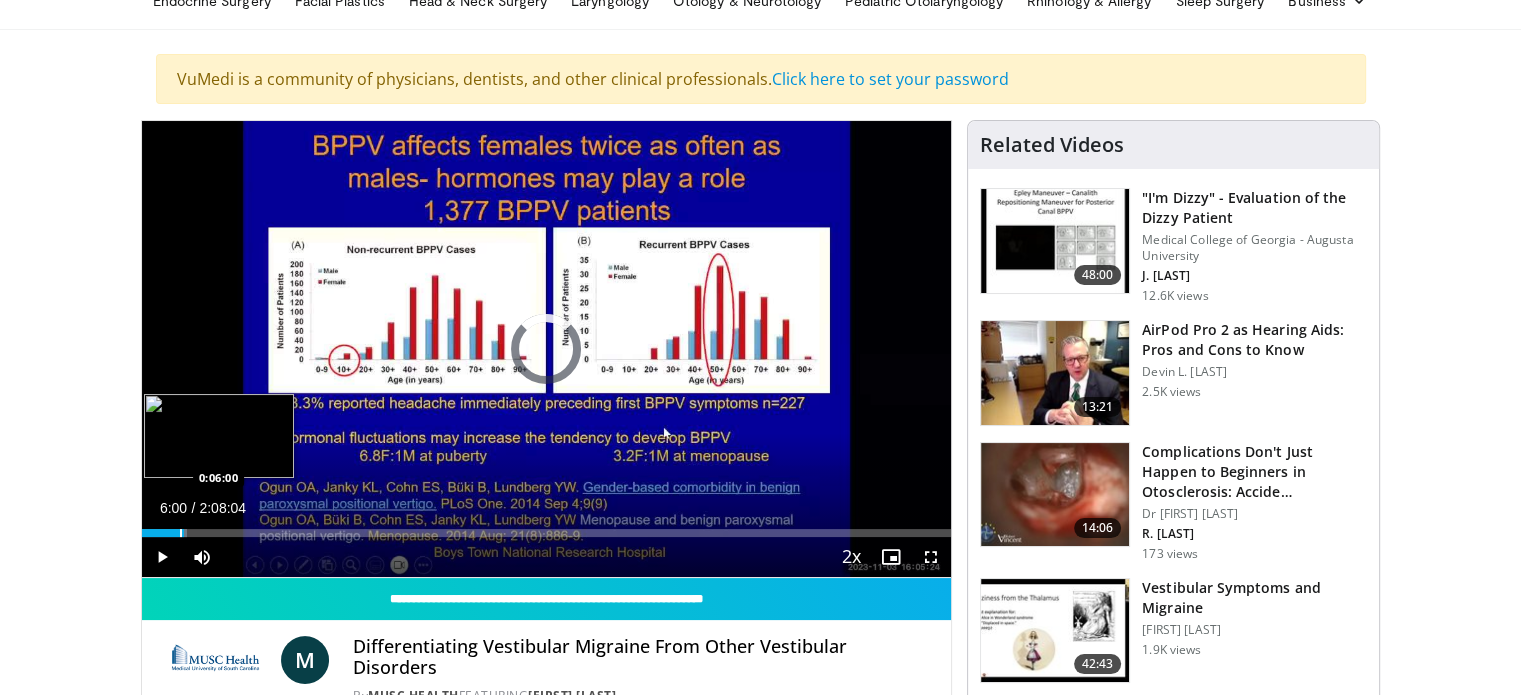 click on "0:06:39" at bounding box center [163, 533] 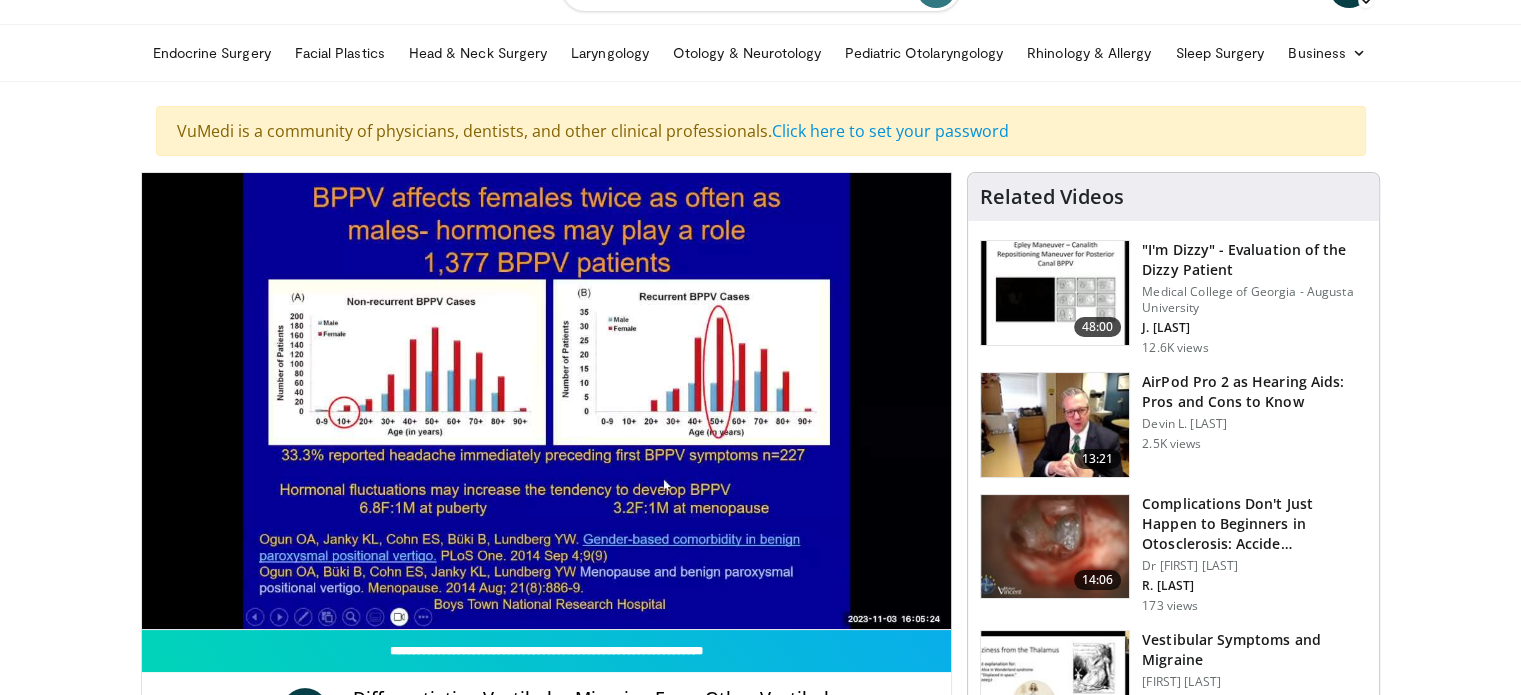 scroll, scrollTop: 0, scrollLeft: 0, axis: both 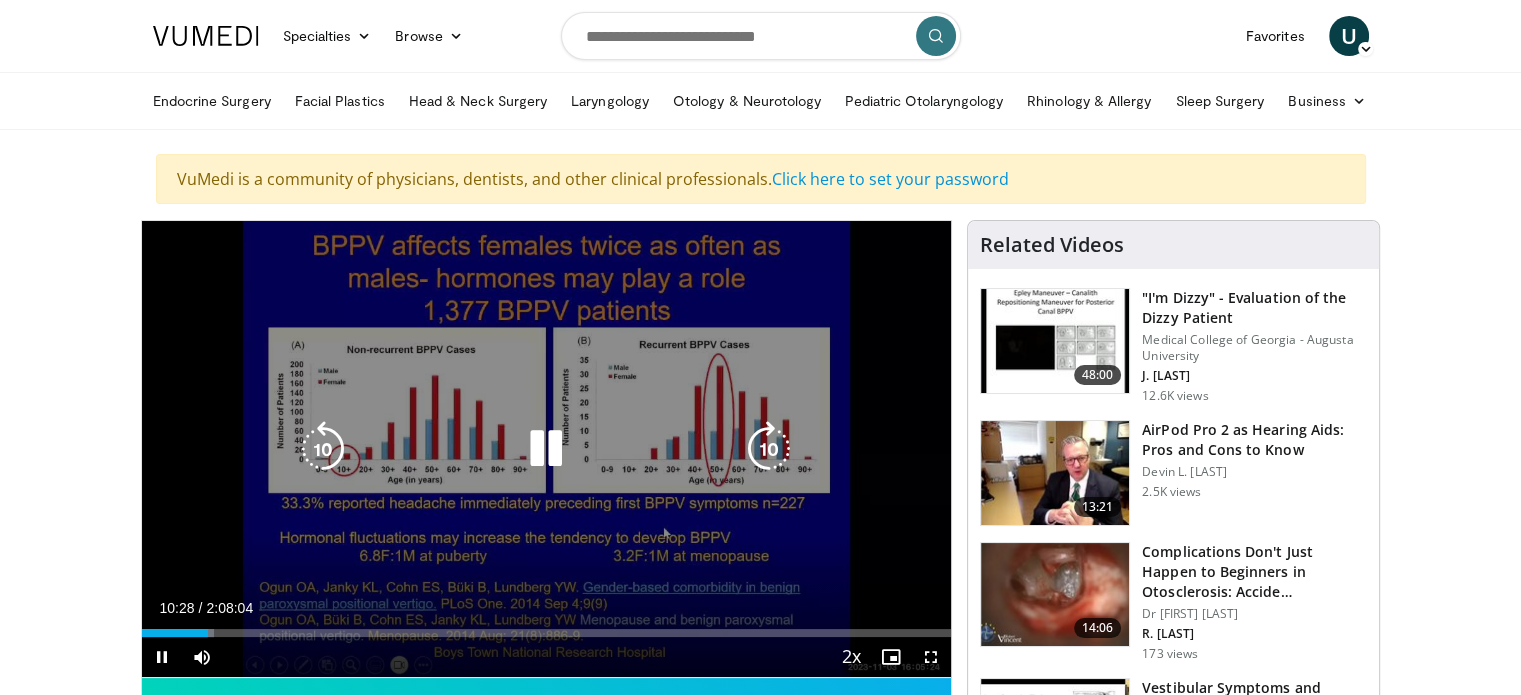 click on "10 seconds
Tap to unmute" at bounding box center [547, 449] 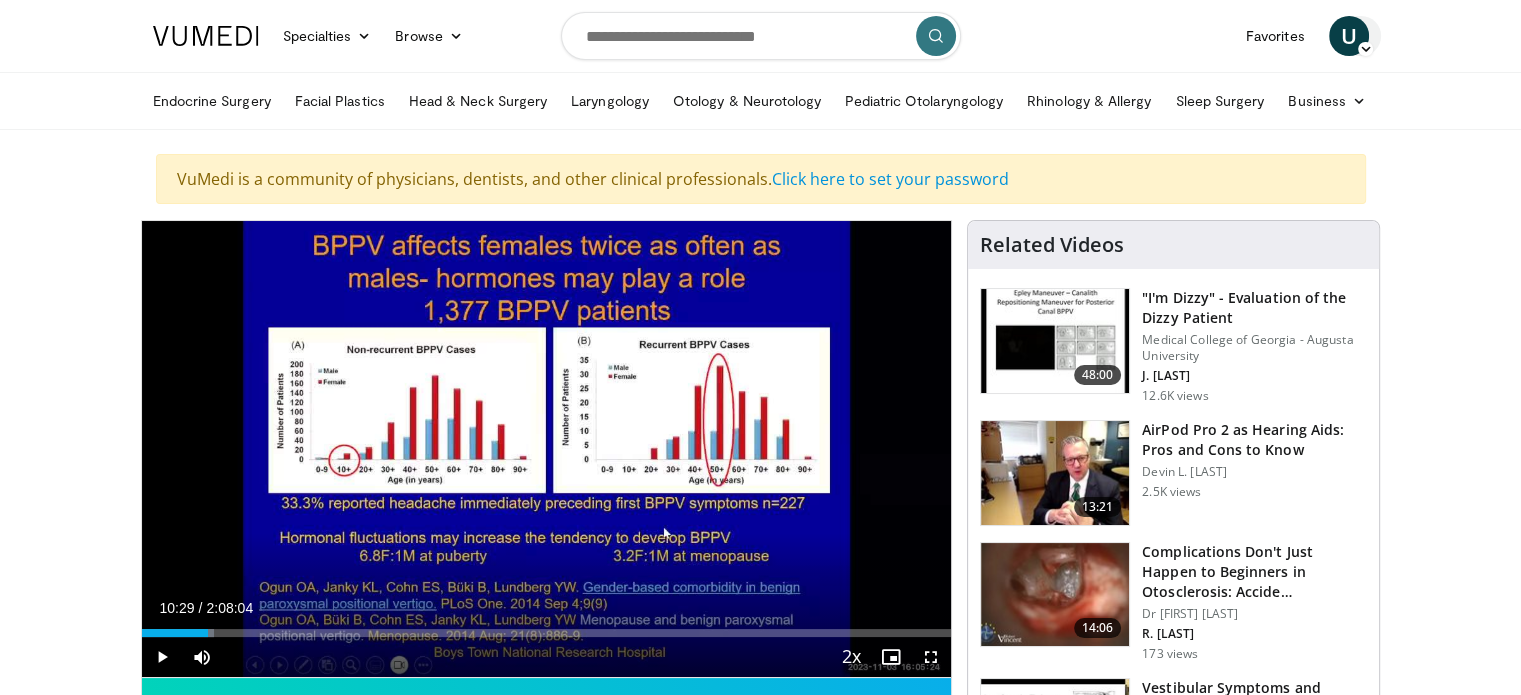 click on "U" at bounding box center (1349, 36) 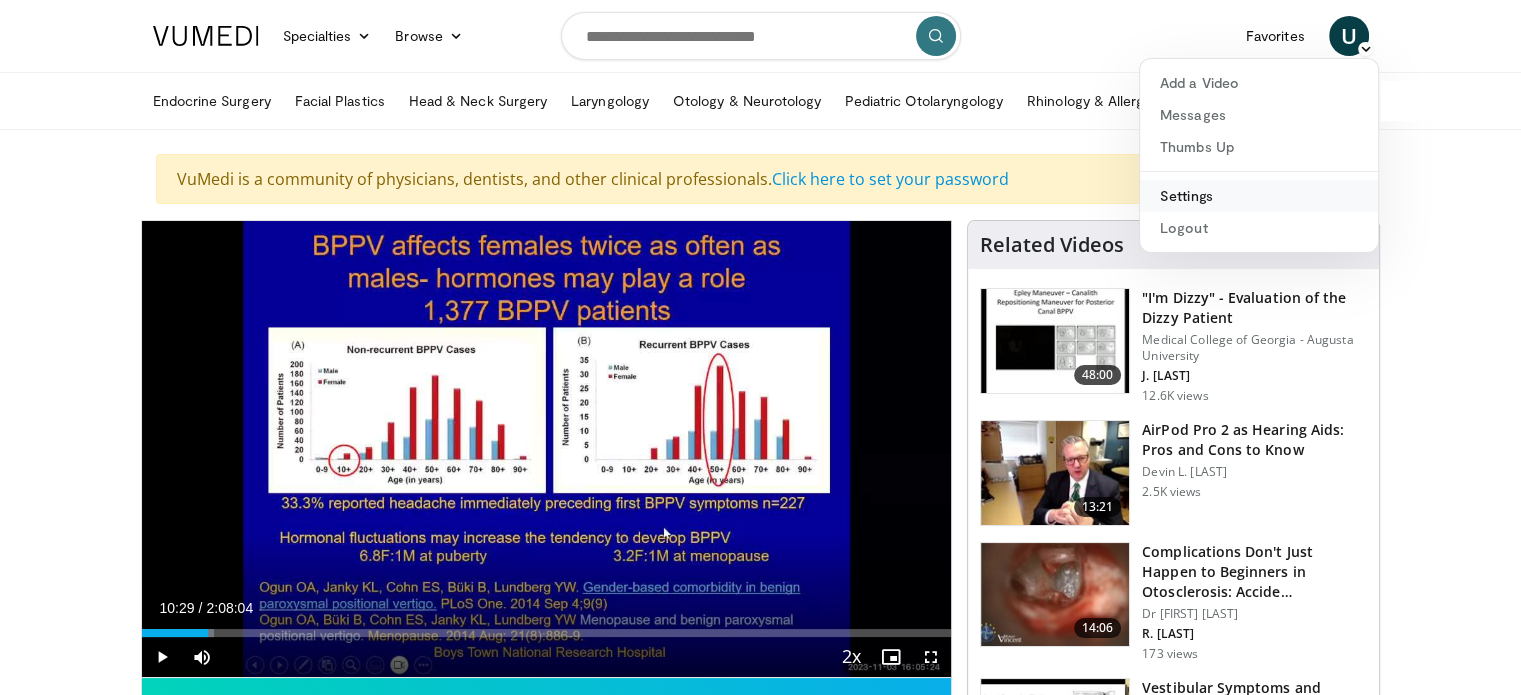 click on "Settings" at bounding box center [1259, 196] 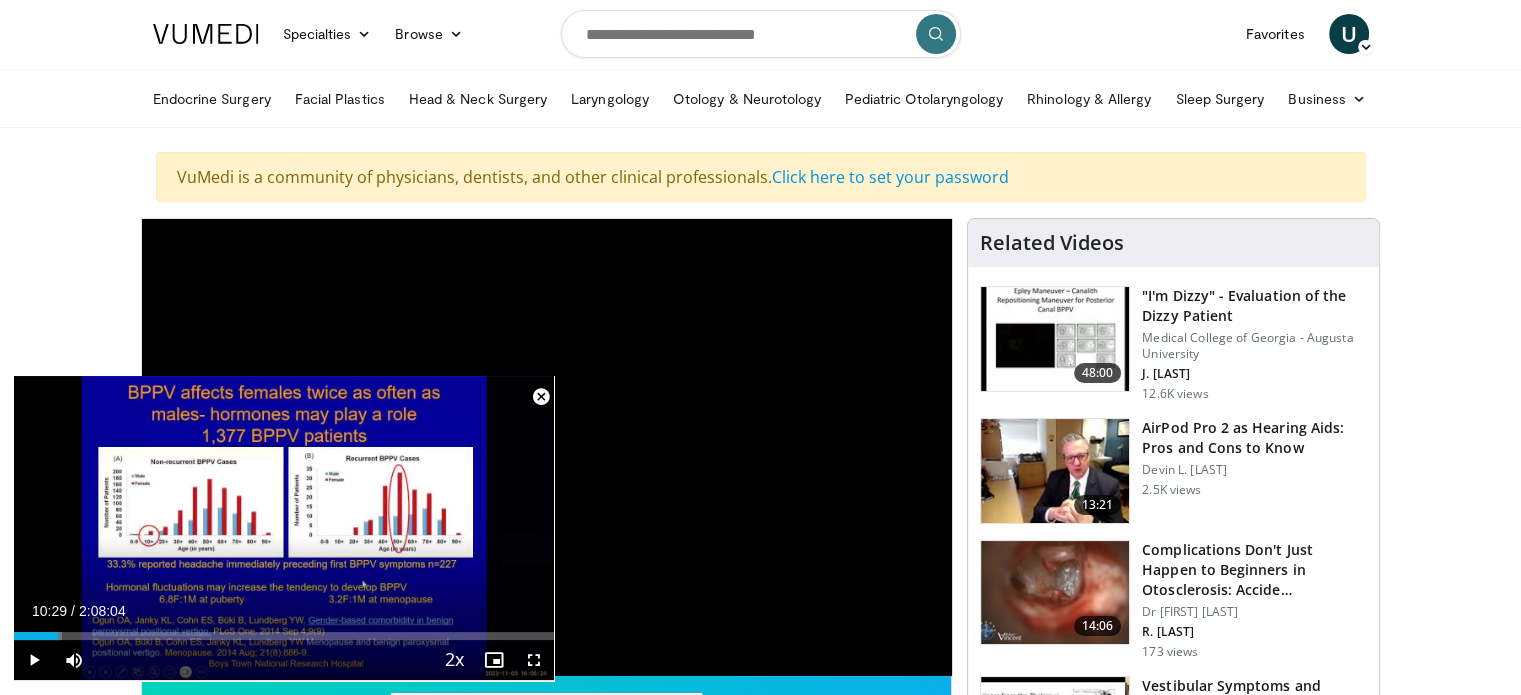 scroll, scrollTop: 0, scrollLeft: 0, axis: both 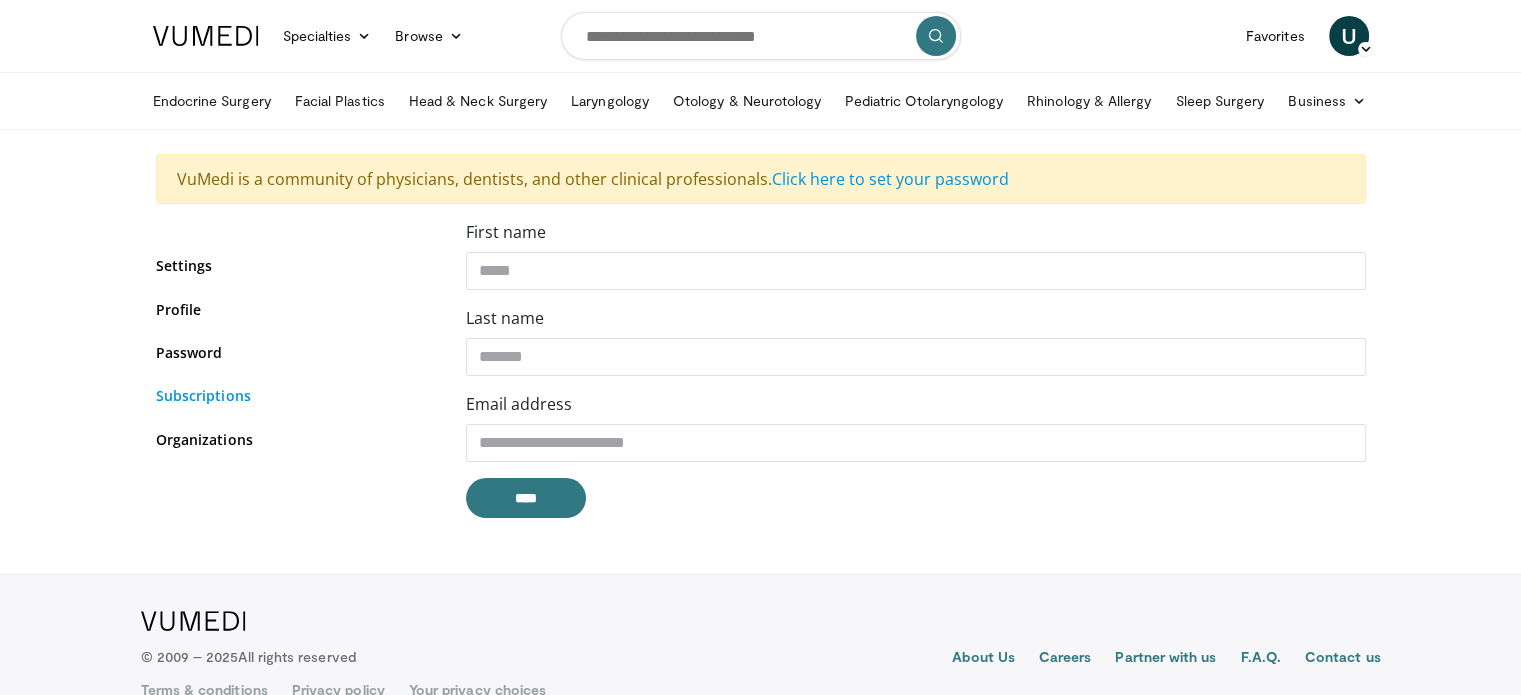 click on "Subscriptions" at bounding box center (296, 395) 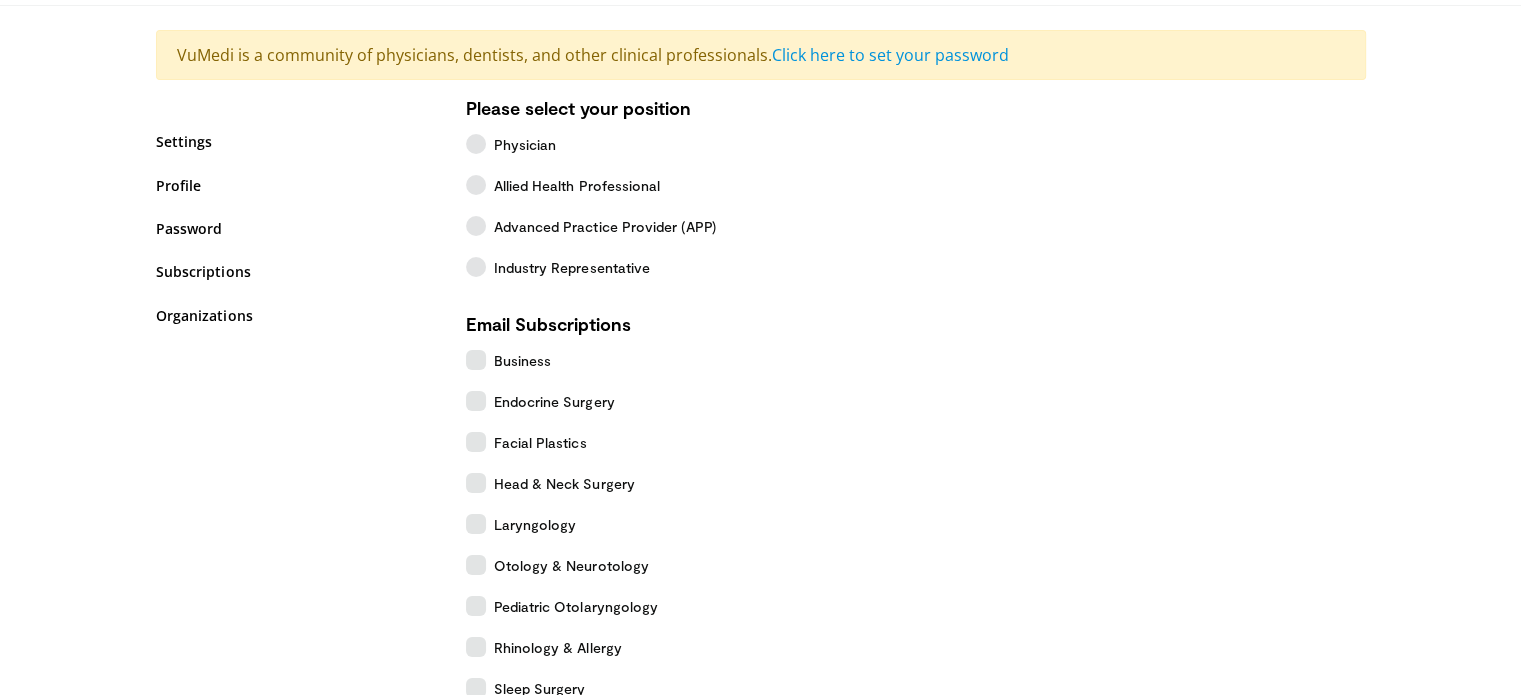 scroll, scrollTop: 424, scrollLeft: 0, axis: vertical 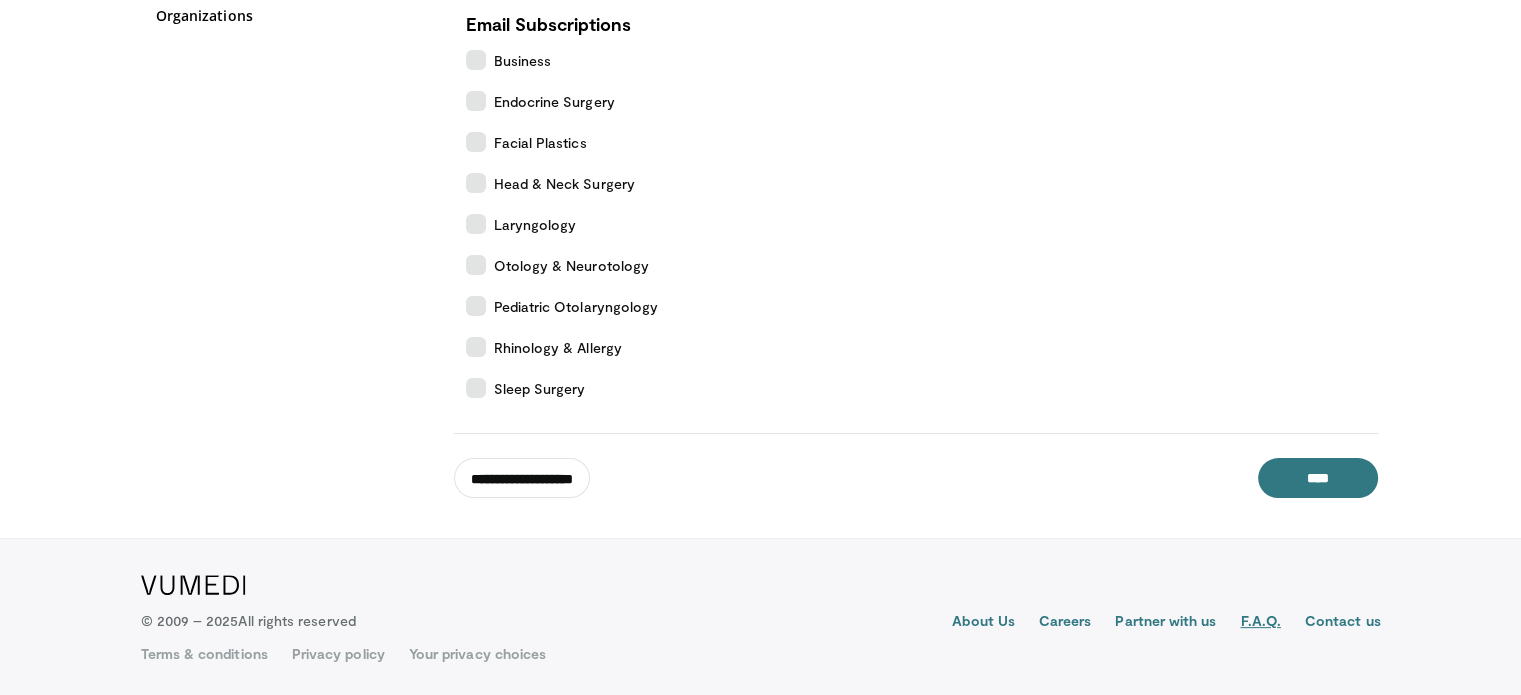 click on "F.A.Q." at bounding box center [1260, 623] 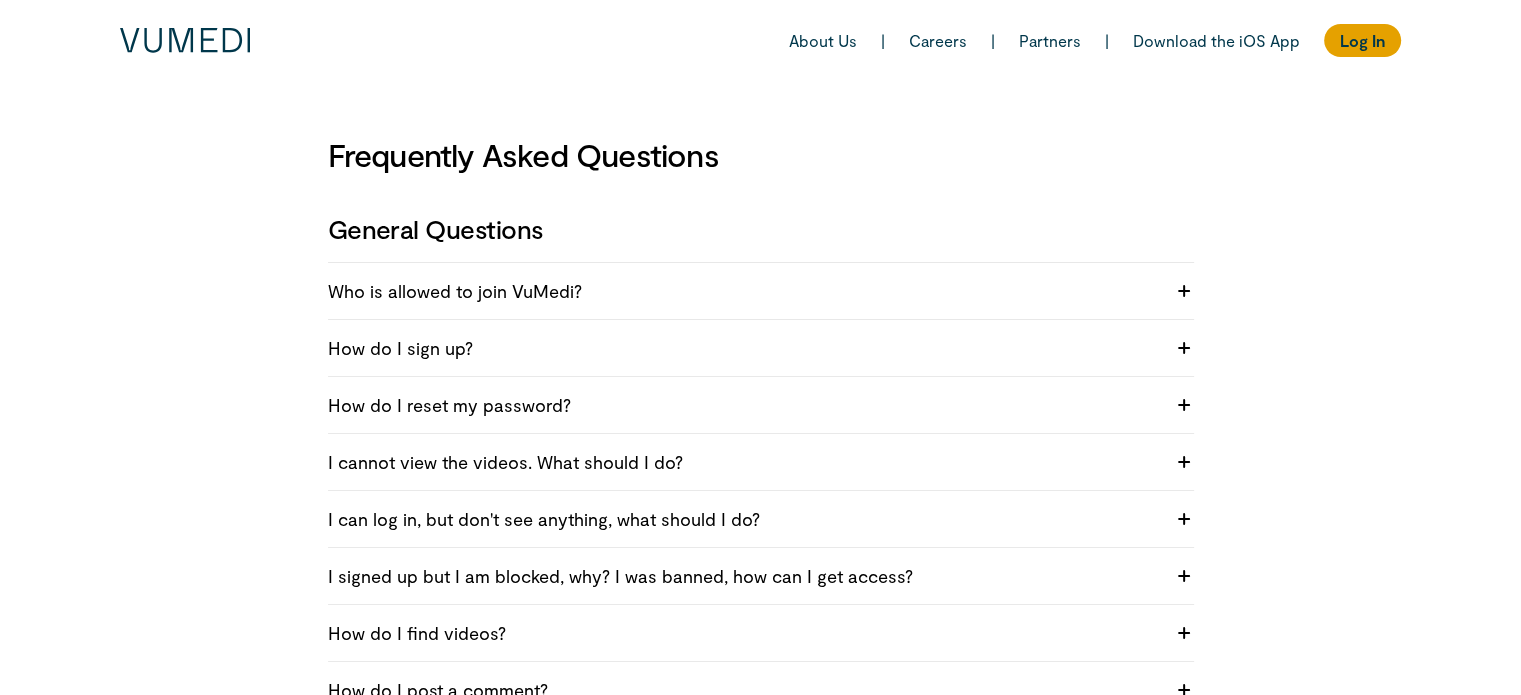 scroll, scrollTop: 0, scrollLeft: 0, axis: both 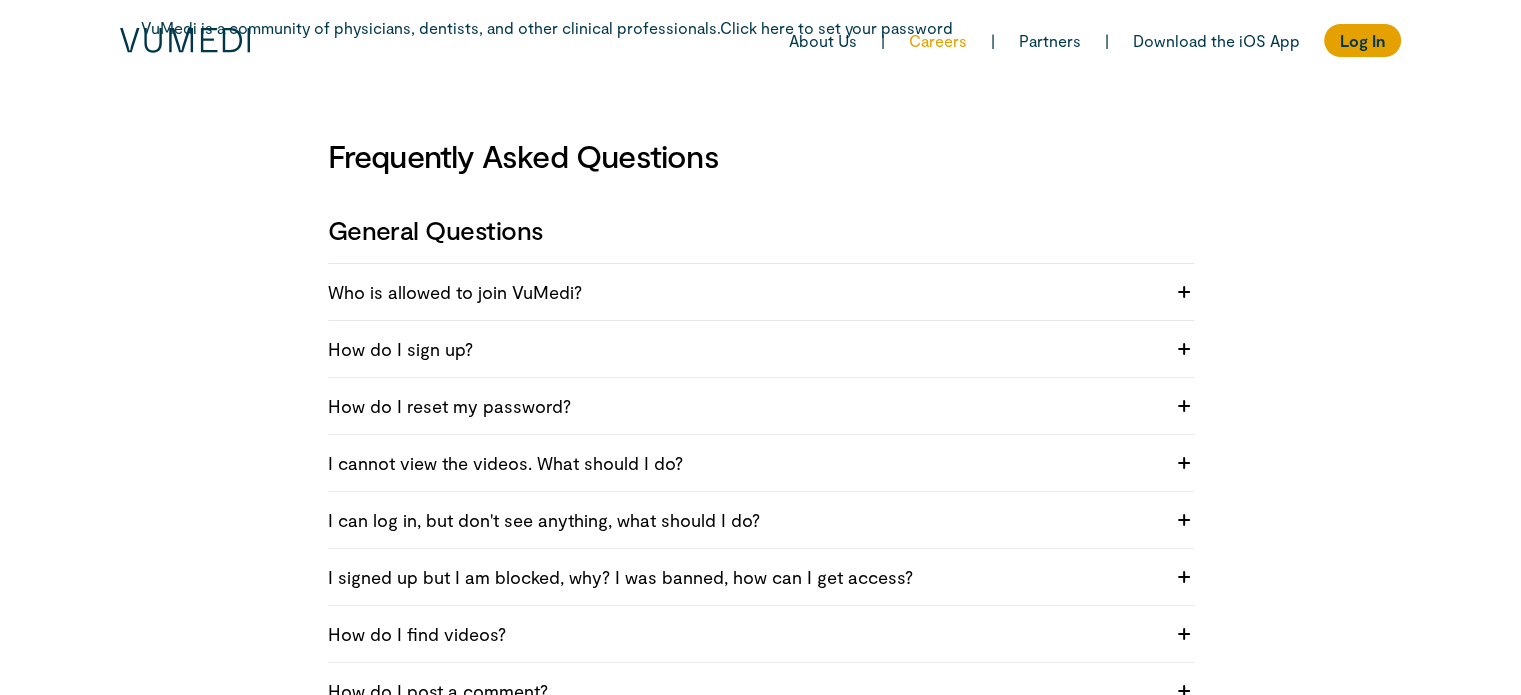 click on "Careers" at bounding box center [938, 40] 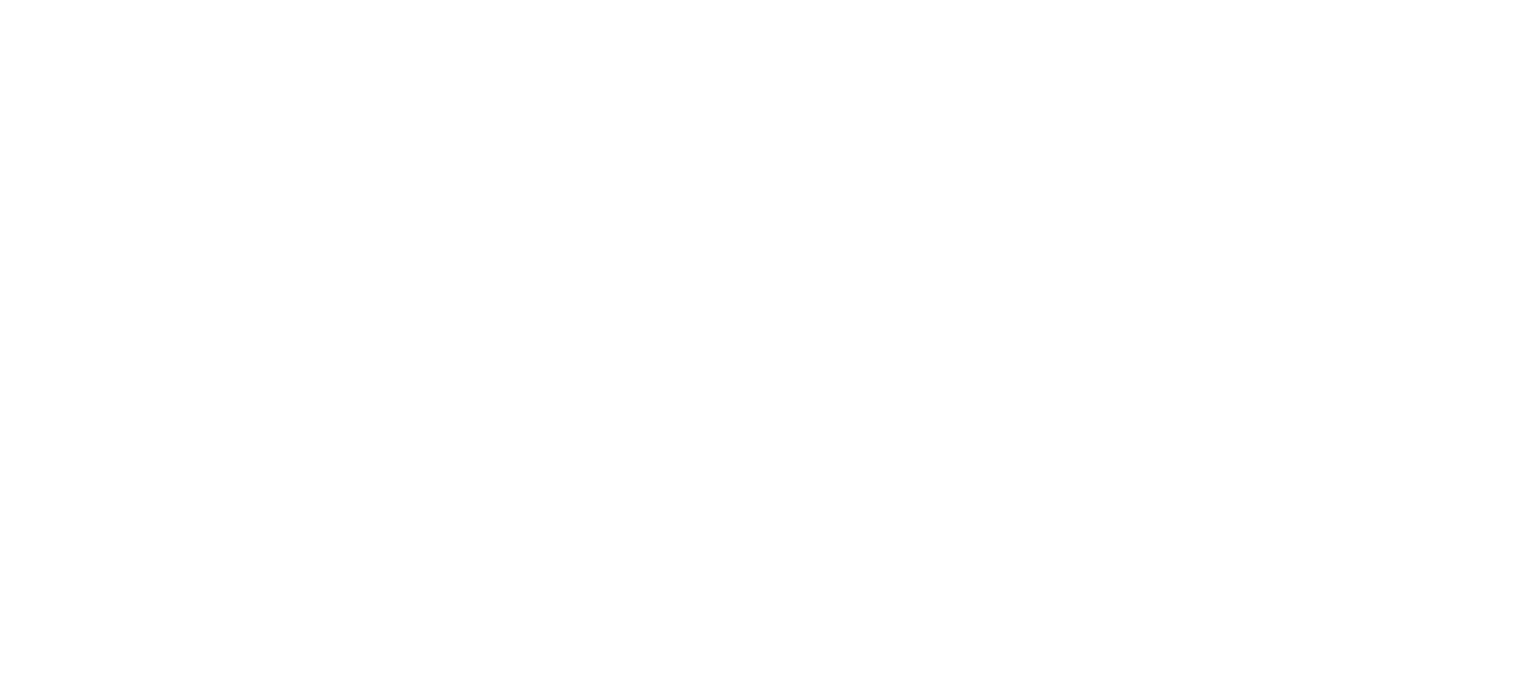 scroll, scrollTop: 700, scrollLeft: 0, axis: vertical 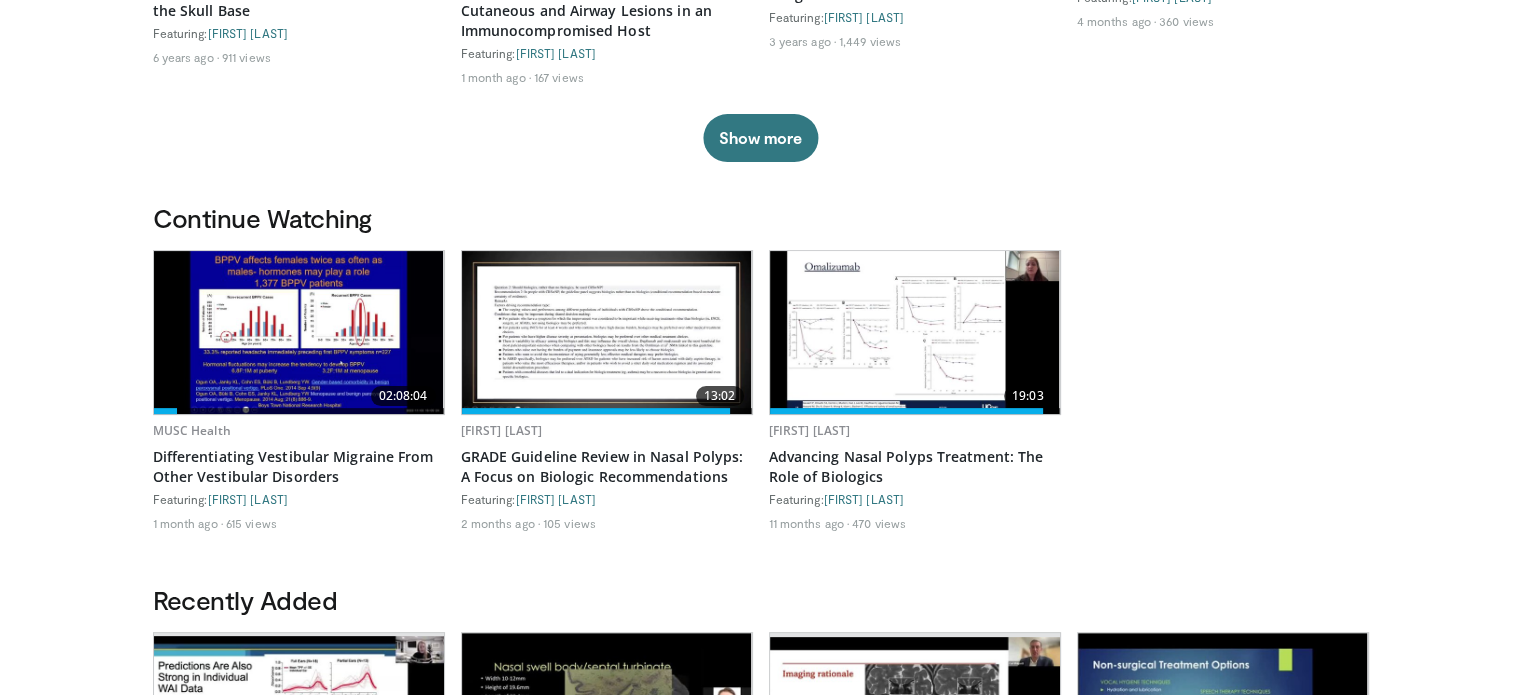 click at bounding box center (915, 332) 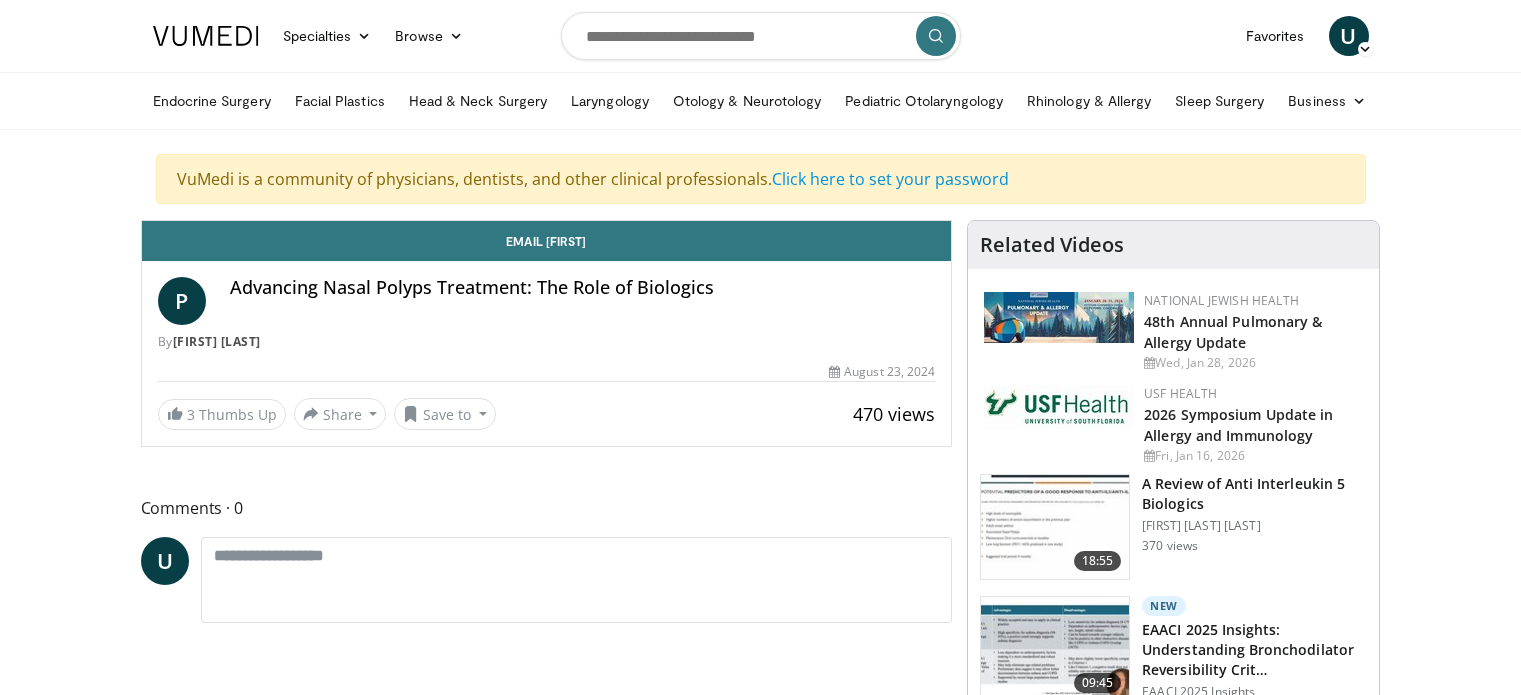 scroll, scrollTop: 0, scrollLeft: 0, axis: both 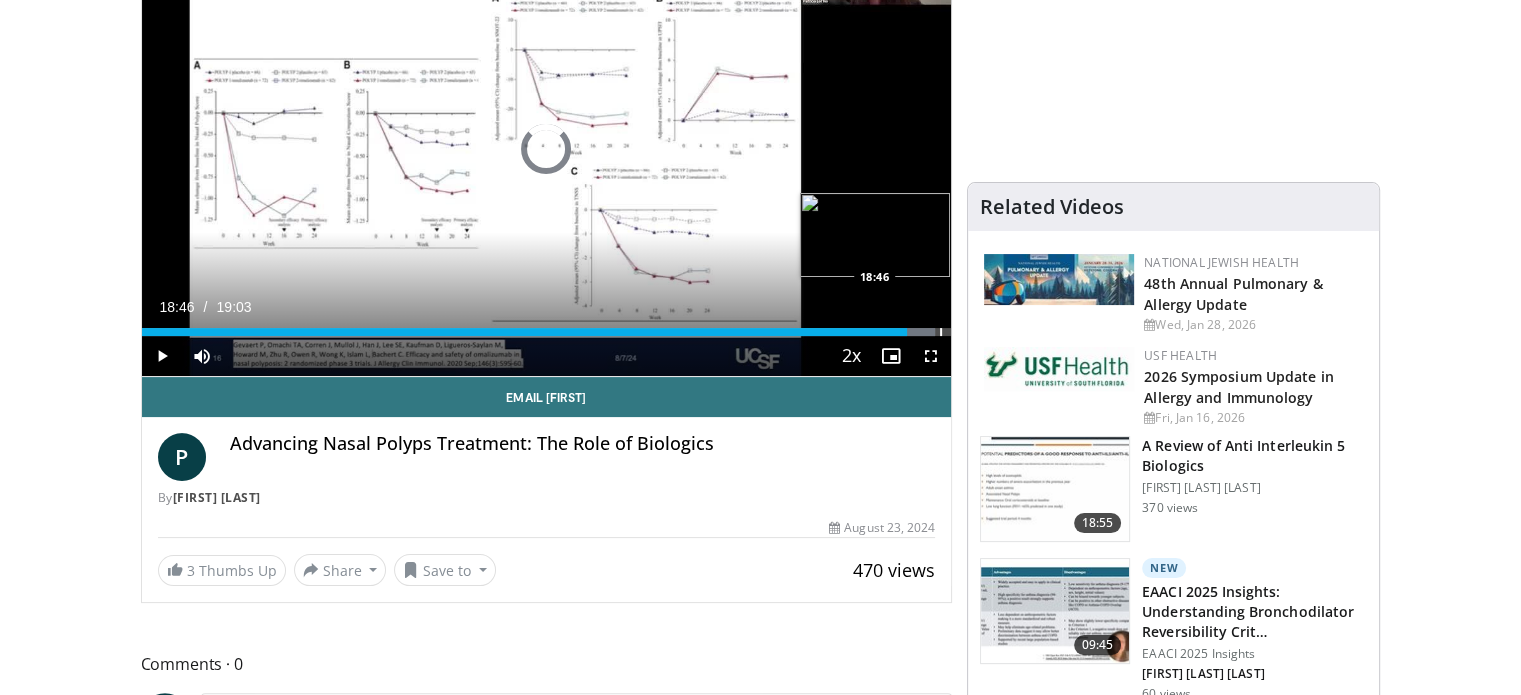 click at bounding box center (941, 332) 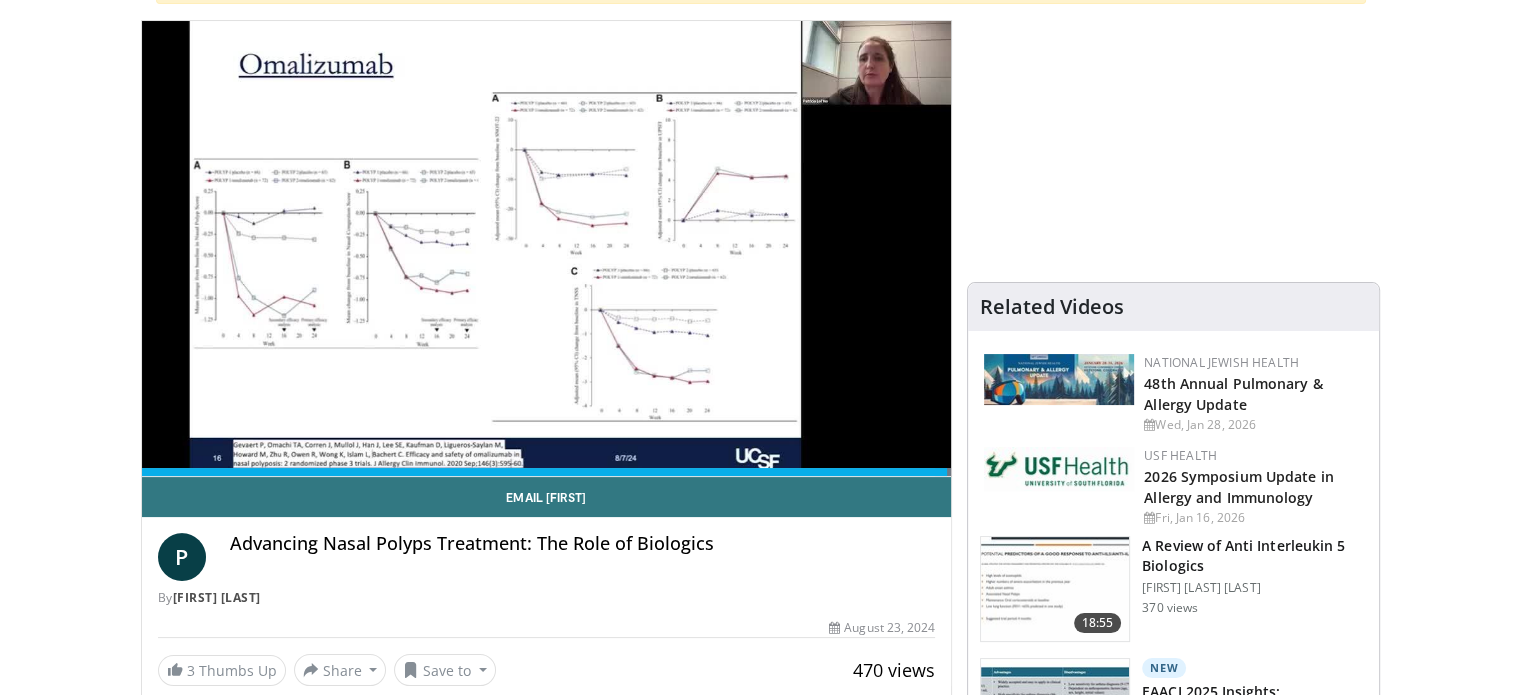 scroll, scrollTop: 100, scrollLeft: 0, axis: vertical 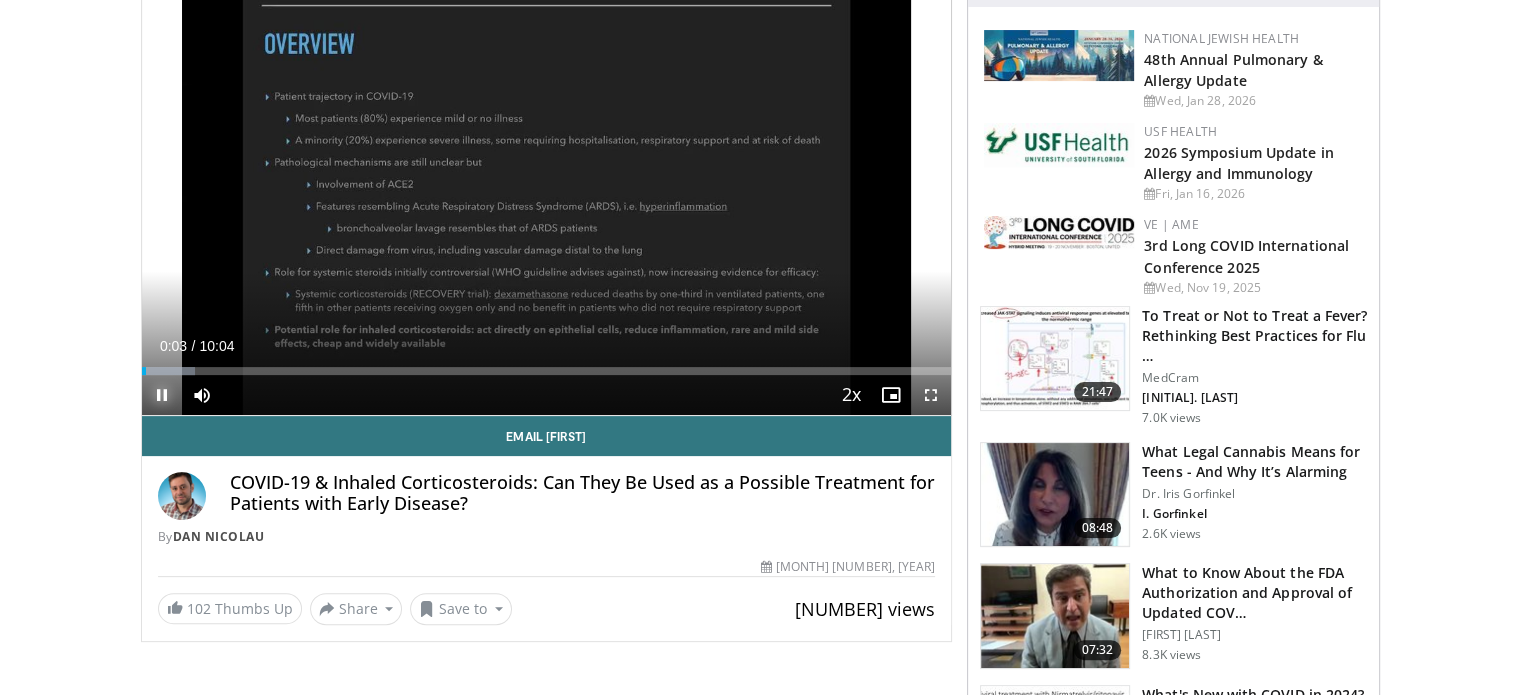 click at bounding box center (162, 395) 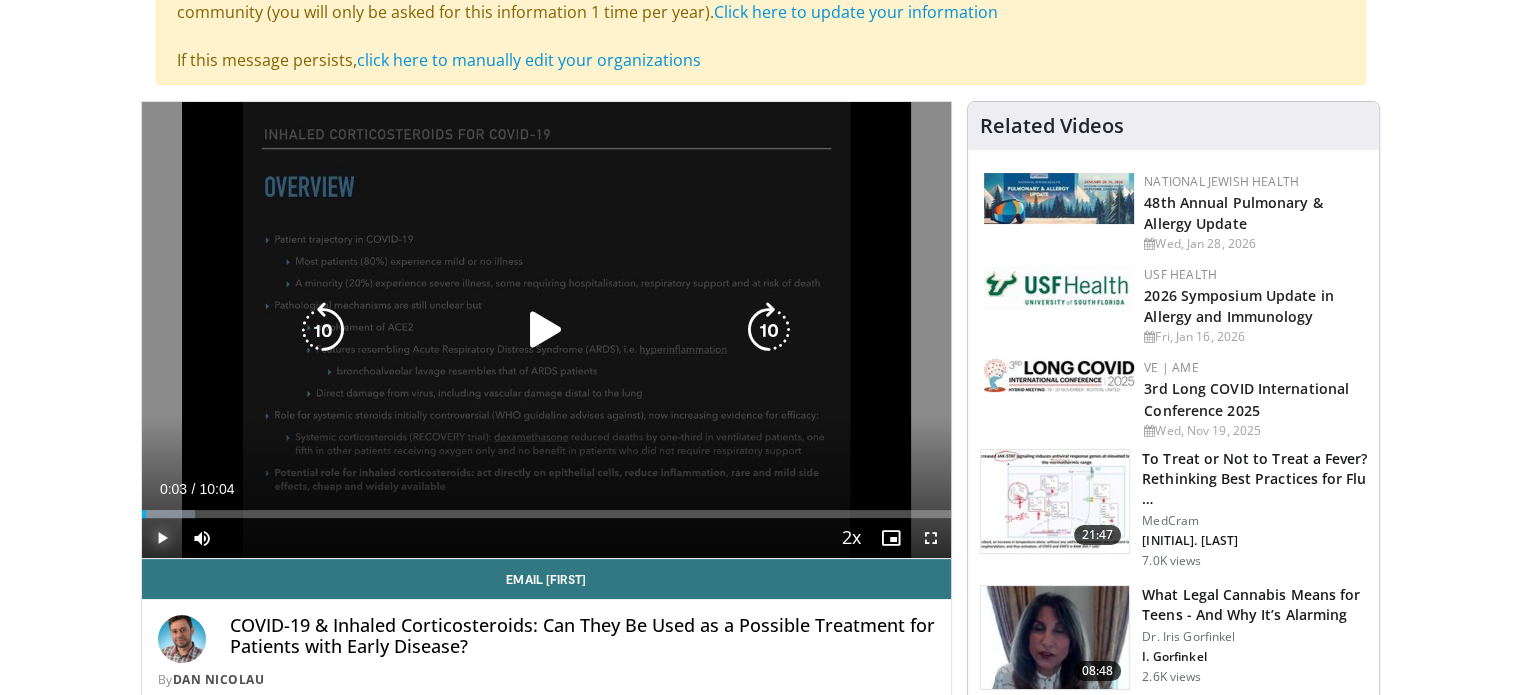 scroll, scrollTop: 0, scrollLeft: 0, axis: both 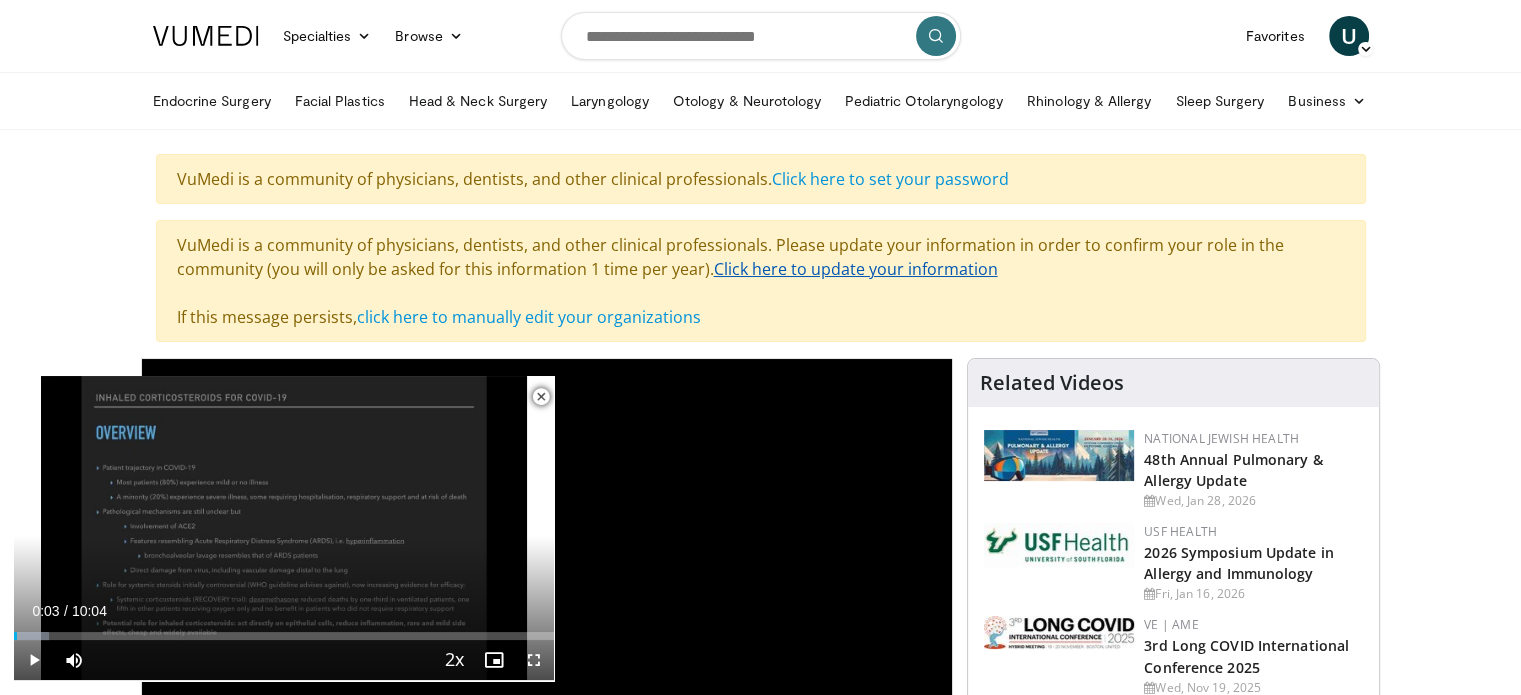 click on "Click here to update your information" at bounding box center (856, 269) 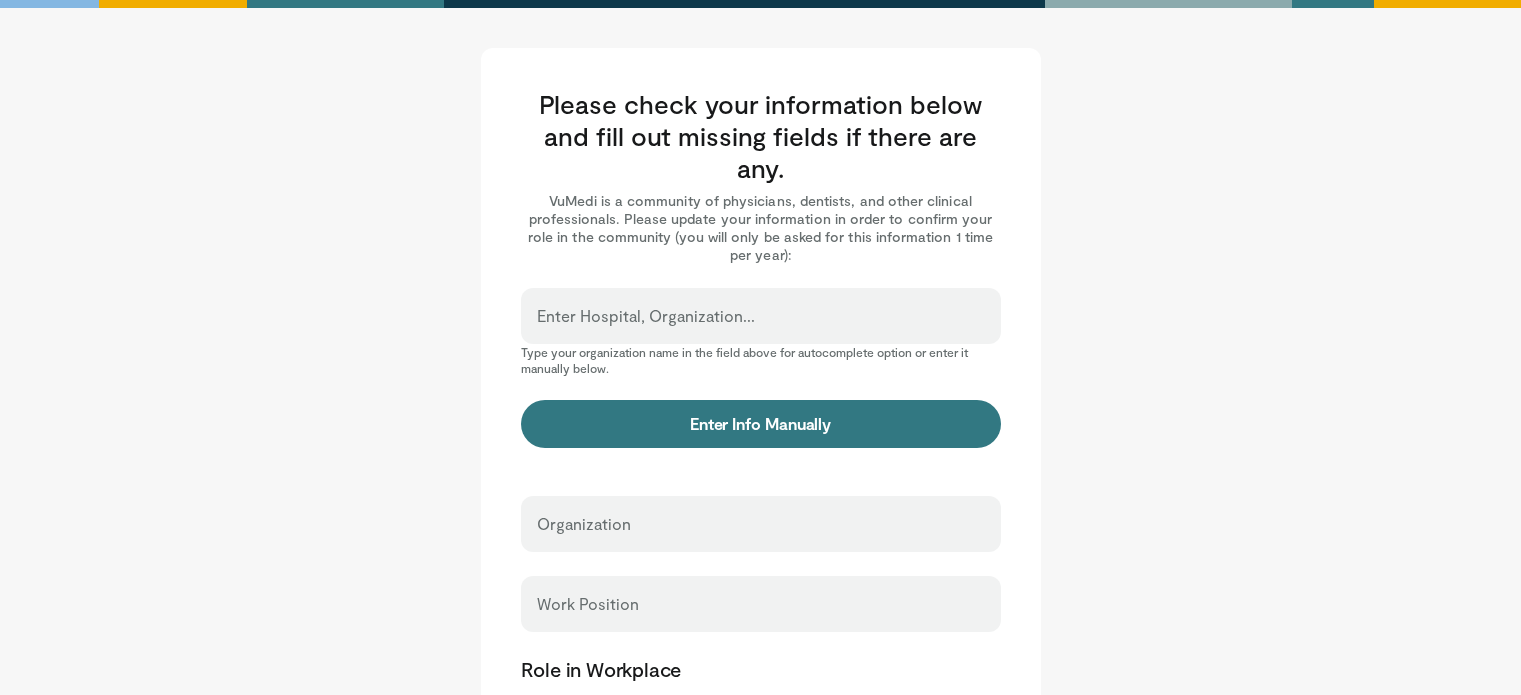 scroll, scrollTop: 0, scrollLeft: 0, axis: both 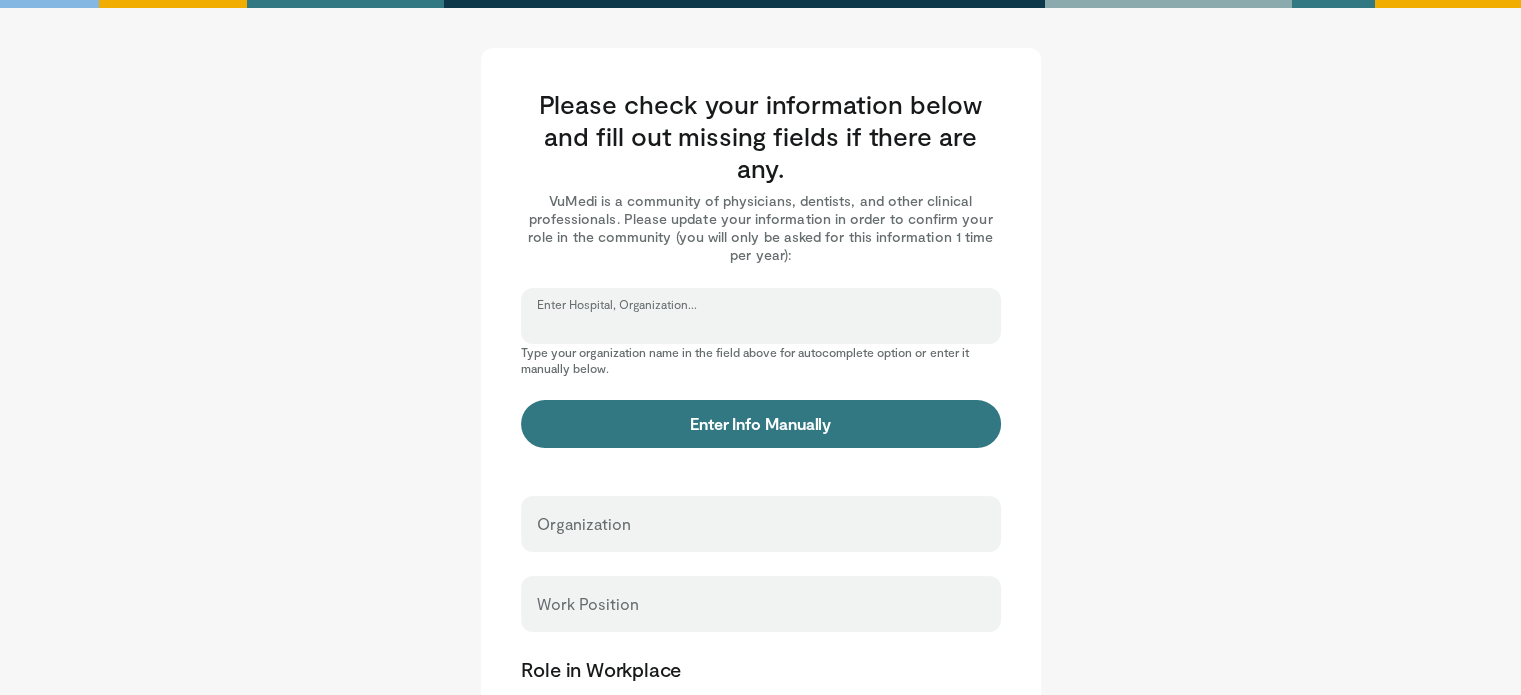 click on "Enter Hospital, Organization..." at bounding box center [761, 325] 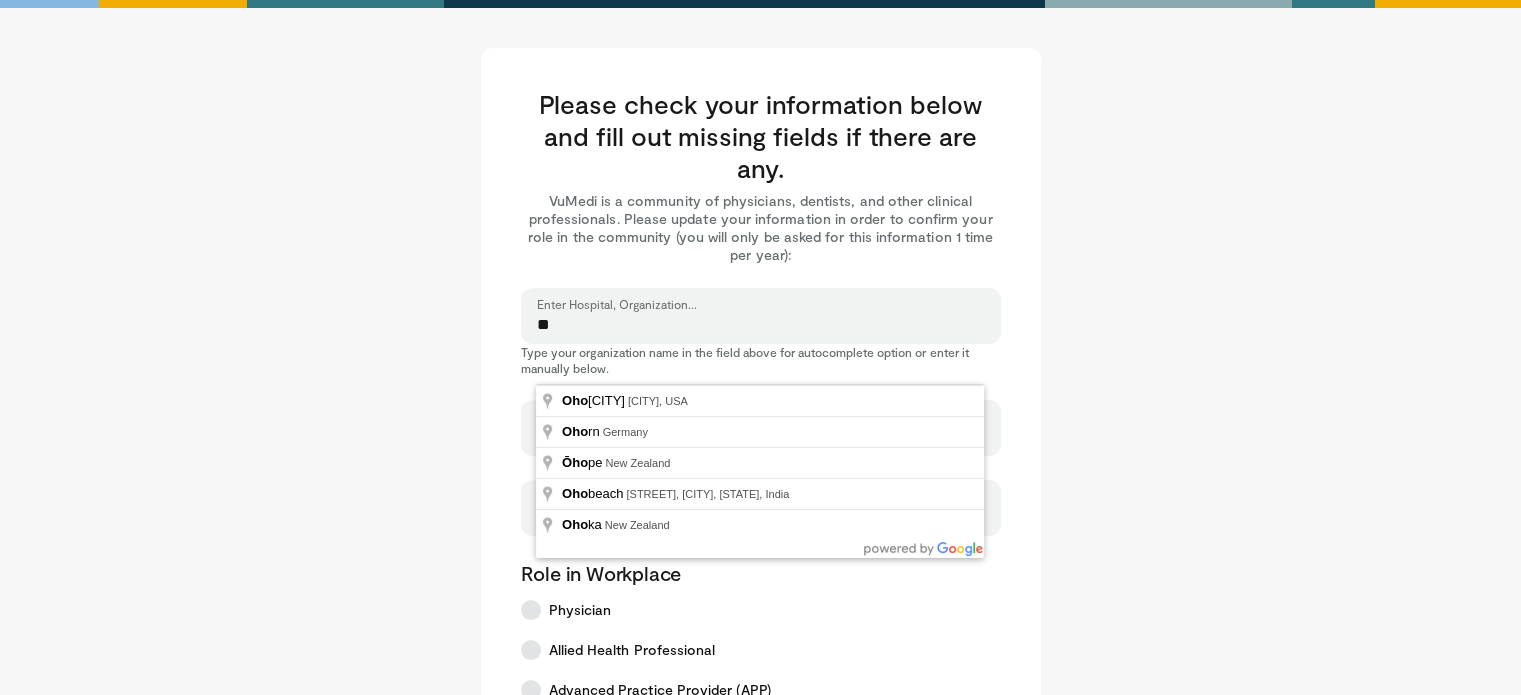 type on "*" 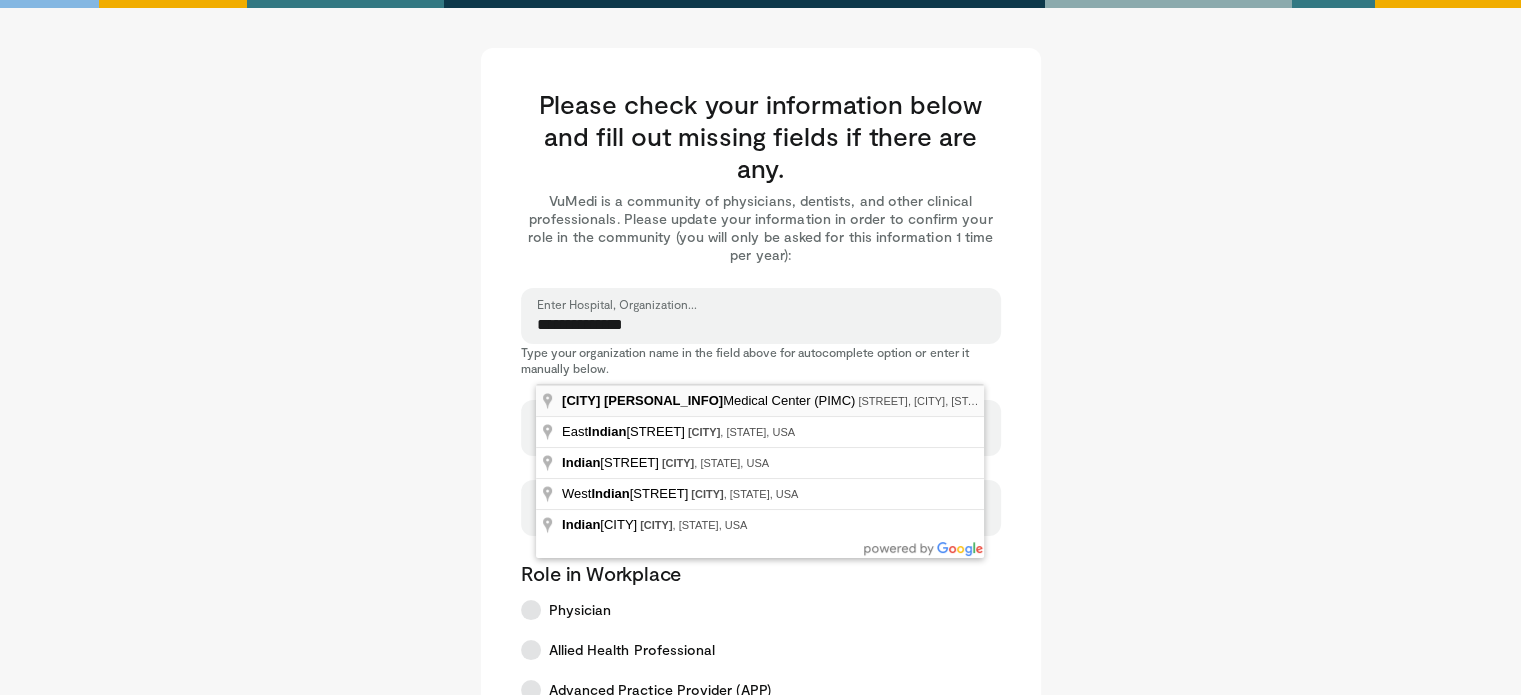 type on "**********" 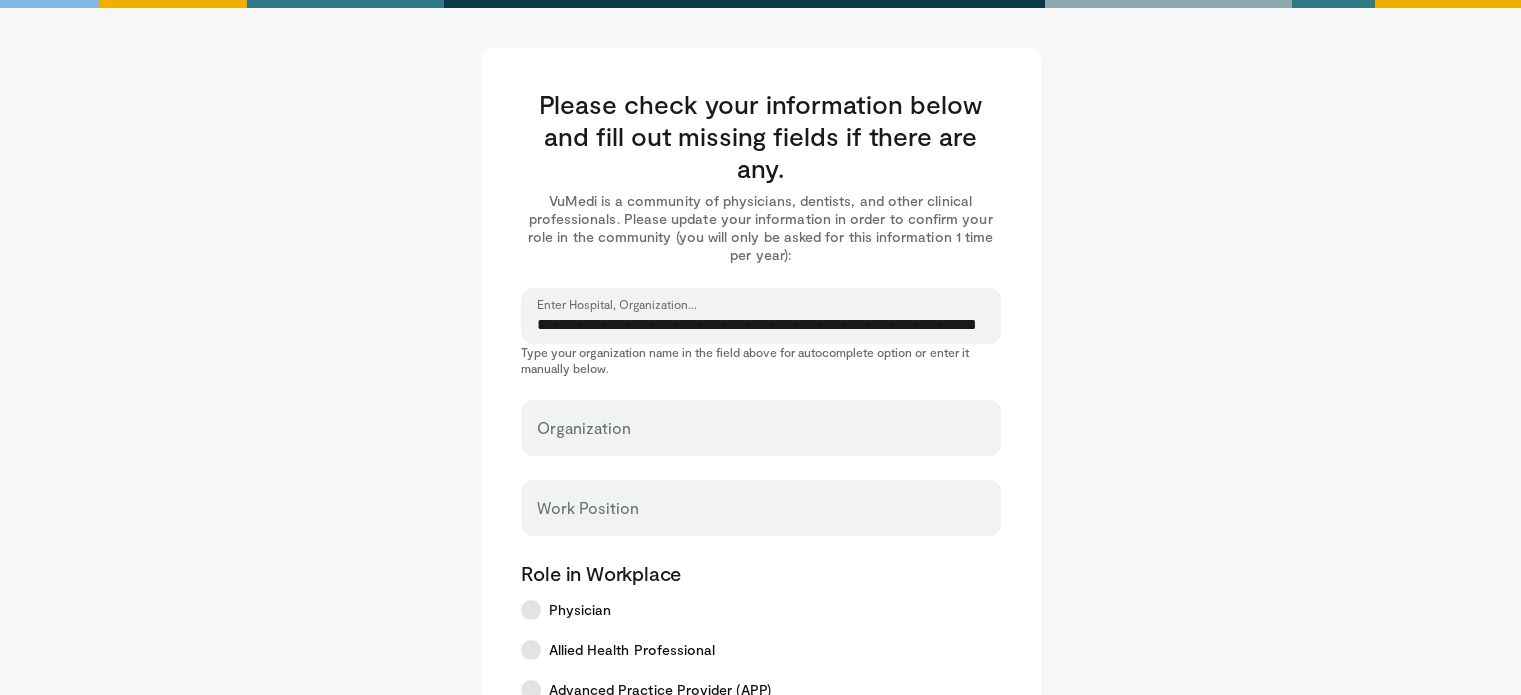 type on "**********" 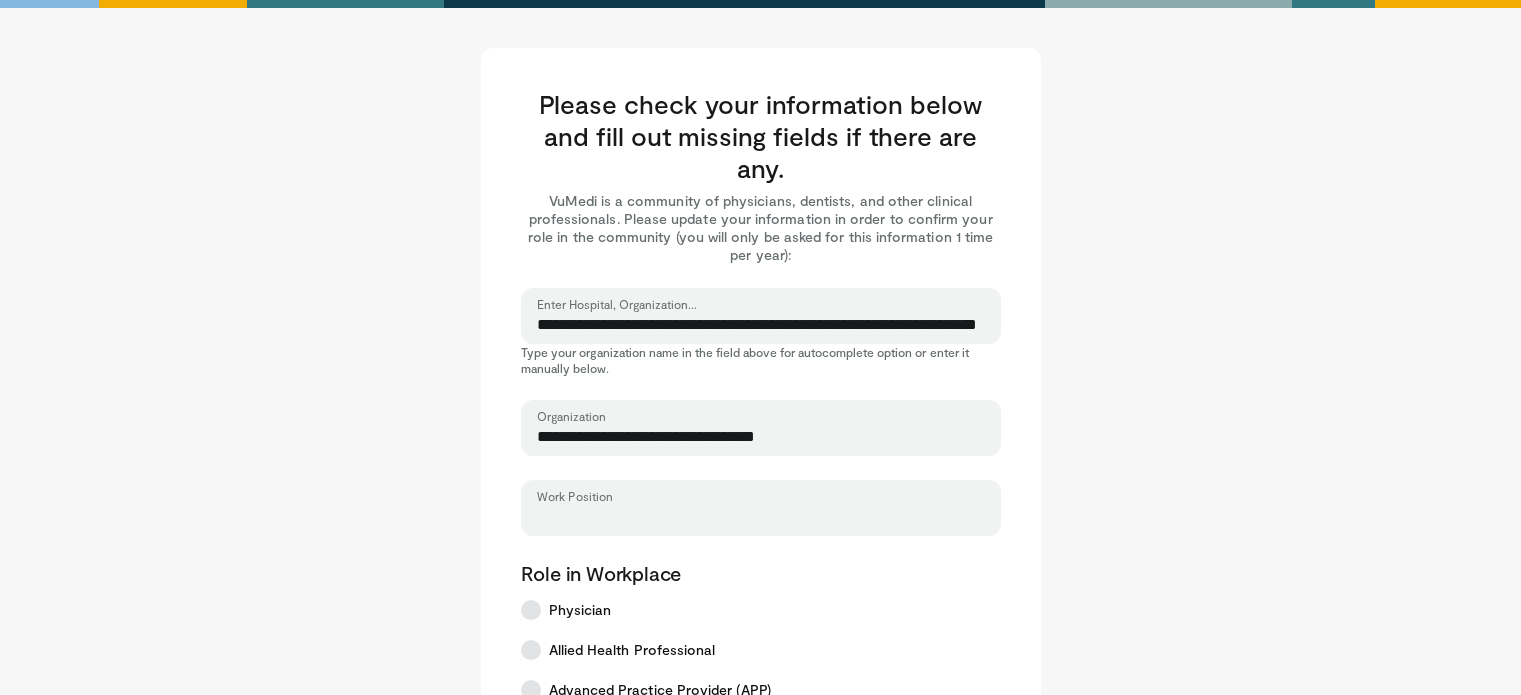 click on "Work Position" at bounding box center [761, 517] 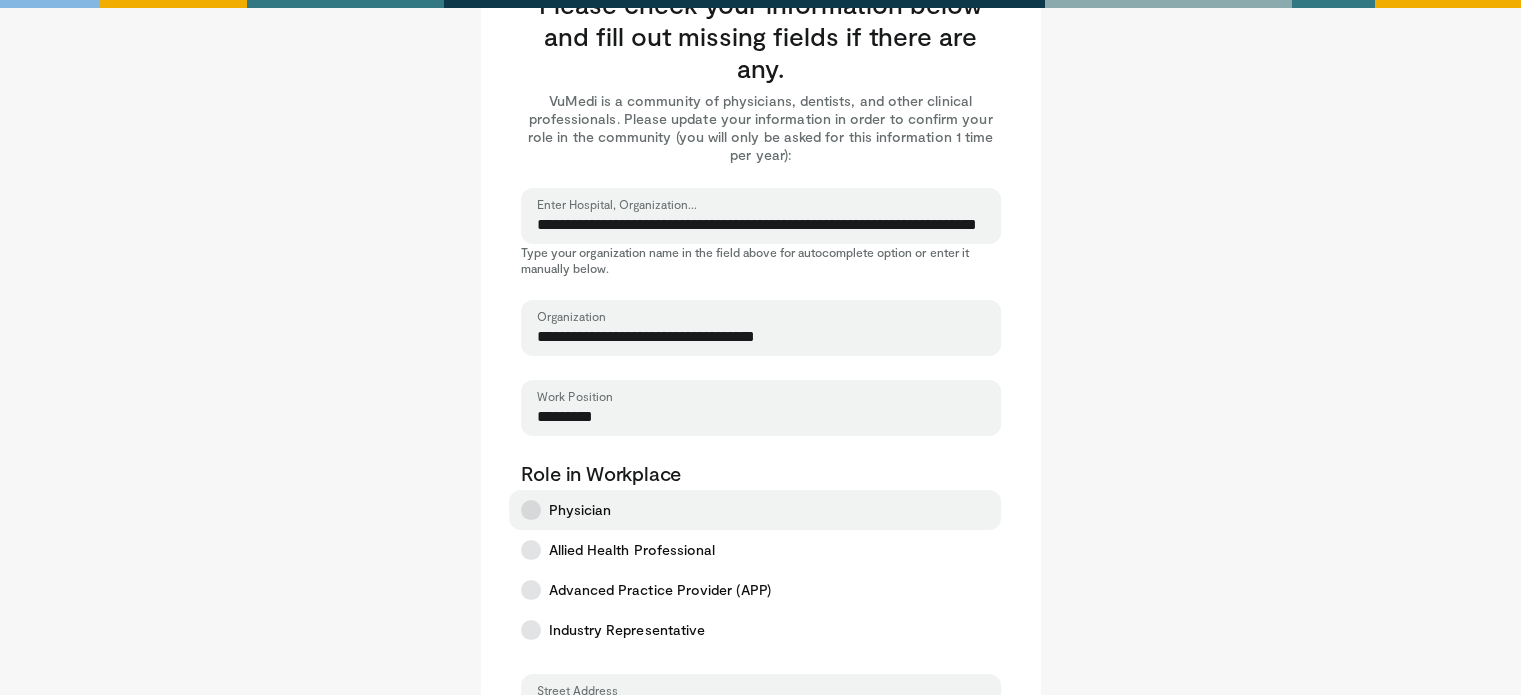 type on "*********" 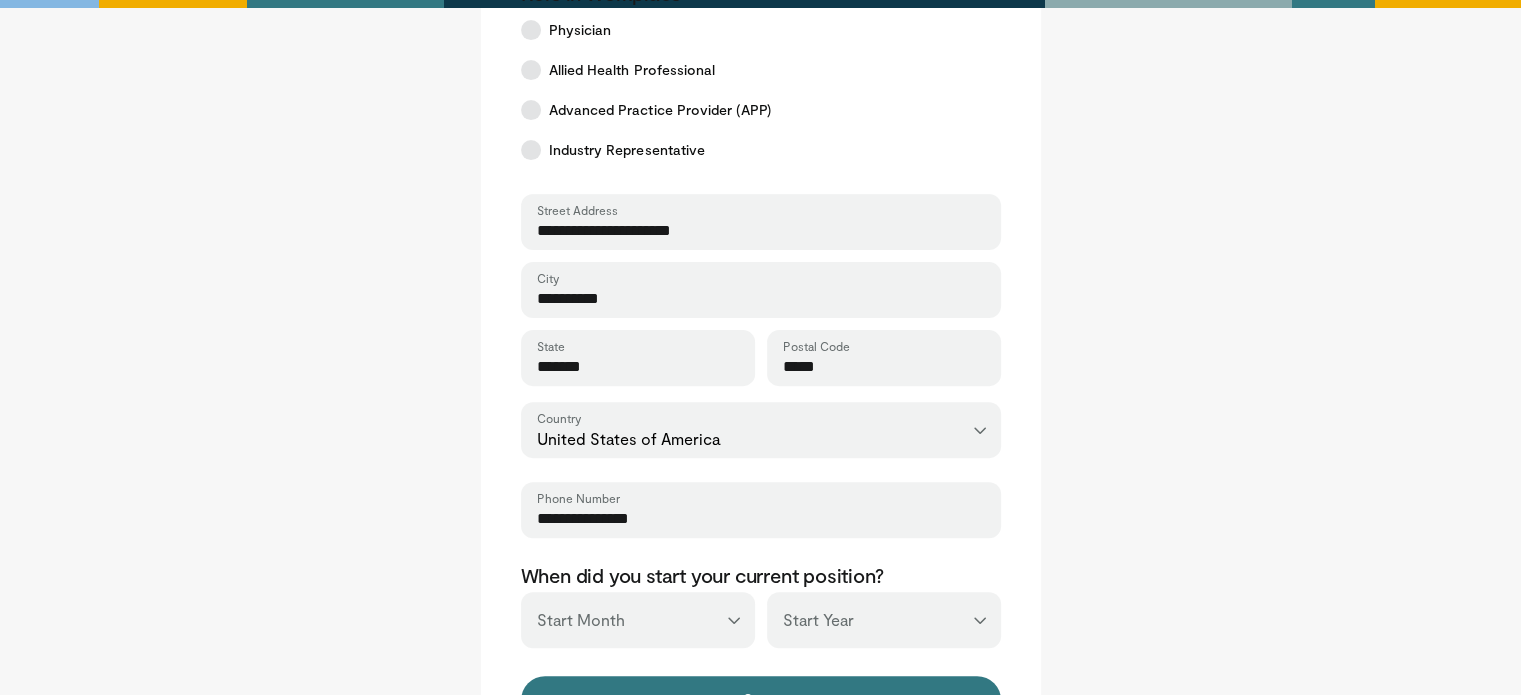 scroll, scrollTop: 700, scrollLeft: 0, axis: vertical 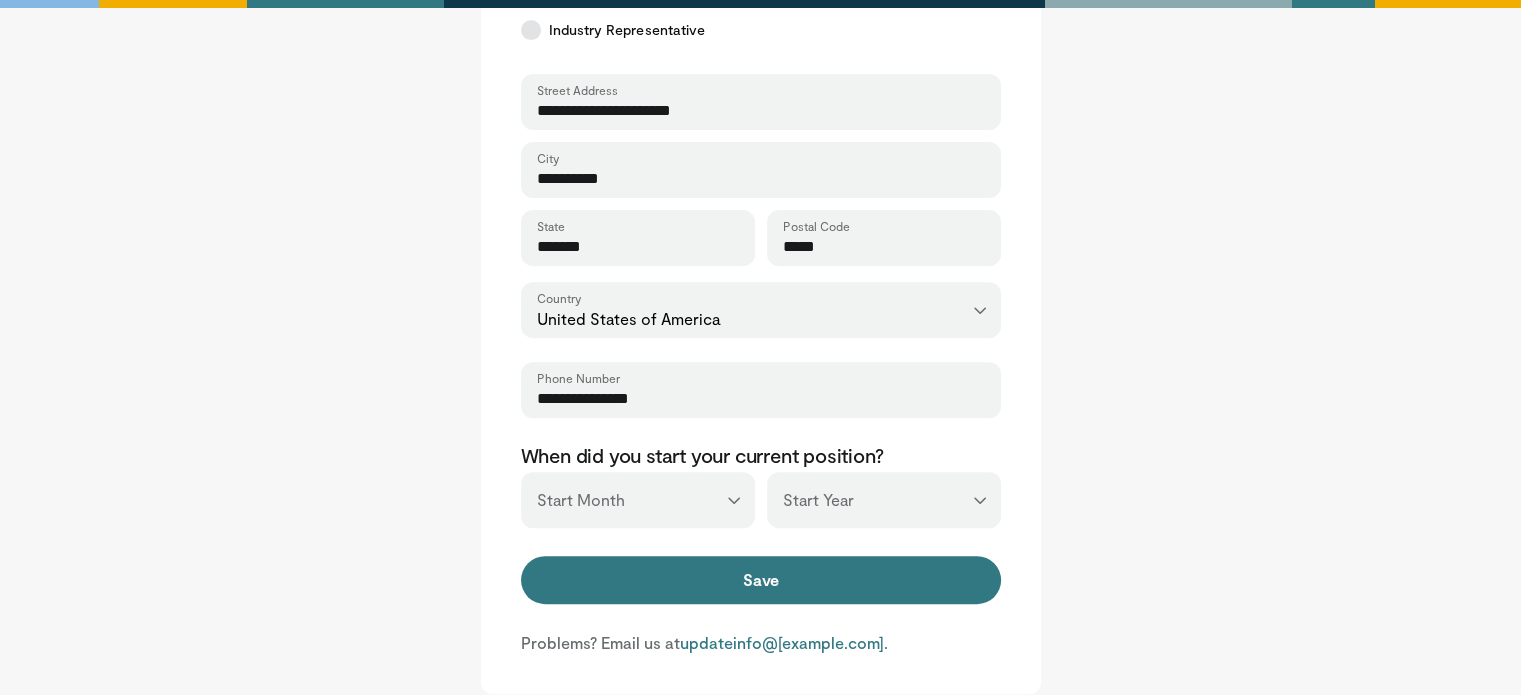 click on "***
*******
********
*****
*****
***
****
****
******
*********
*******
********
********" at bounding box center (638, 500) 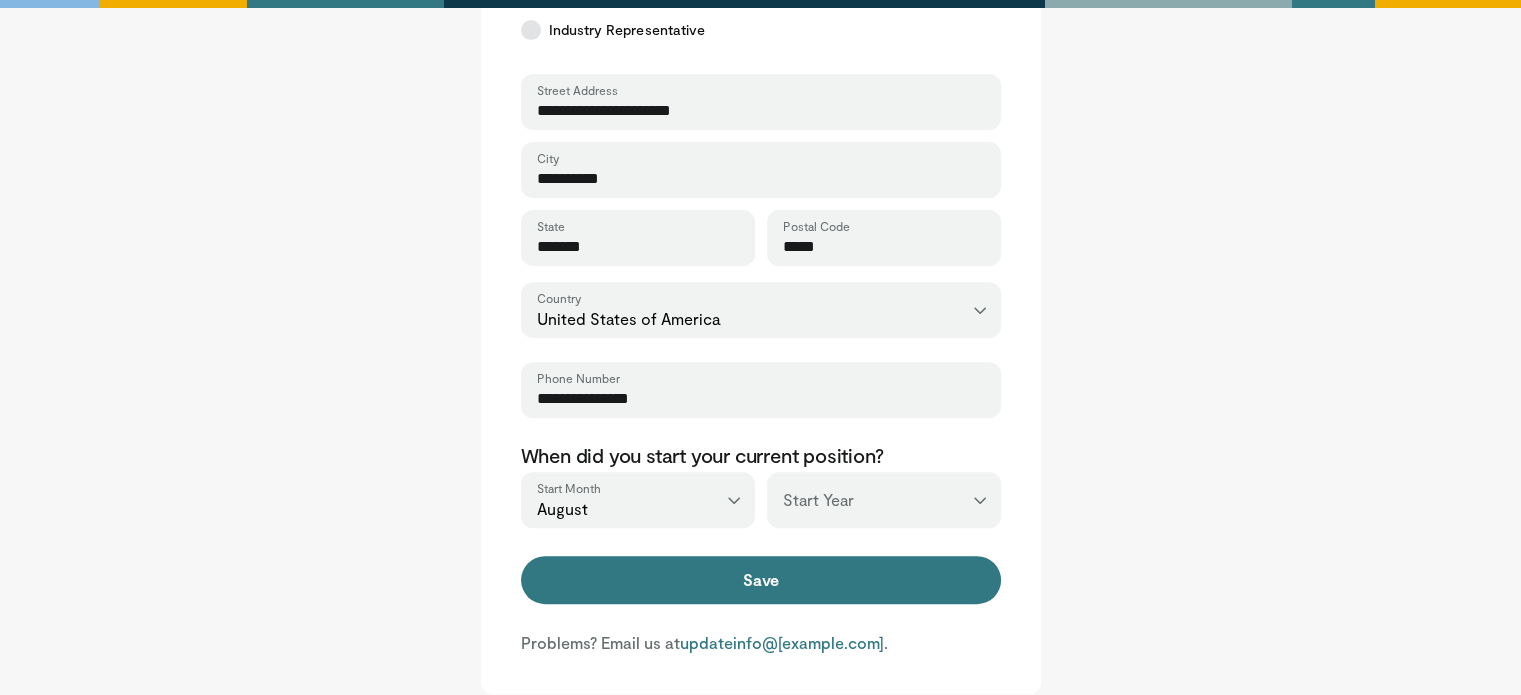 click on "***
****
****
****
****
****
****
****
****
****
****
****
****
****
****
****
****
****
****
****
****
****
****
****
****
****
****
****
****
**** **** **** **** ****" at bounding box center [884, 500] 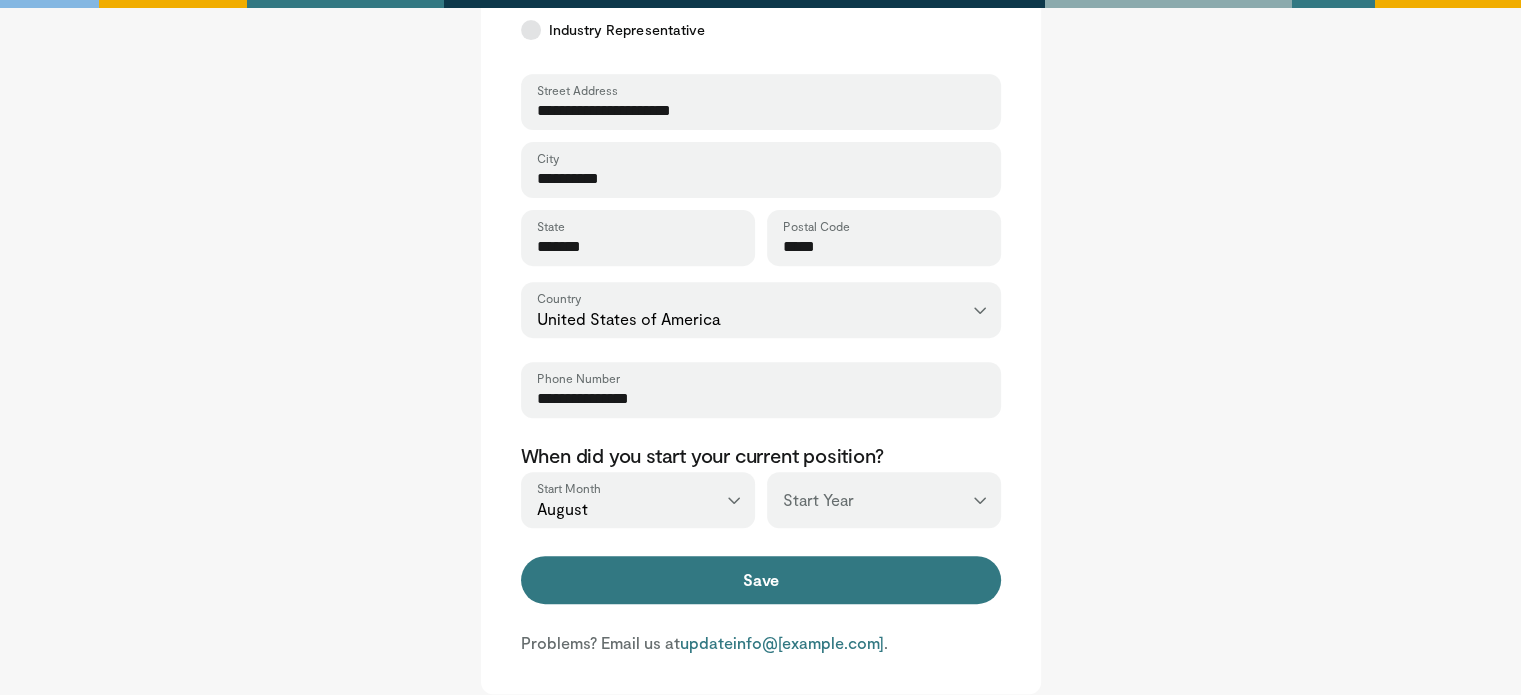 select on "****" 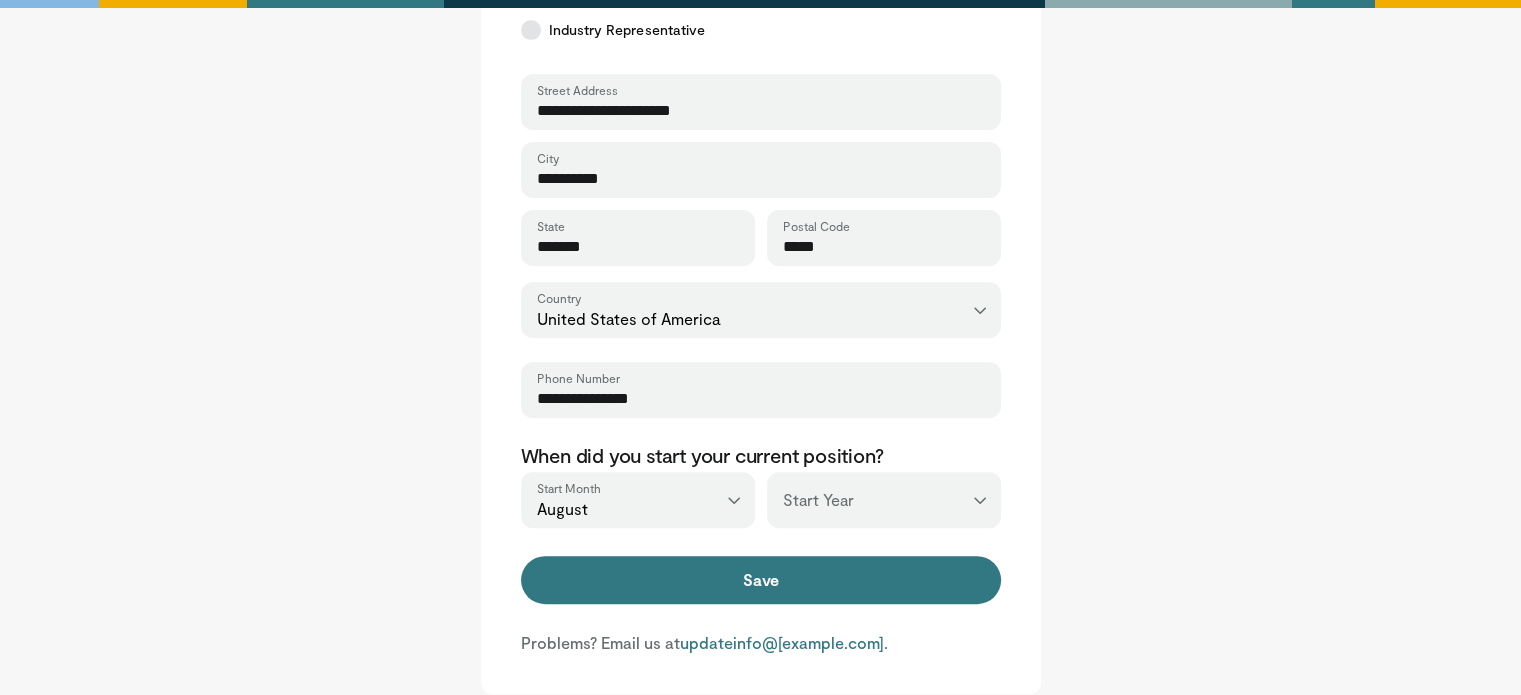 click on "***
****
****
****
****
****
****
****
****
****
****
****
****
****
****
****
****
****
****
****
****
****
****
****
****
****
****
****
****
**** **** **** **** ****" at bounding box center (884, 500) 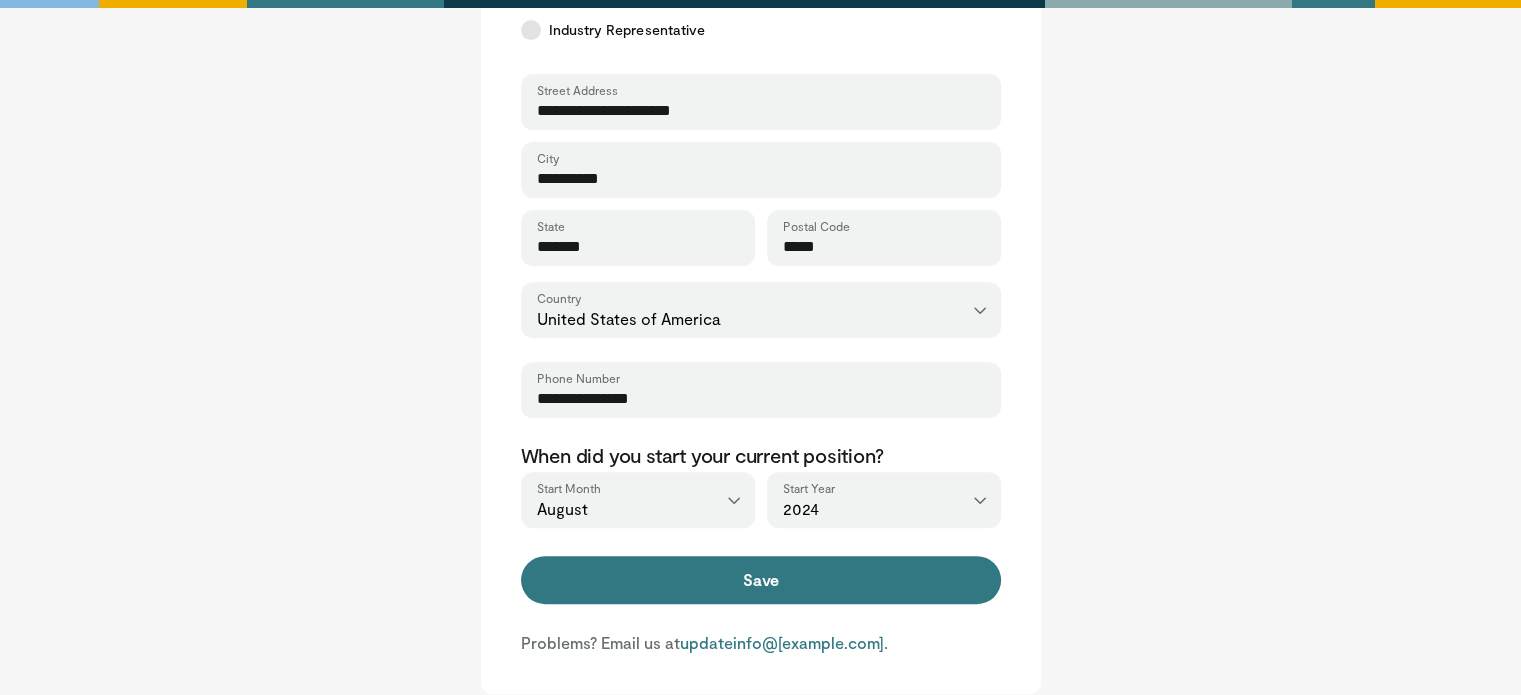 click on "***
*******
********
*****
*****
***
****
****
******
*********
*******
********
********" at bounding box center (638, 500) 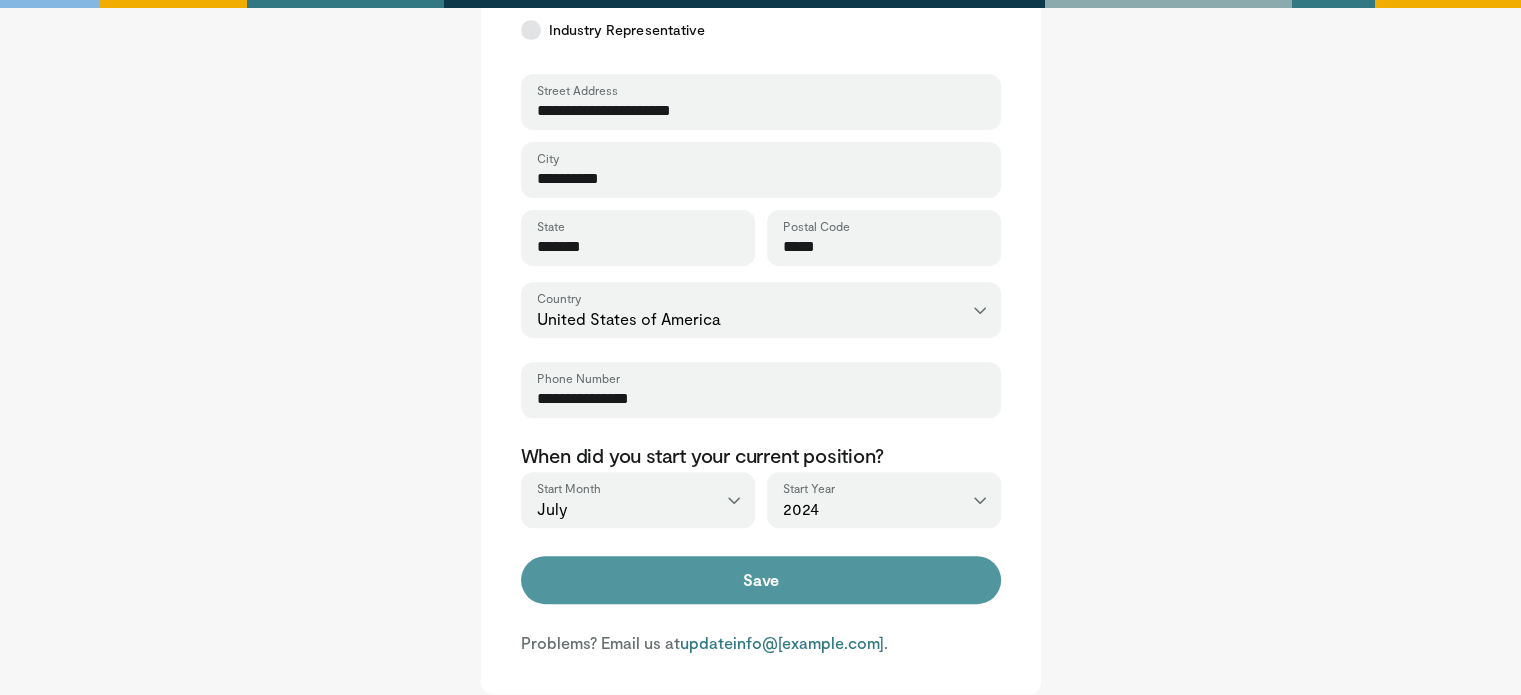click on "Save" at bounding box center [761, 580] 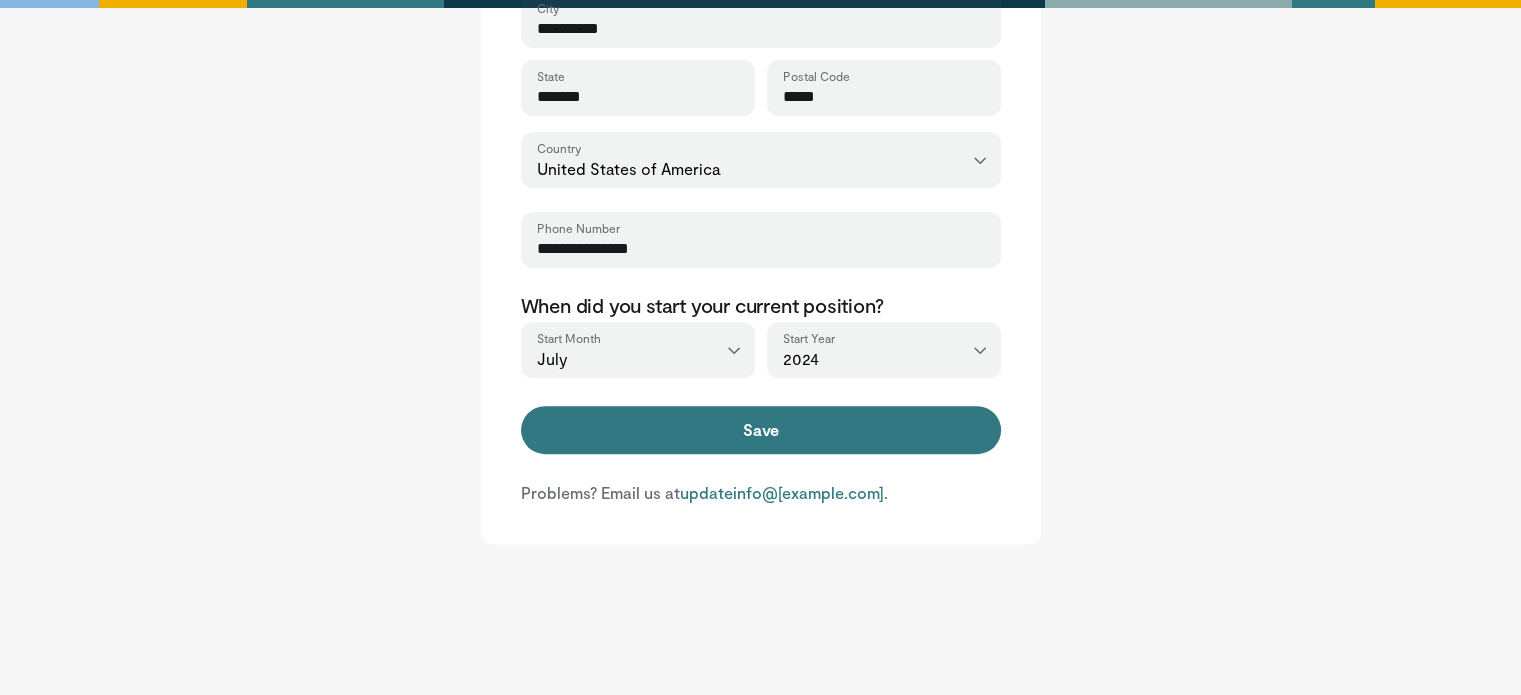 scroll, scrollTop: 896, scrollLeft: 0, axis: vertical 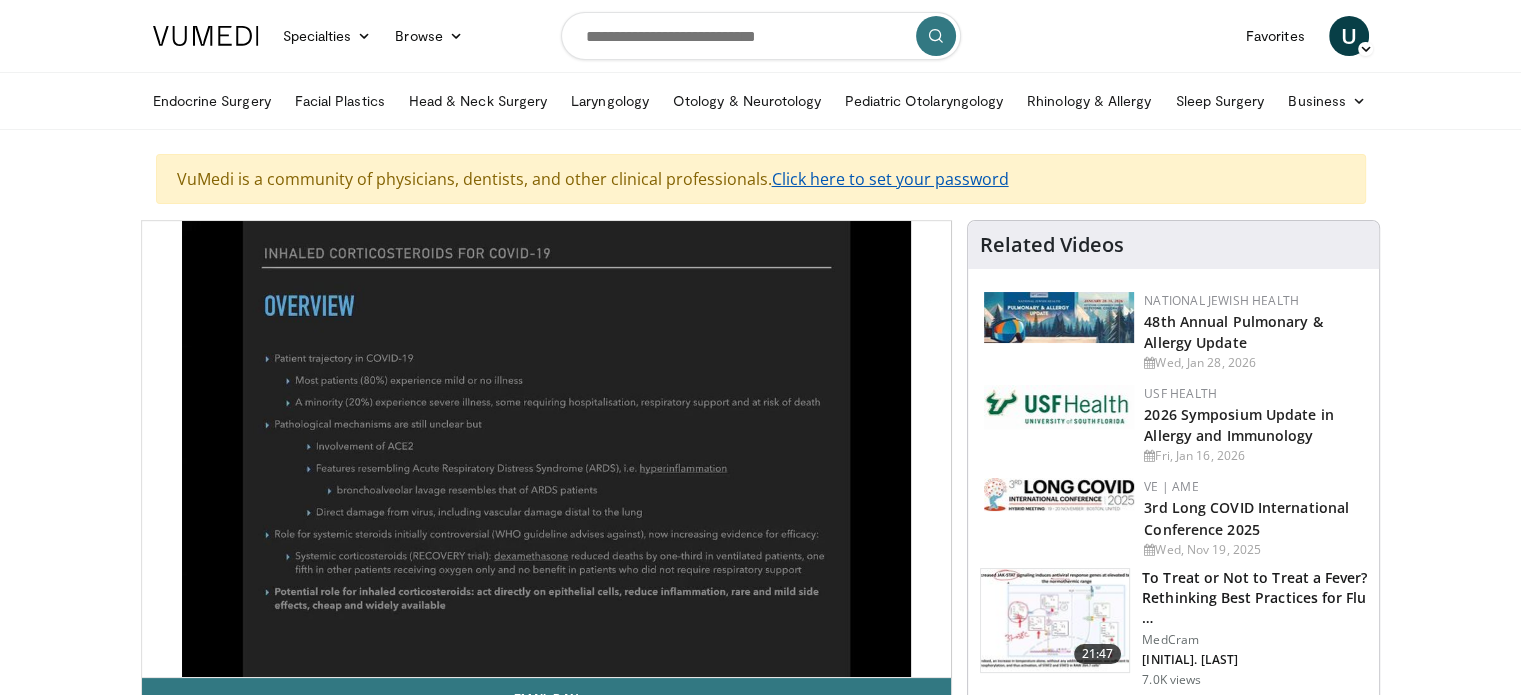 click on "Click here to set your password" at bounding box center (890, 179) 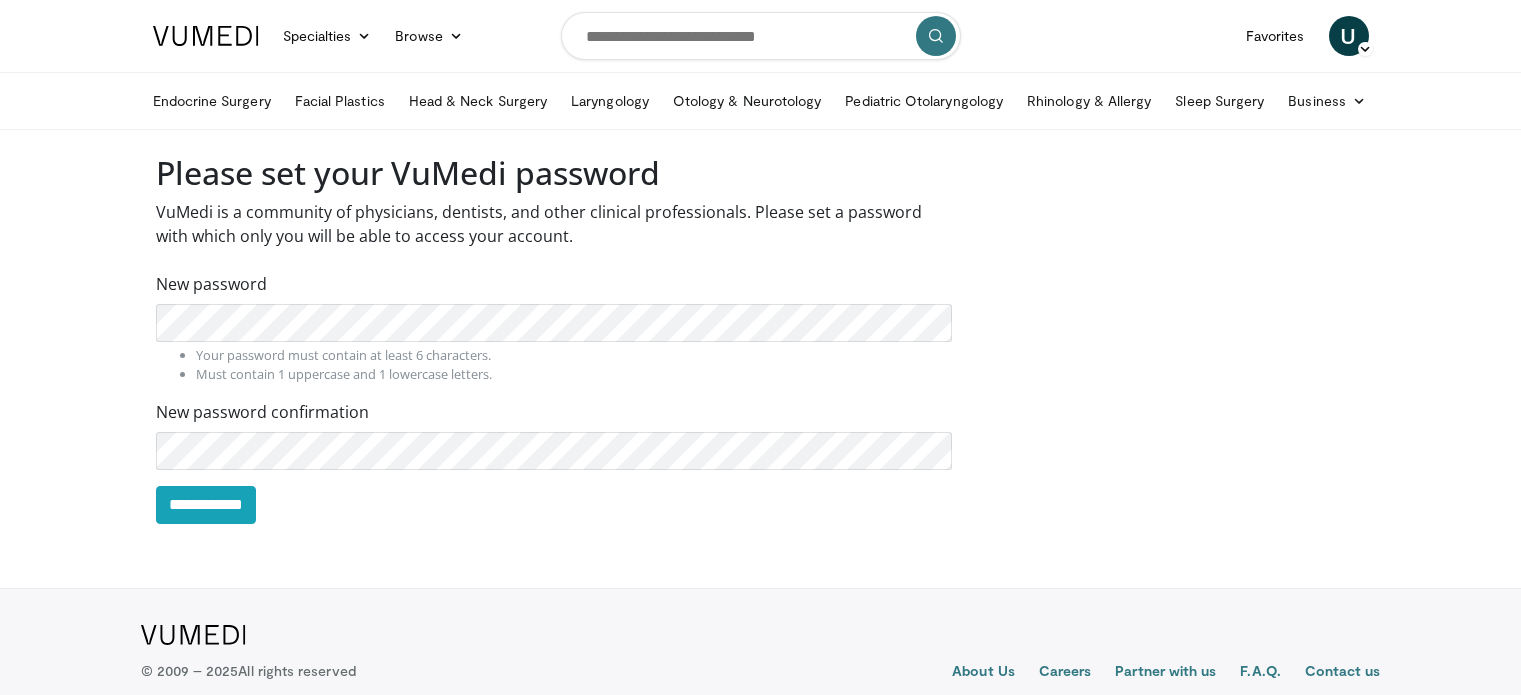 scroll, scrollTop: 0, scrollLeft: 0, axis: both 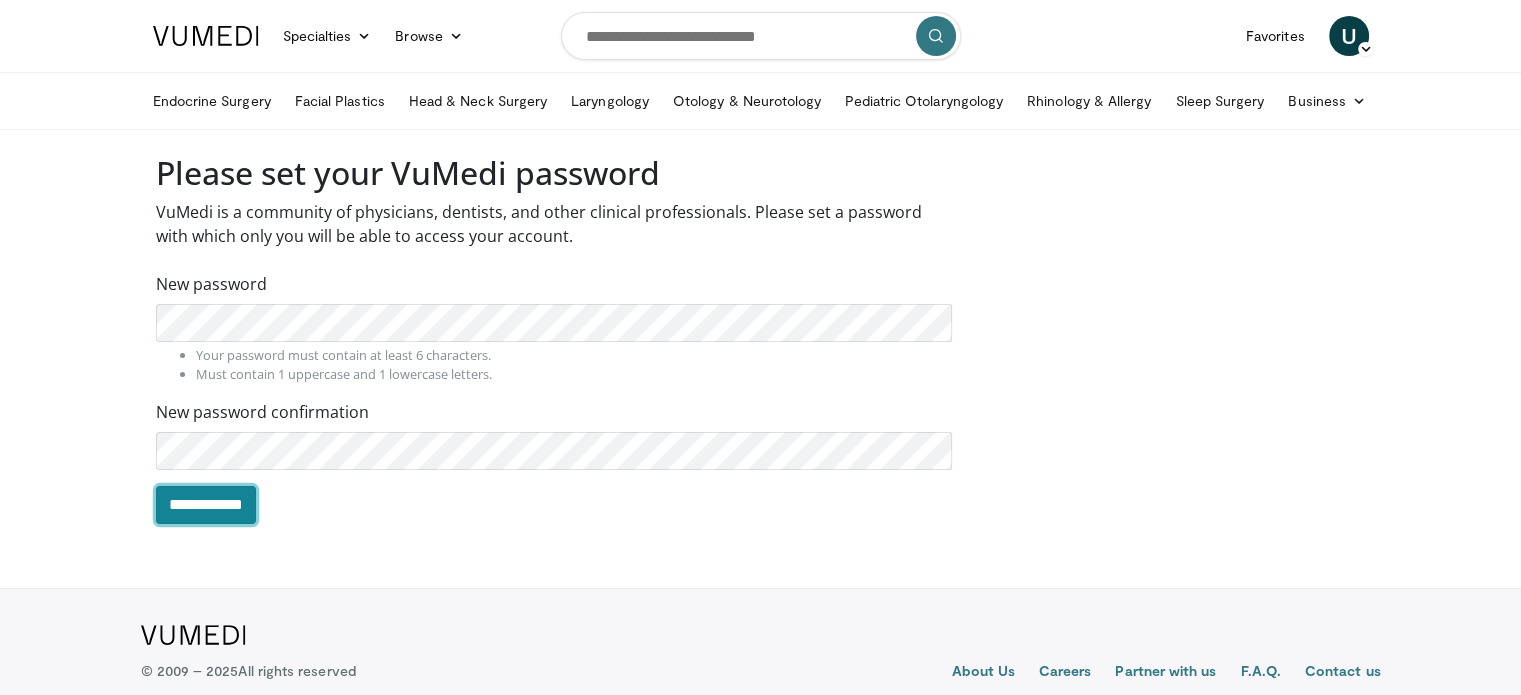 click on "**********" at bounding box center (206, 505) 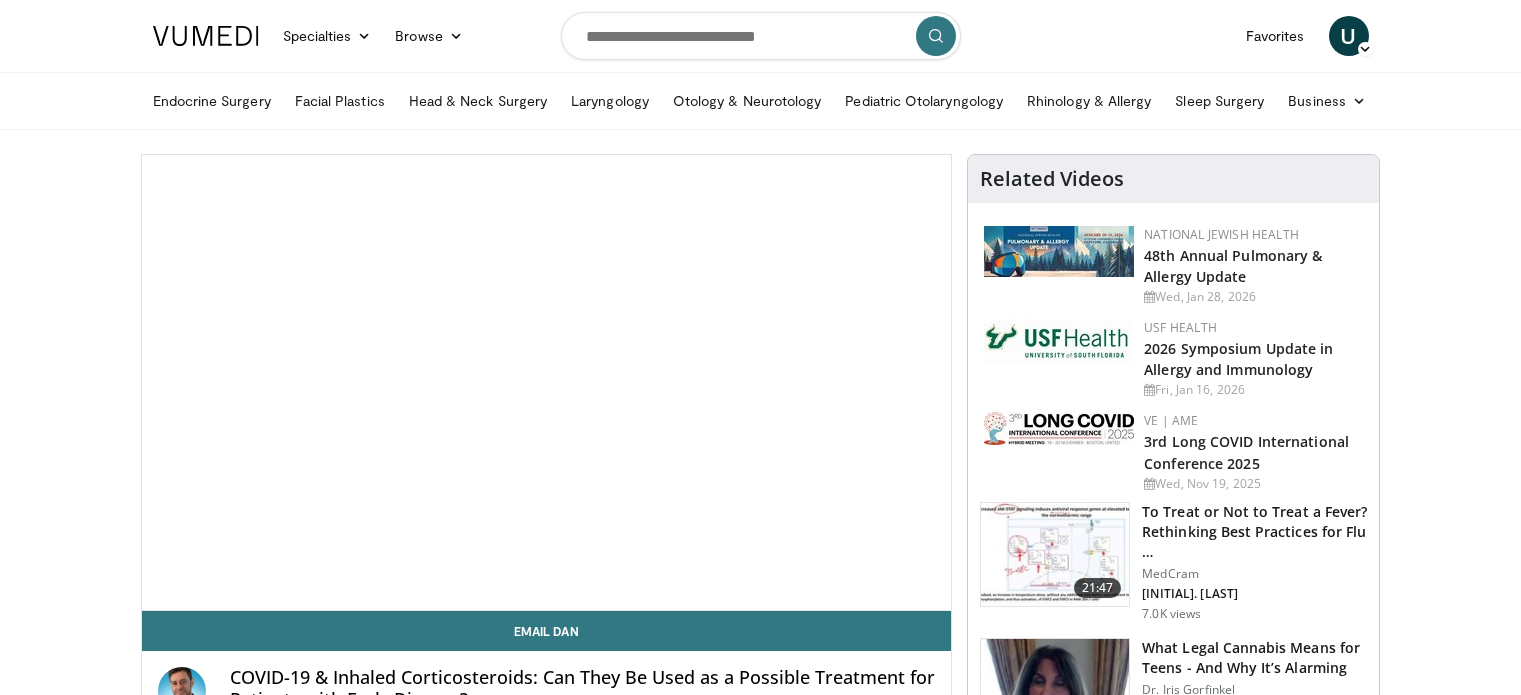 scroll, scrollTop: 0, scrollLeft: 0, axis: both 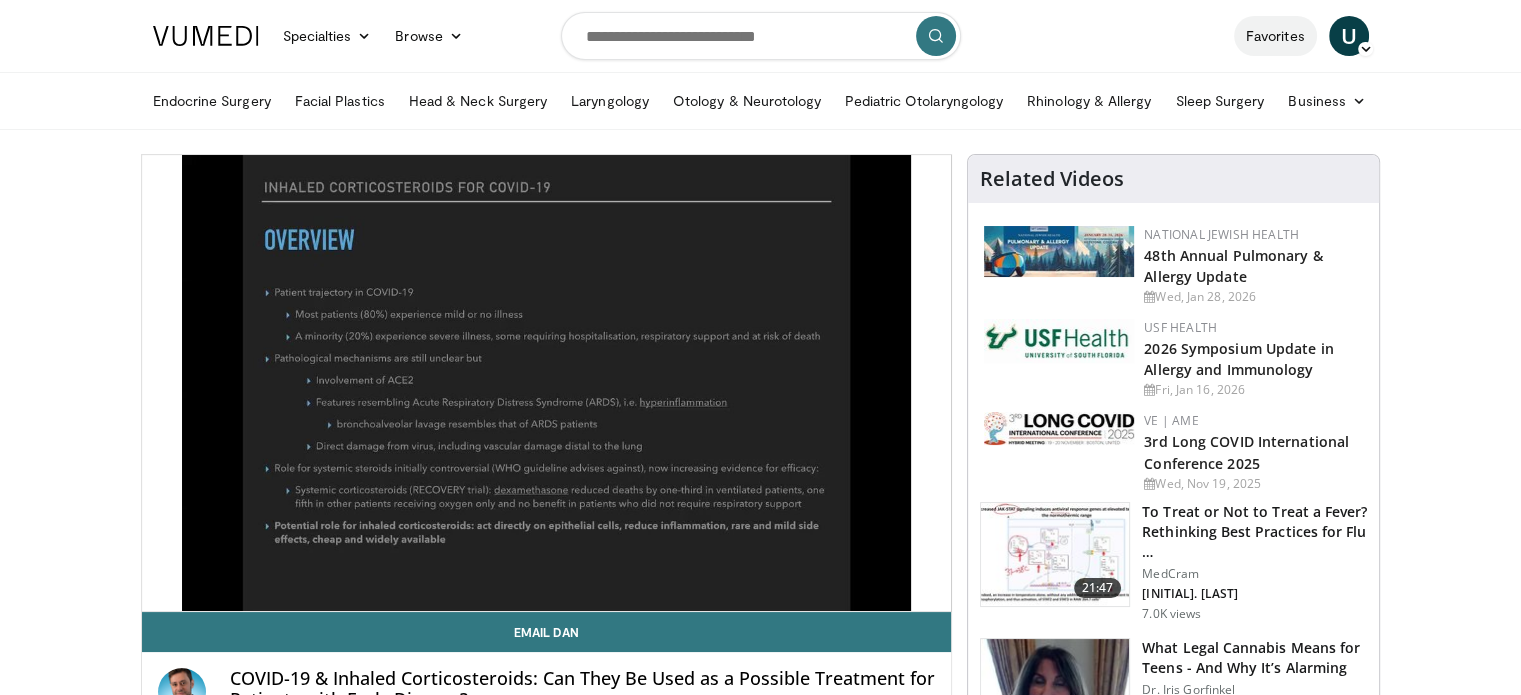 click on "Favorites" at bounding box center (1275, 36) 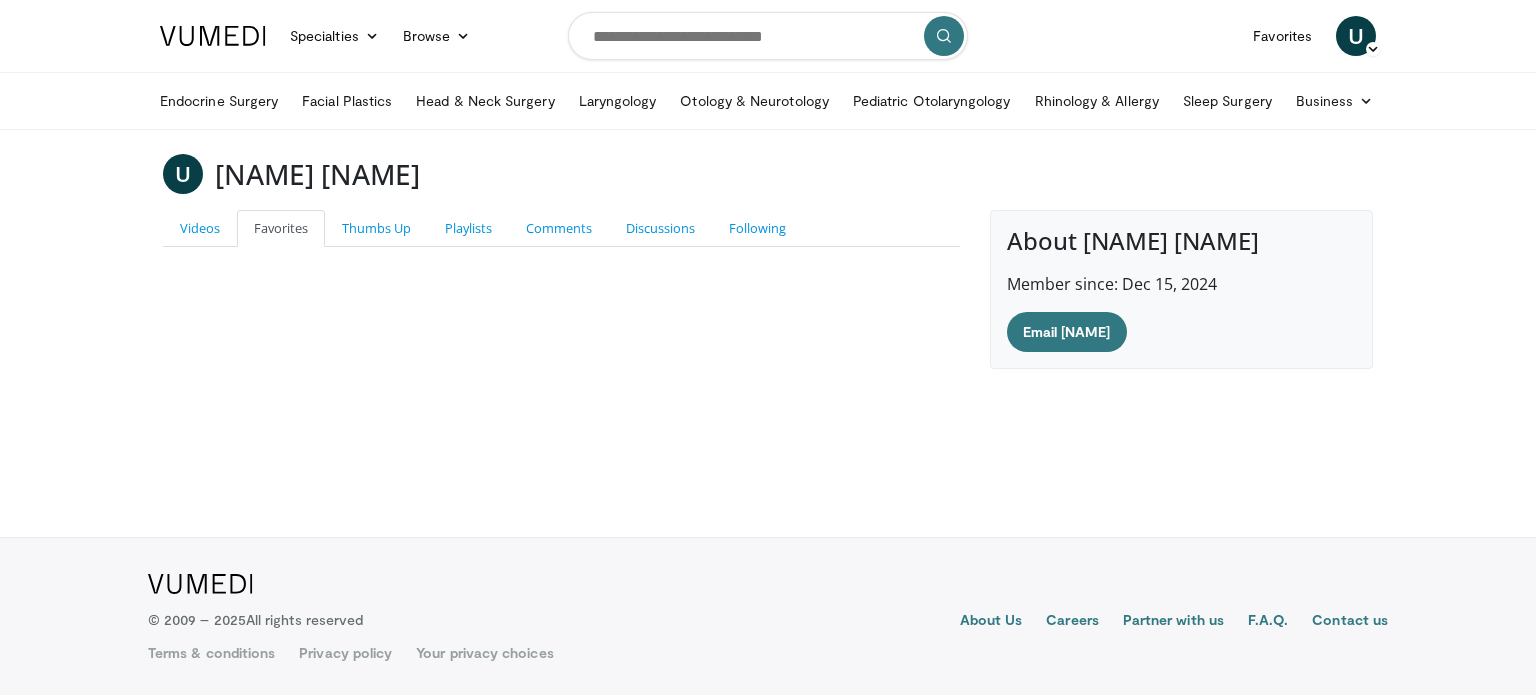 scroll, scrollTop: 0, scrollLeft: 0, axis: both 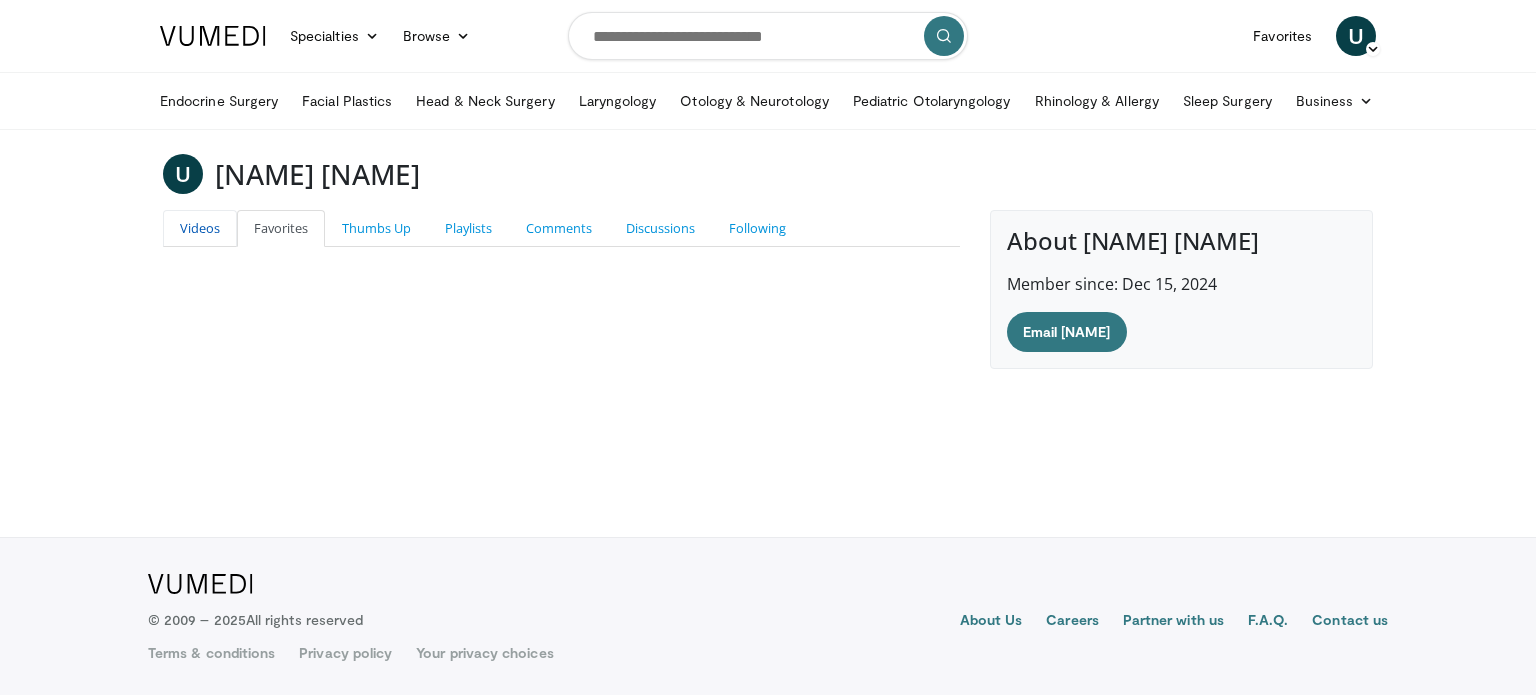 click on "Videos" at bounding box center (200, 228) 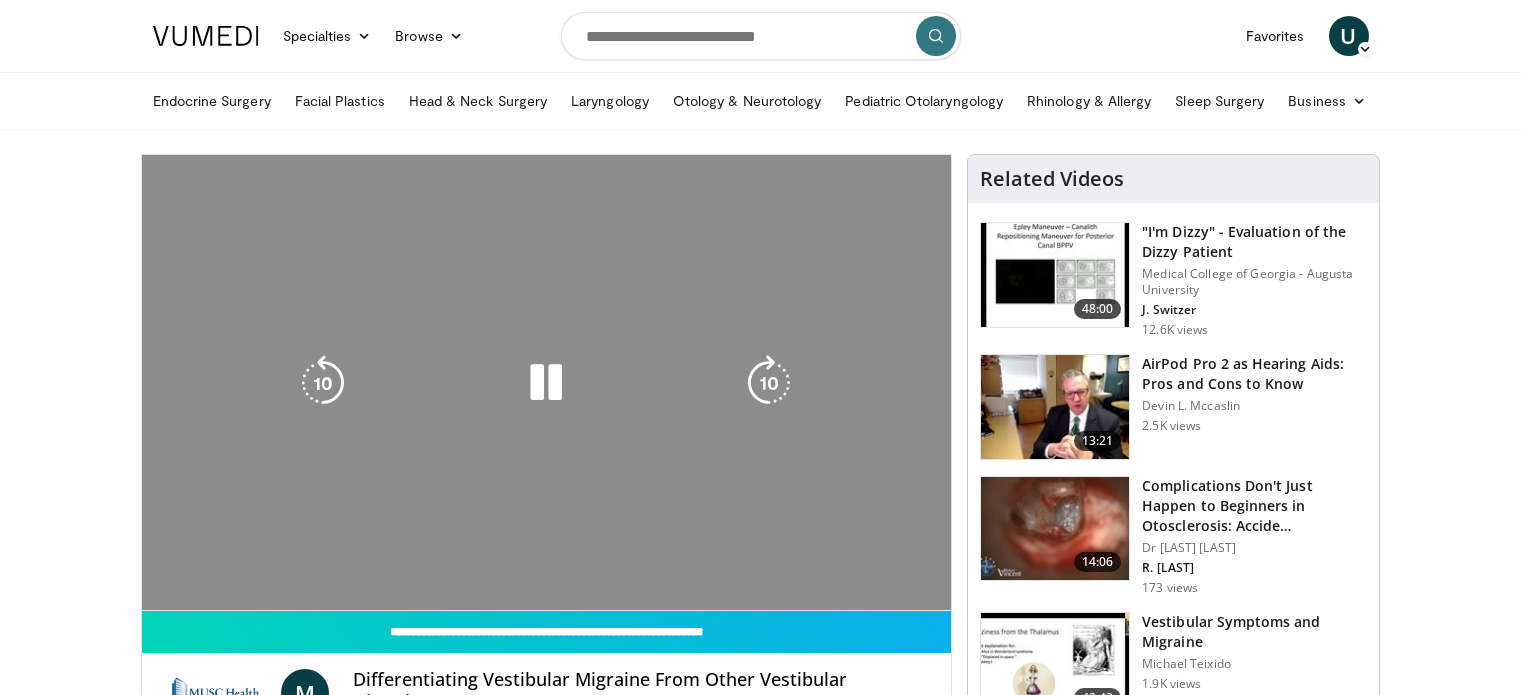 scroll, scrollTop: 0, scrollLeft: 0, axis: both 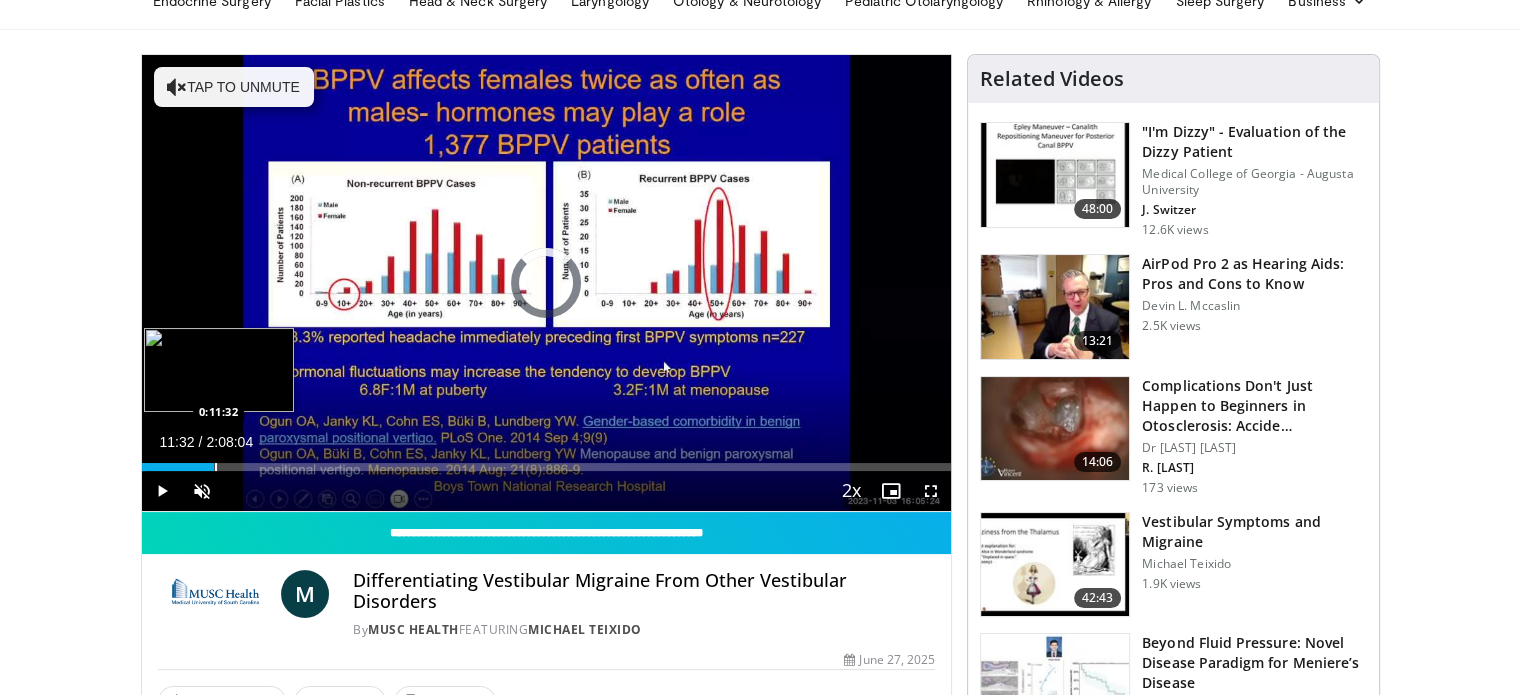 click on "Loaded :  0.52% 0:00:05 0:11:32" at bounding box center [547, 461] 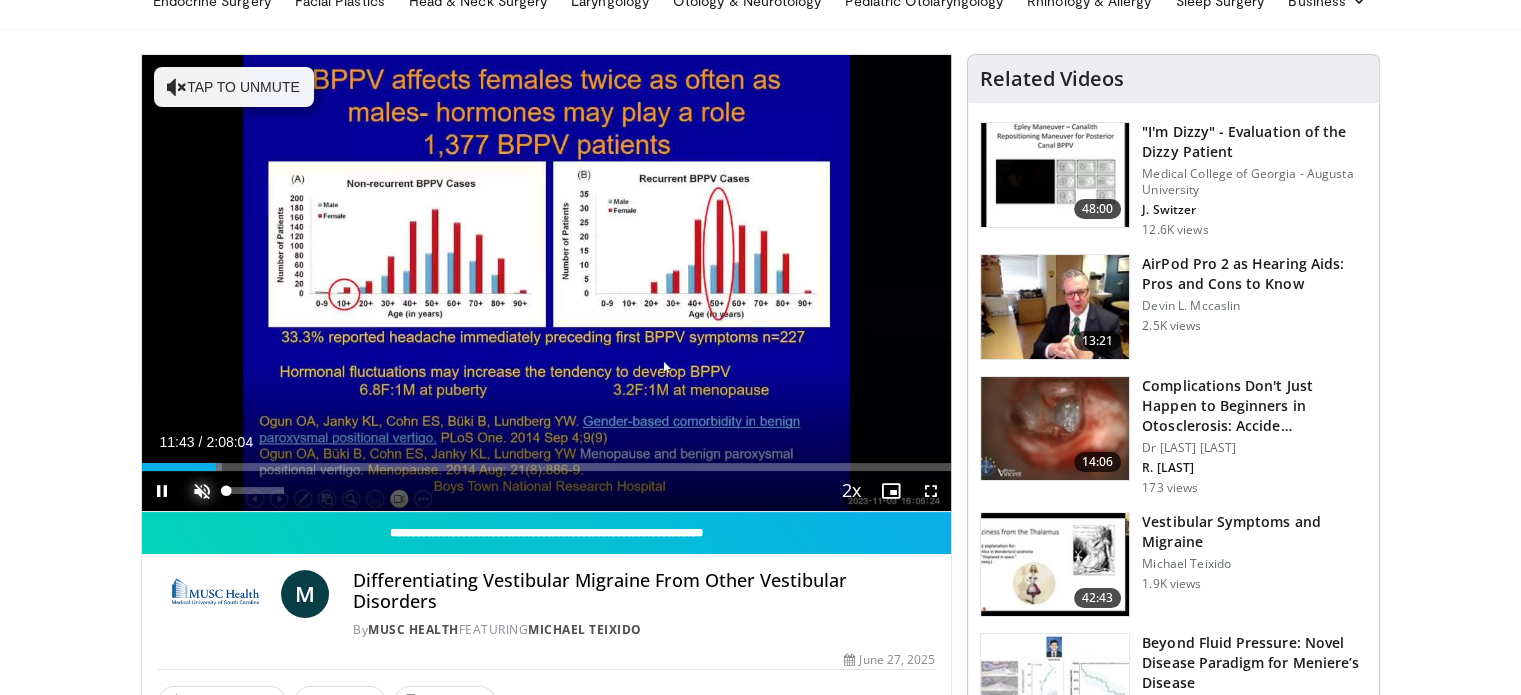 click at bounding box center [202, 491] 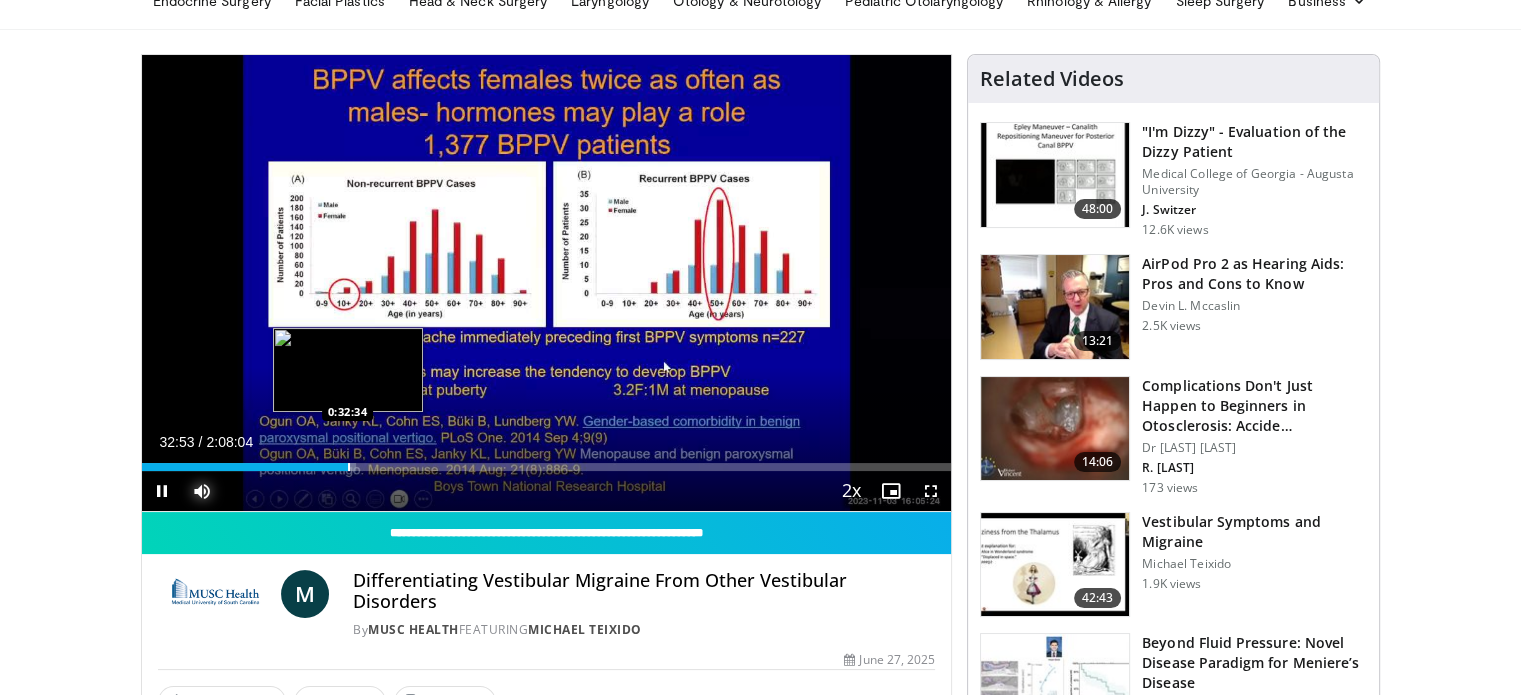 click at bounding box center (349, 467) 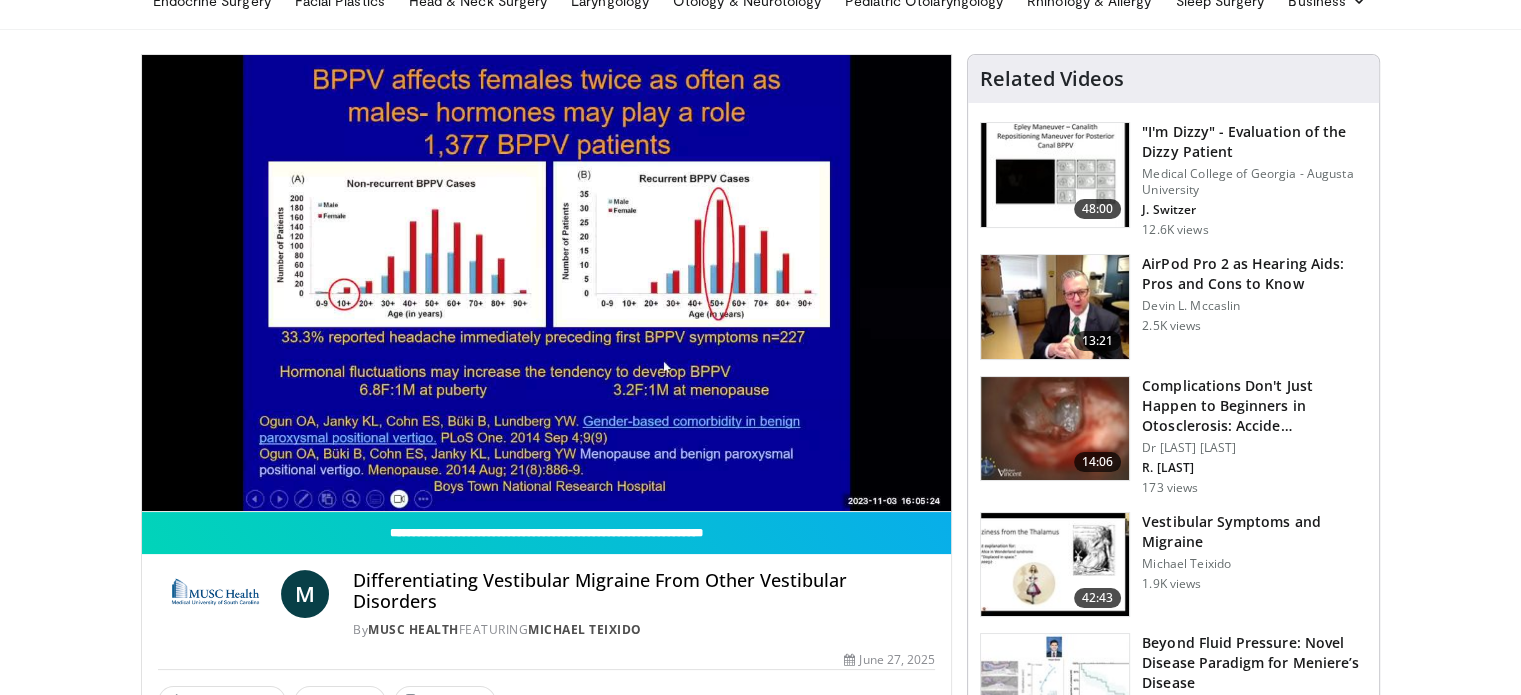 click on "Specialties
Adult & Family Medicine
Allergy, Asthma, Immunology
Anesthesiology
Cardiology
Dental
Dermatology
Endocrinology
Gastroenterology & Hepatology
General Surgery
Hematology & Oncology
Infectious Disease
Nephrology
Neurology
Neurosurgery
Obstetrics & Gynecology
Ophthalmology
Oral Maxillofacial
Orthopaedics
Otolaryngology
Pediatrics
Plastic Surgery
Podiatry
Psychiatry
Pulmonology
Radiation Oncology
Radiology
Rheumatology
Urology" at bounding box center [760, 1402] 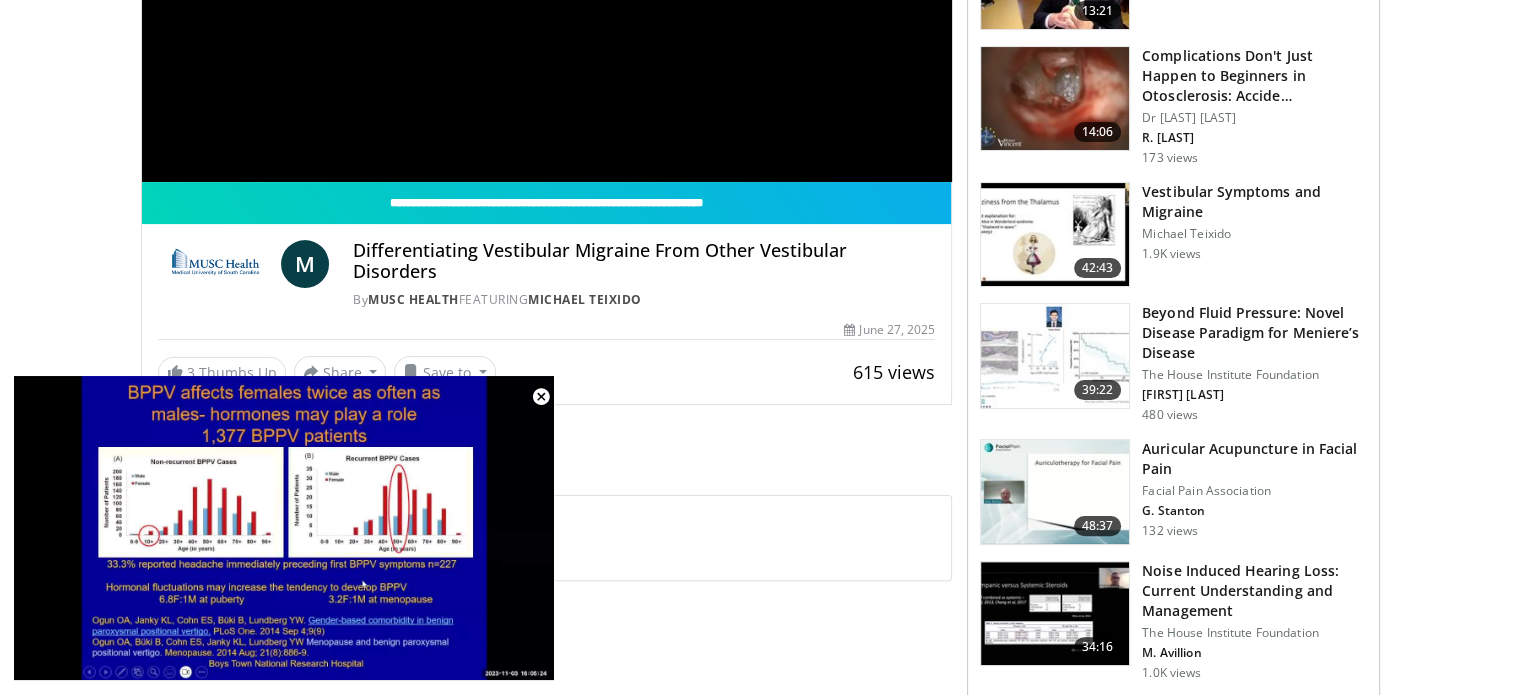 scroll, scrollTop: 500, scrollLeft: 0, axis: vertical 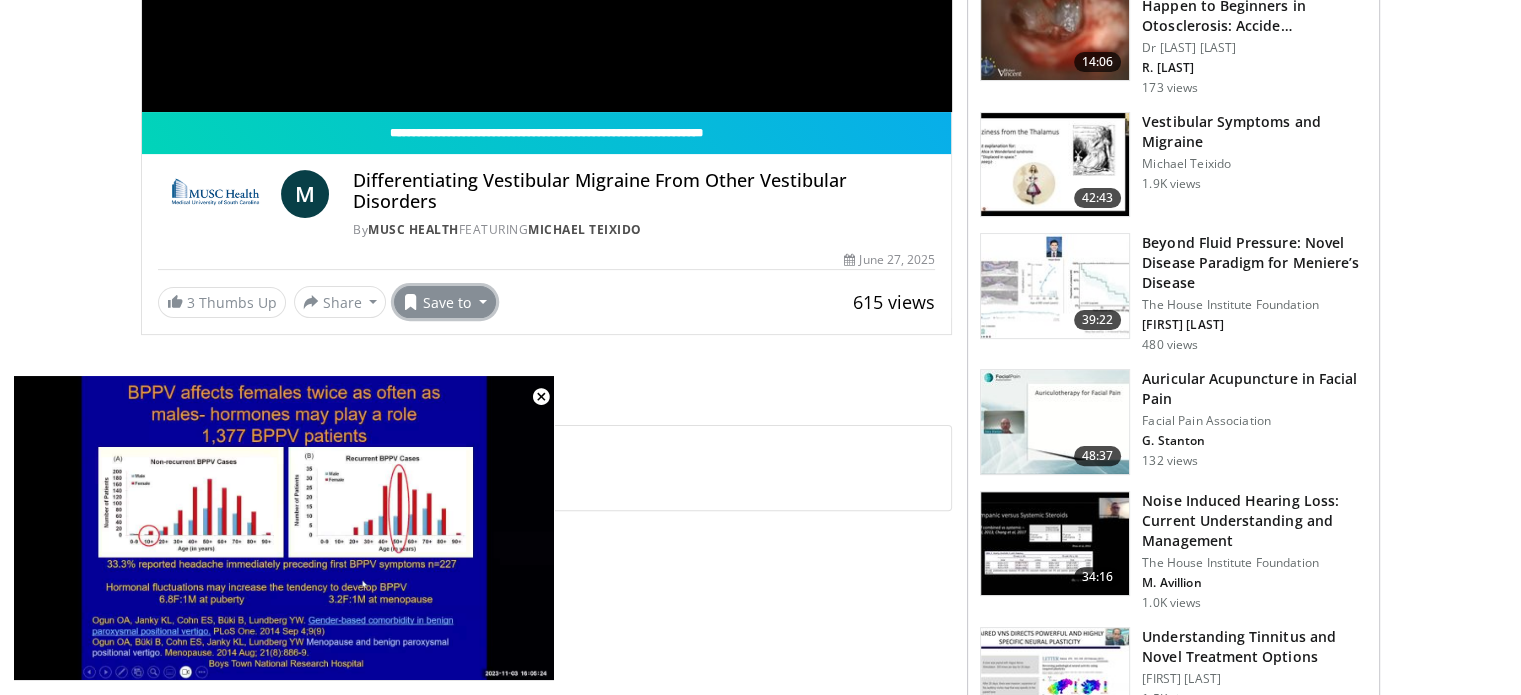 click on "Save to" at bounding box center [445, 302] 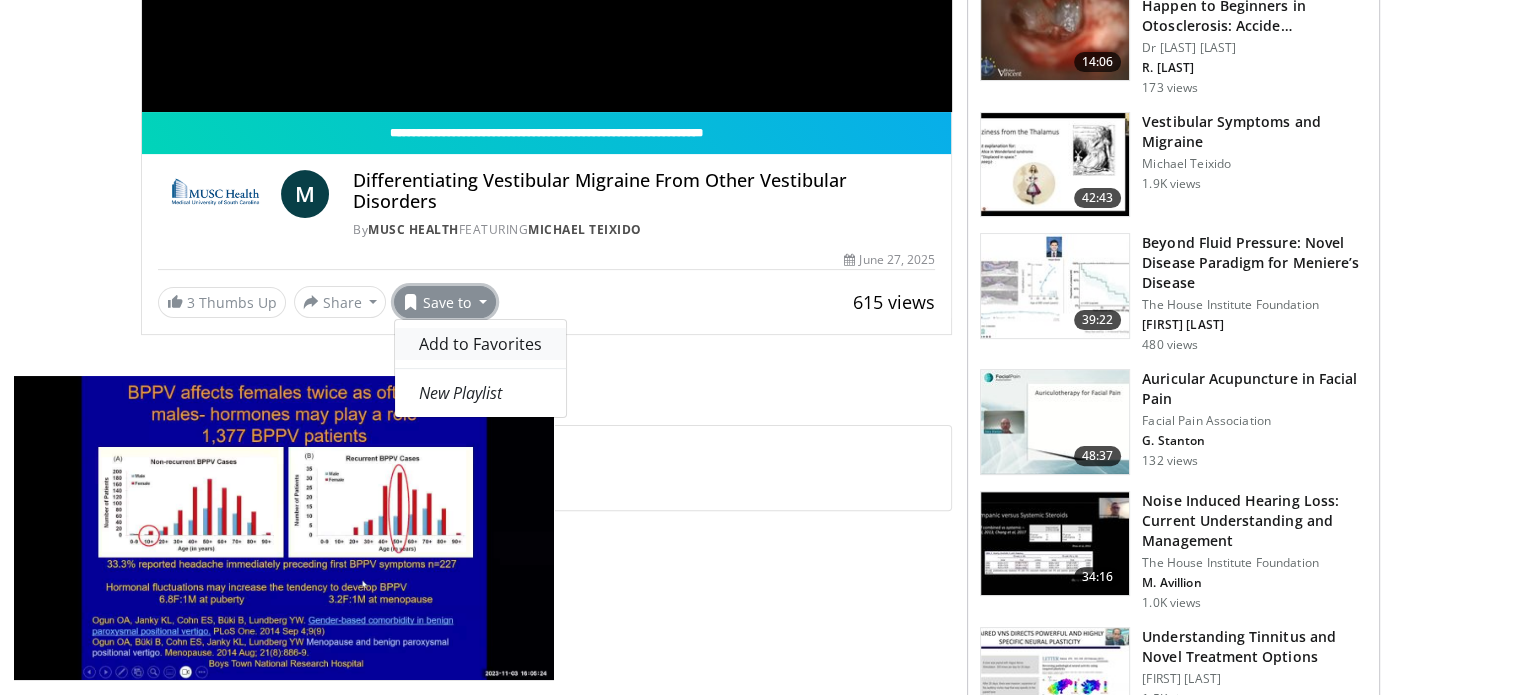 click on "Add to Favorites" at bounding box center [480, 344] 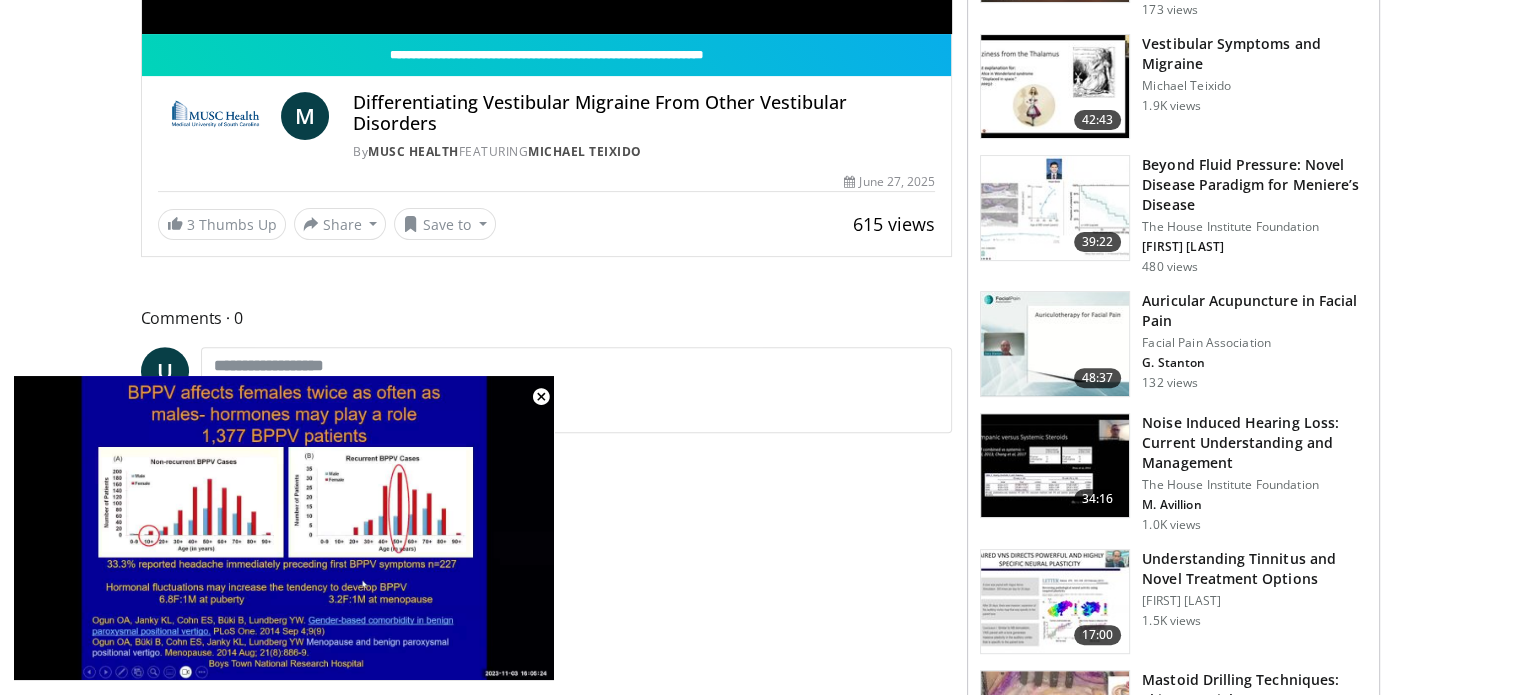 scroll, scrollTop: 700, scrollLeft: 0, axis: vertical 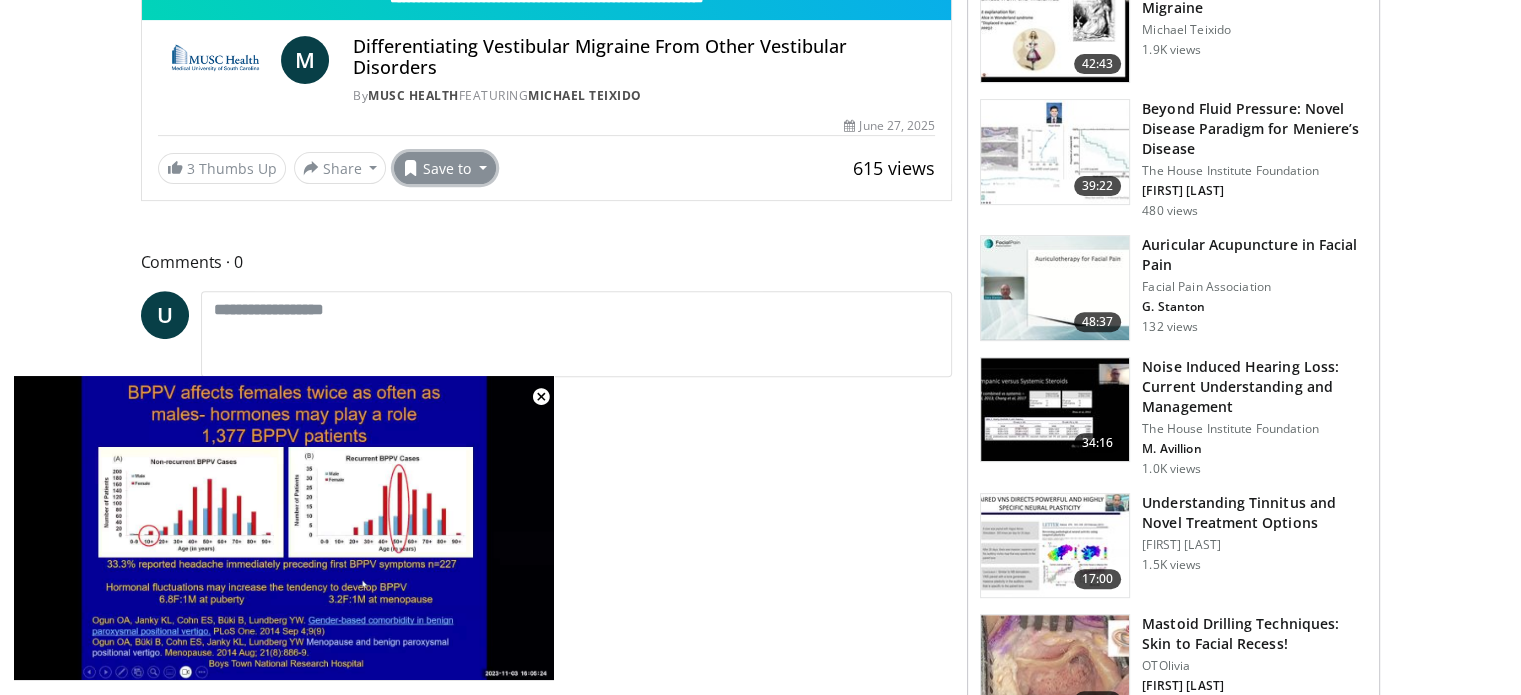 click on "Save to" at bounding box center (445, 168) 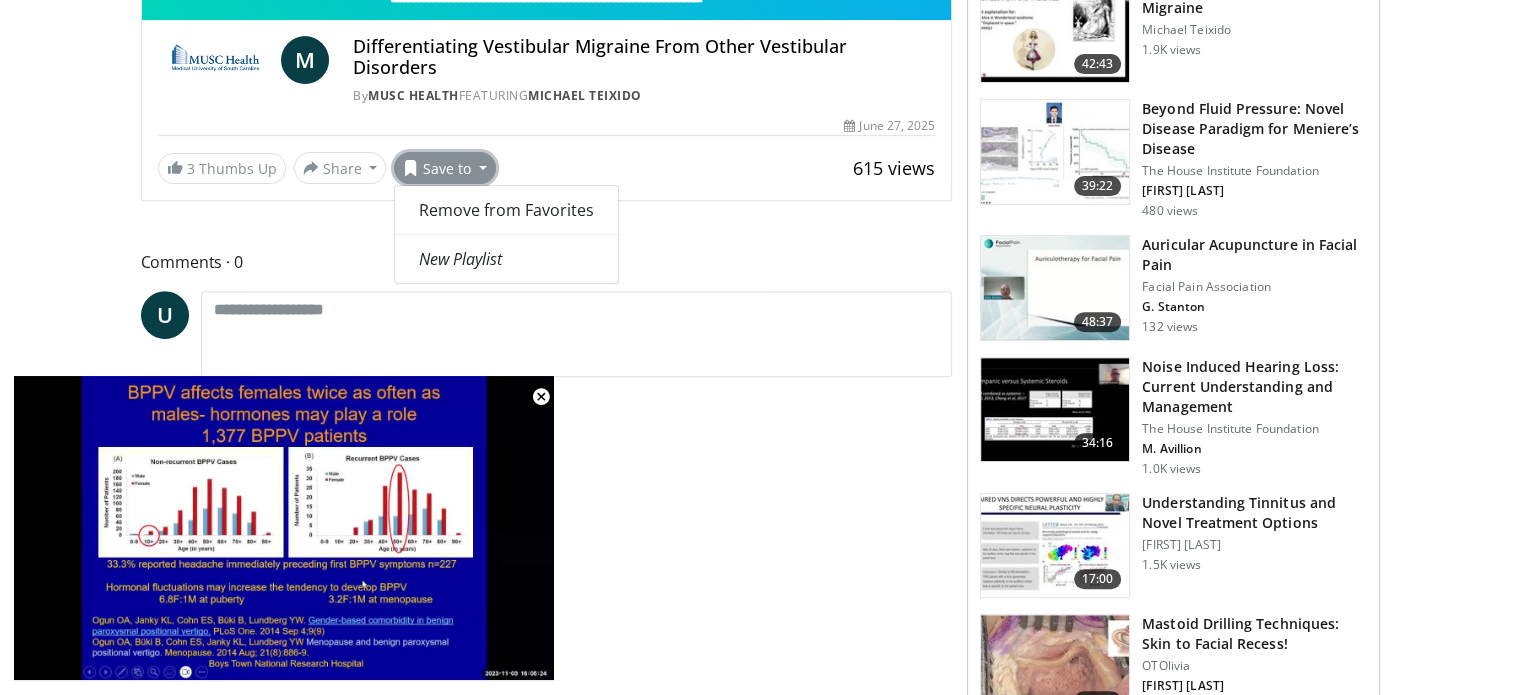 click on "**********" at bounding box center [547, -140] 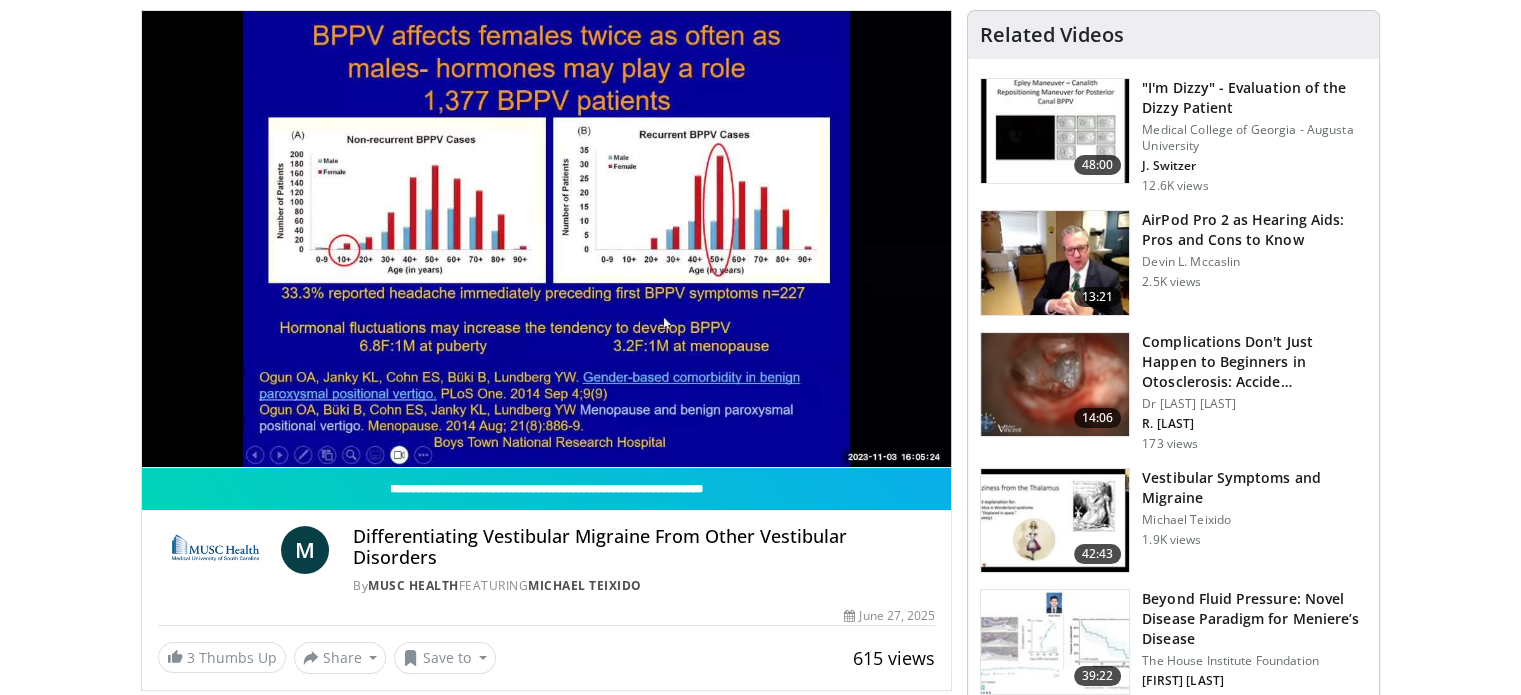 scroll, scrollTop: 44, scrollLeft: 0, axis: vertical 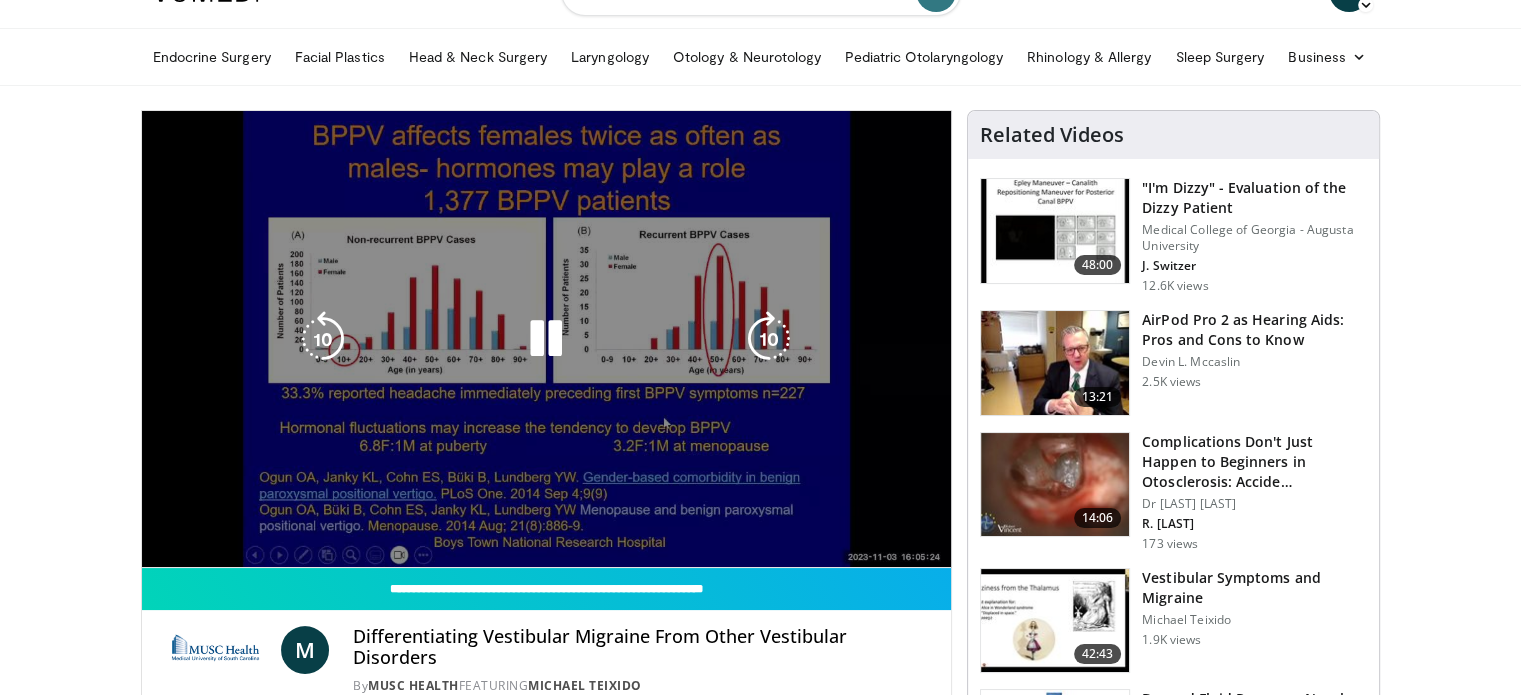click on "10 seconds
Tap to unmute" at bounding box center [547, 339] 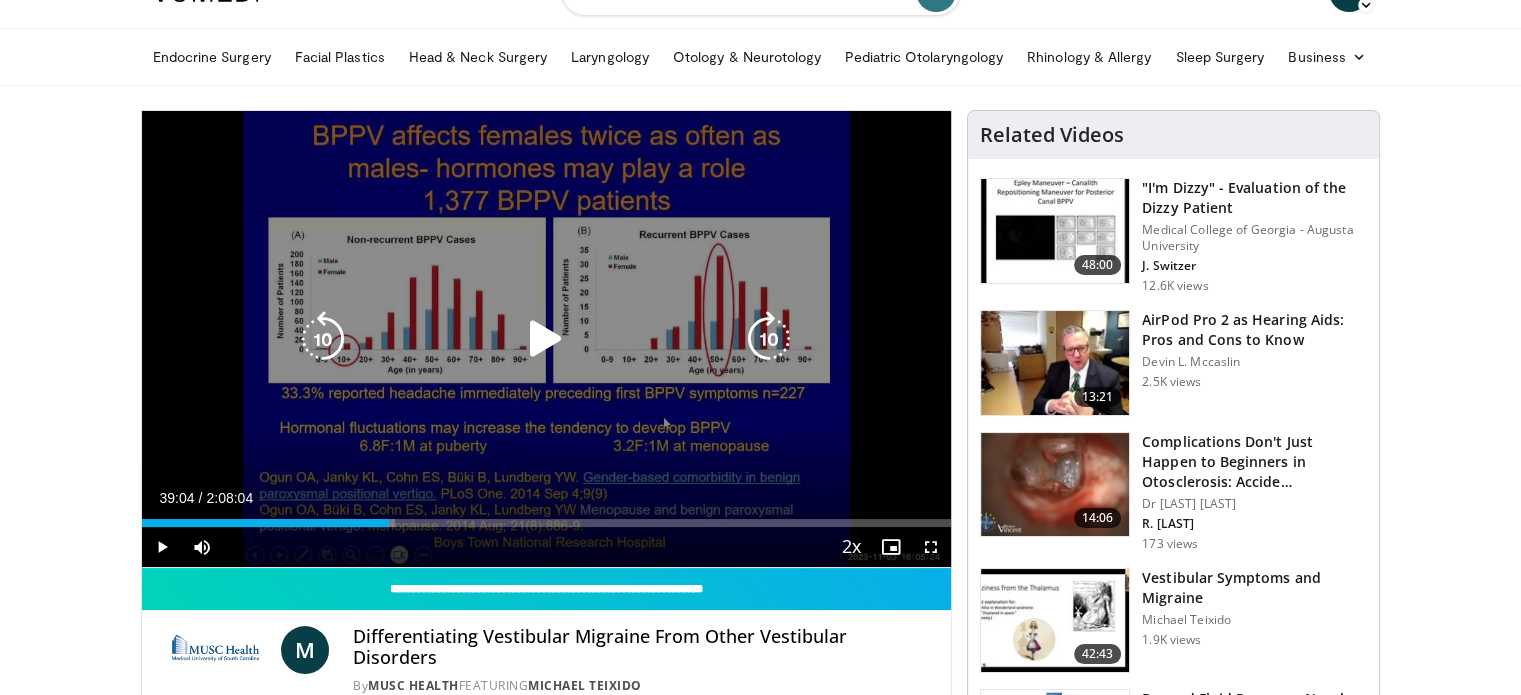 click on "10 seconds
Tap to unmute" at bounding box center (547, 339) 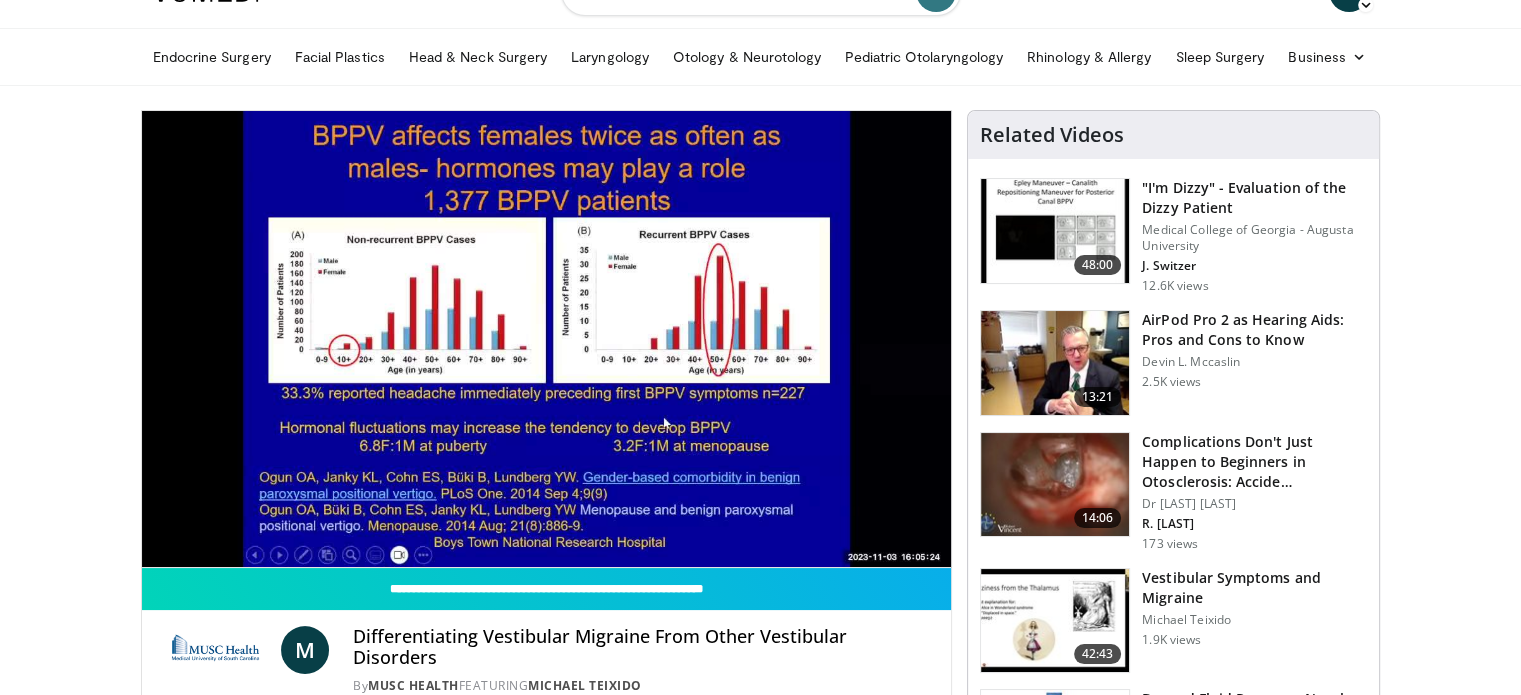 click on "Specialties
Adult & Family Medicine
Allergy, Asthma, Immunology
Anesthesiology
Cardiology
Dental
Dermatology
Endocrinology
Gastroenterology & Hepatology
General Surgery
Hematology & Oncology
Infectious Disease
Nephrology
Neurology
Neurosurgery
Obstetrics & Gynecology
Ophthalmology
Oral Maxillofacial
Orthopaedics
Otolaryngology
Pediatrics
Plastic Surgery
Podiatry
Psychiatry
Pulmonology
Radiation Oncology
Radiology
Rheumatology
Urology" at bounding box center [760, 1458] 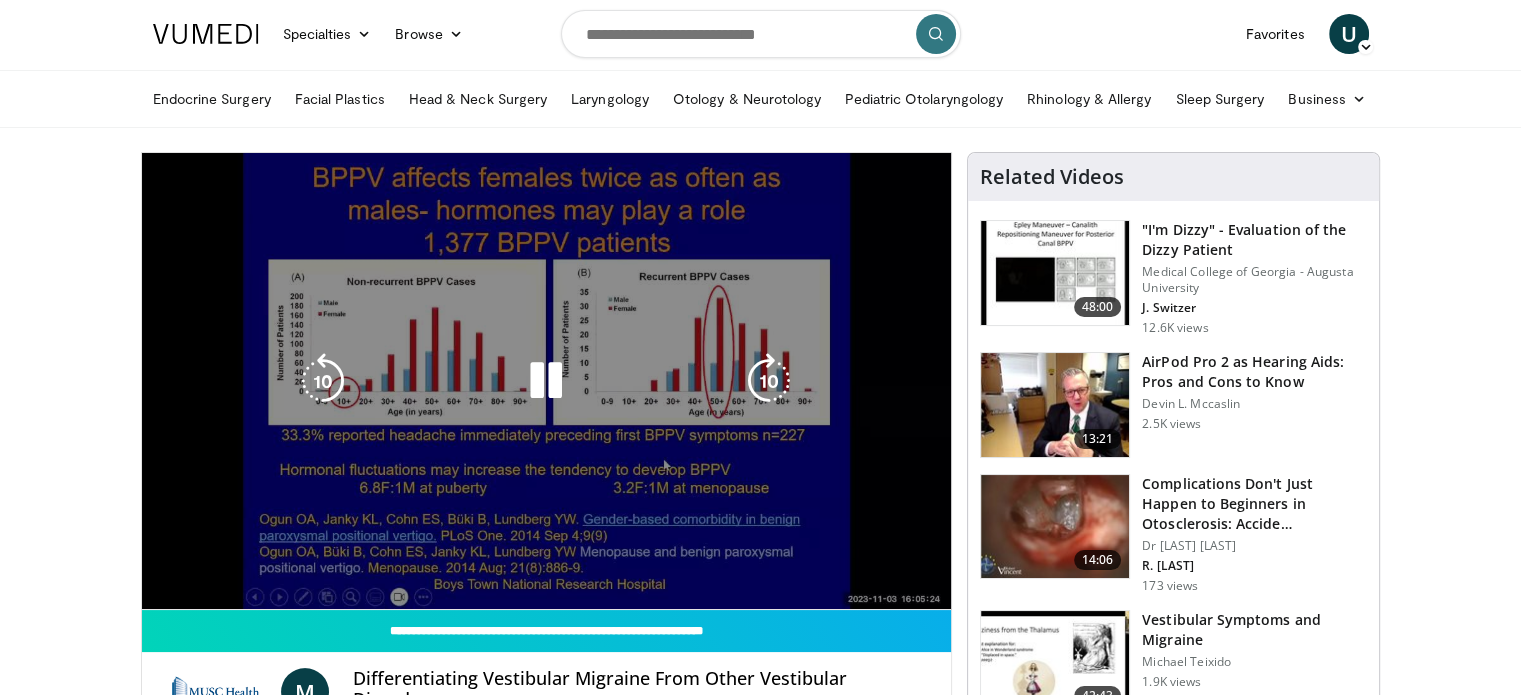 scroll, scrollTop: 0, scrollLeft: 0, axis: both 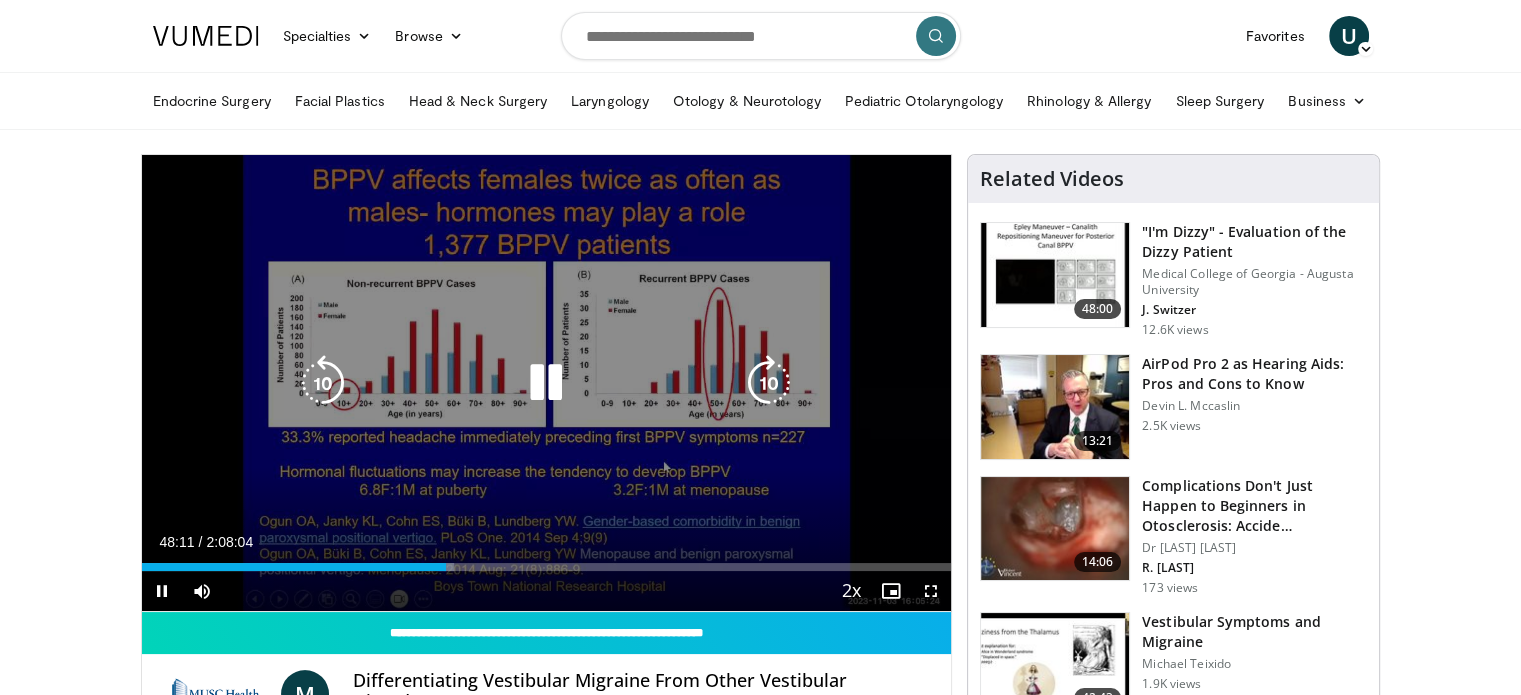 click on "10 seconds
Tap to unmute" at bounding box center (547, 383) 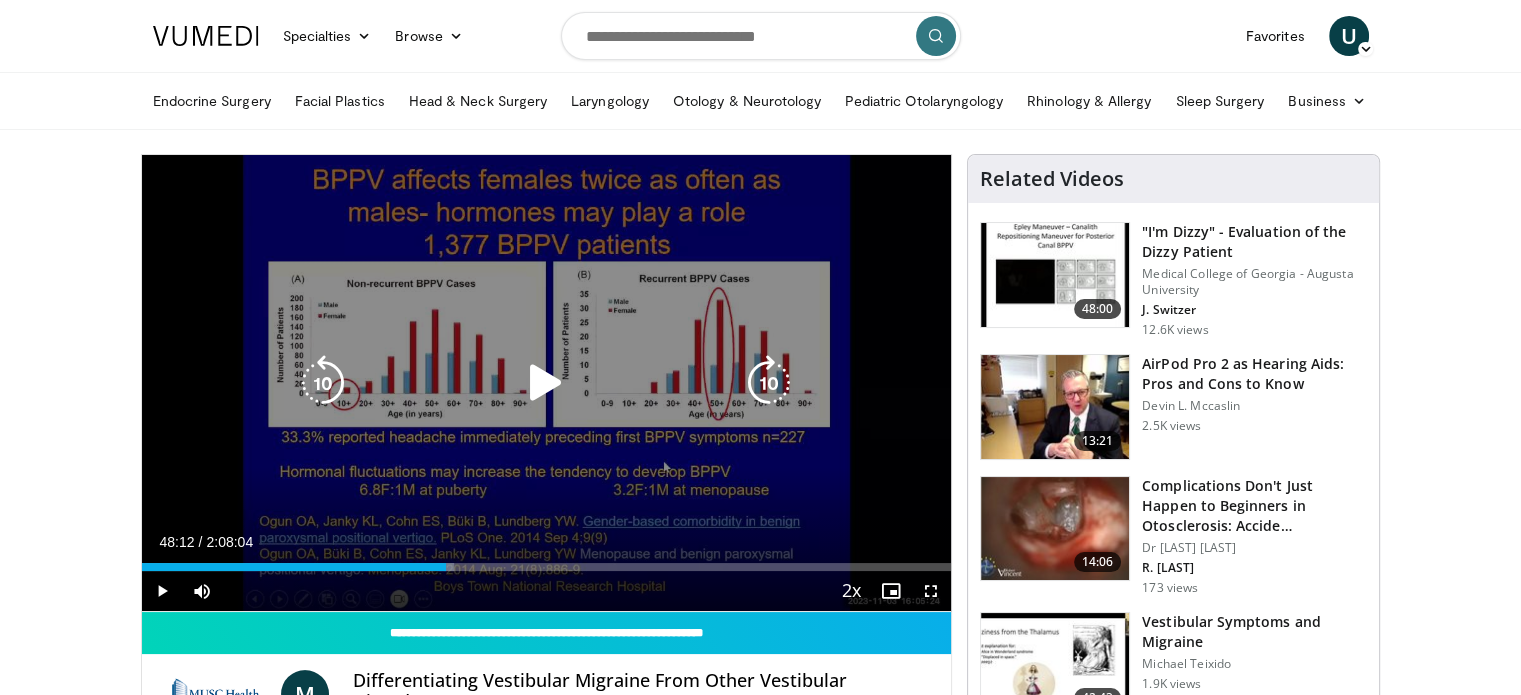 click on "10 seconds
Tap to unmute" at bounding box center [547, 383] 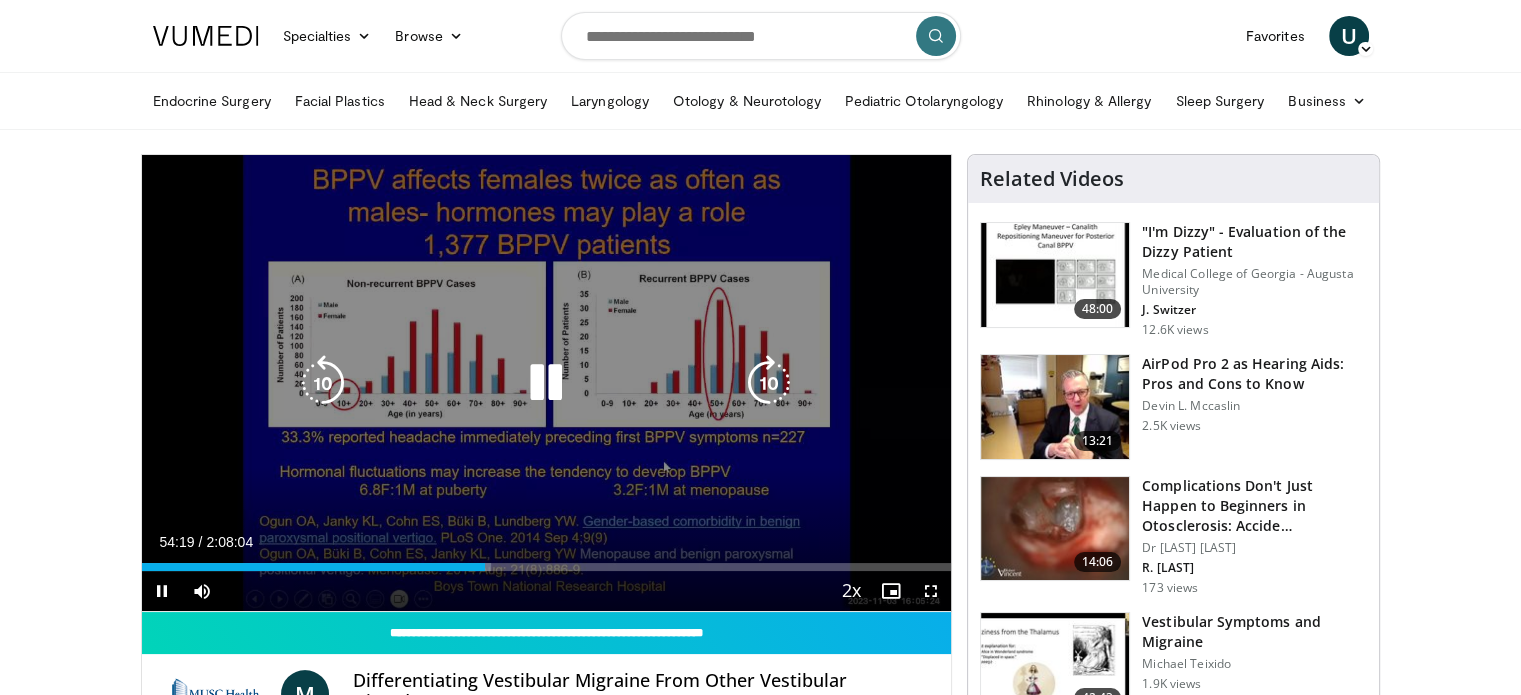 click on "10 seconds
Tap to unmute" at bounding box center (547, 383) 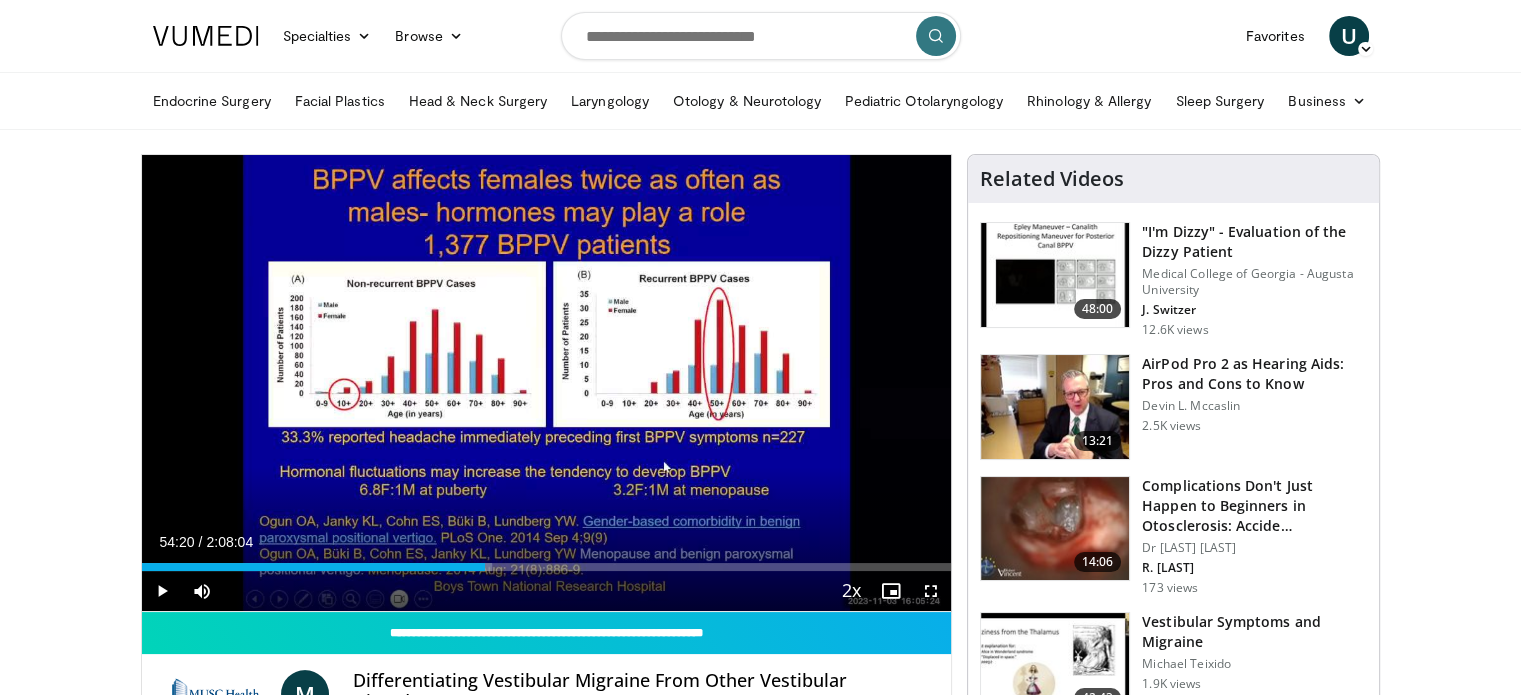 click on "10 seconds
Tap to unmute" at bounding box center [547, 383] 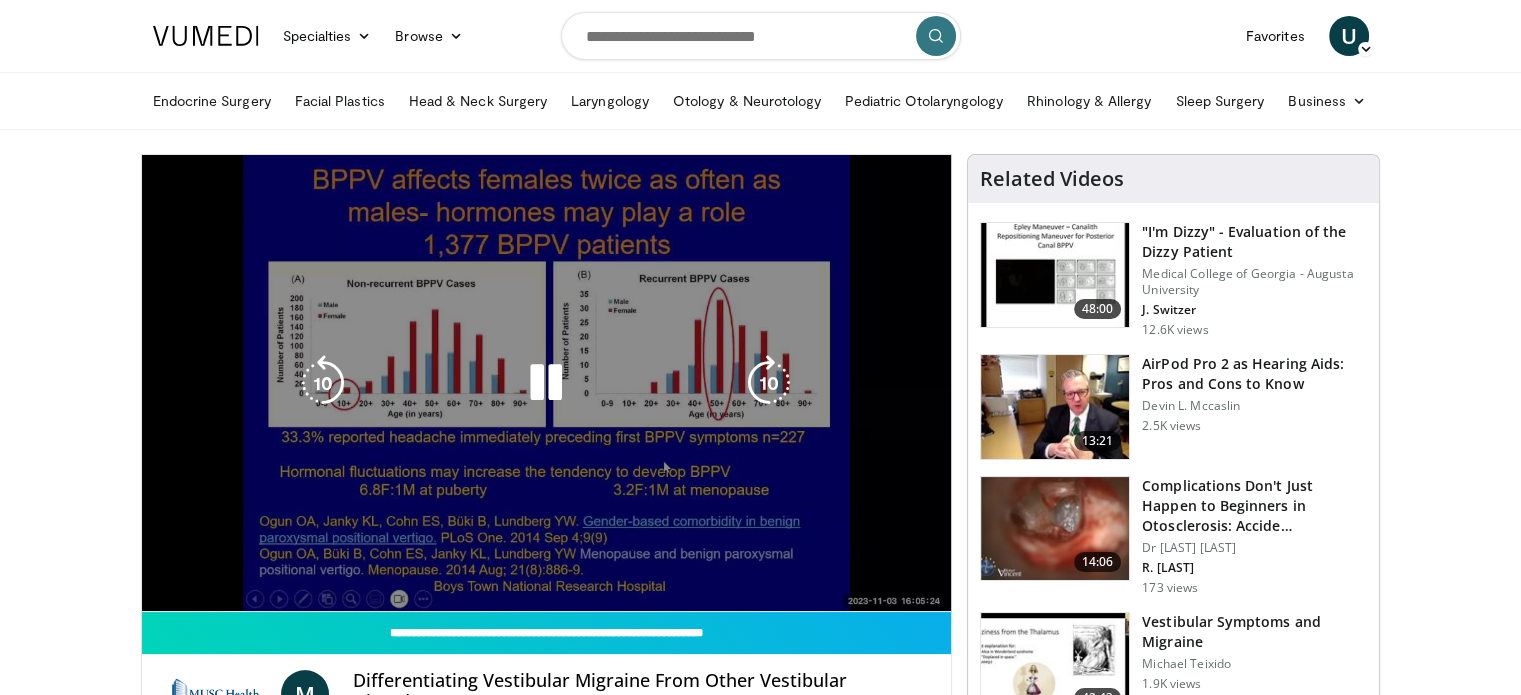 click on "10 seconds
Tap to unmute" at bounding box center [547, 383] 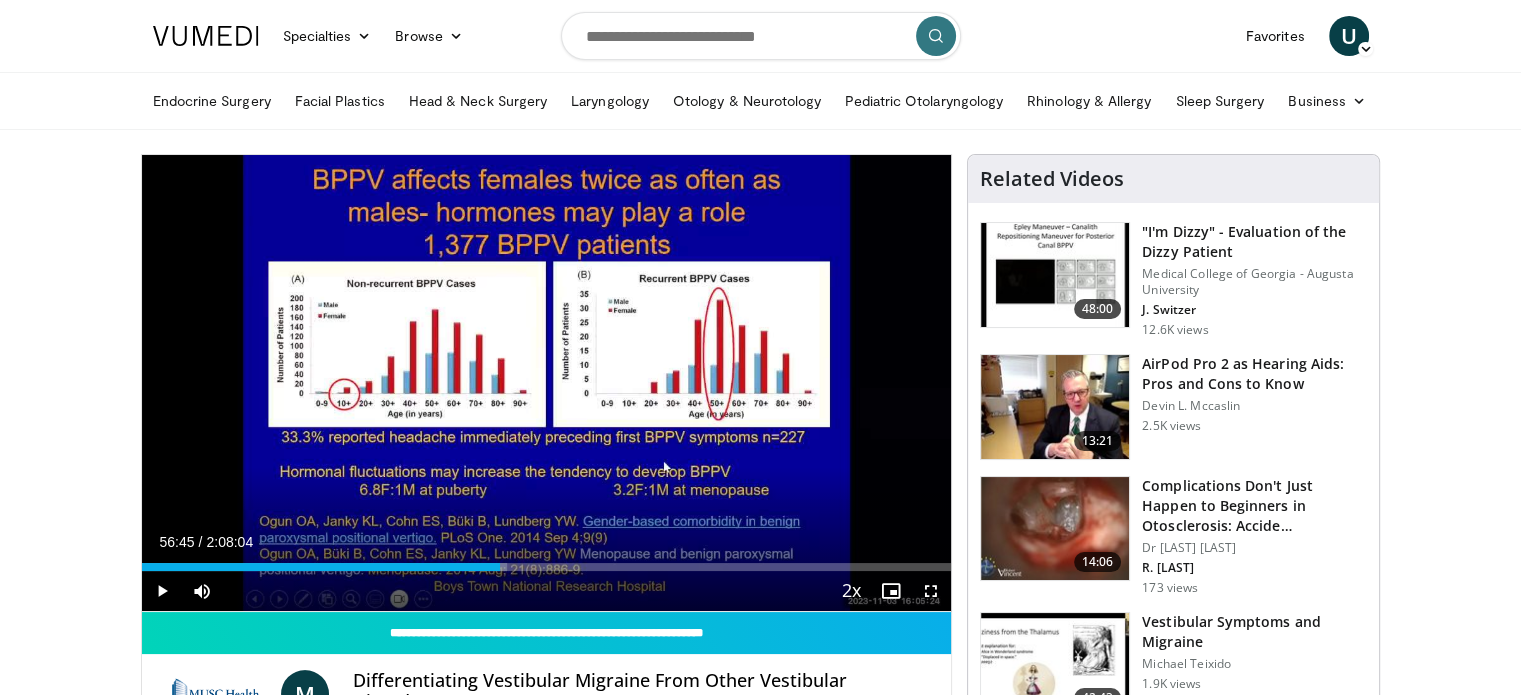 click on "10 seconds
Tap to unmute" at bounding box center (547, 383) 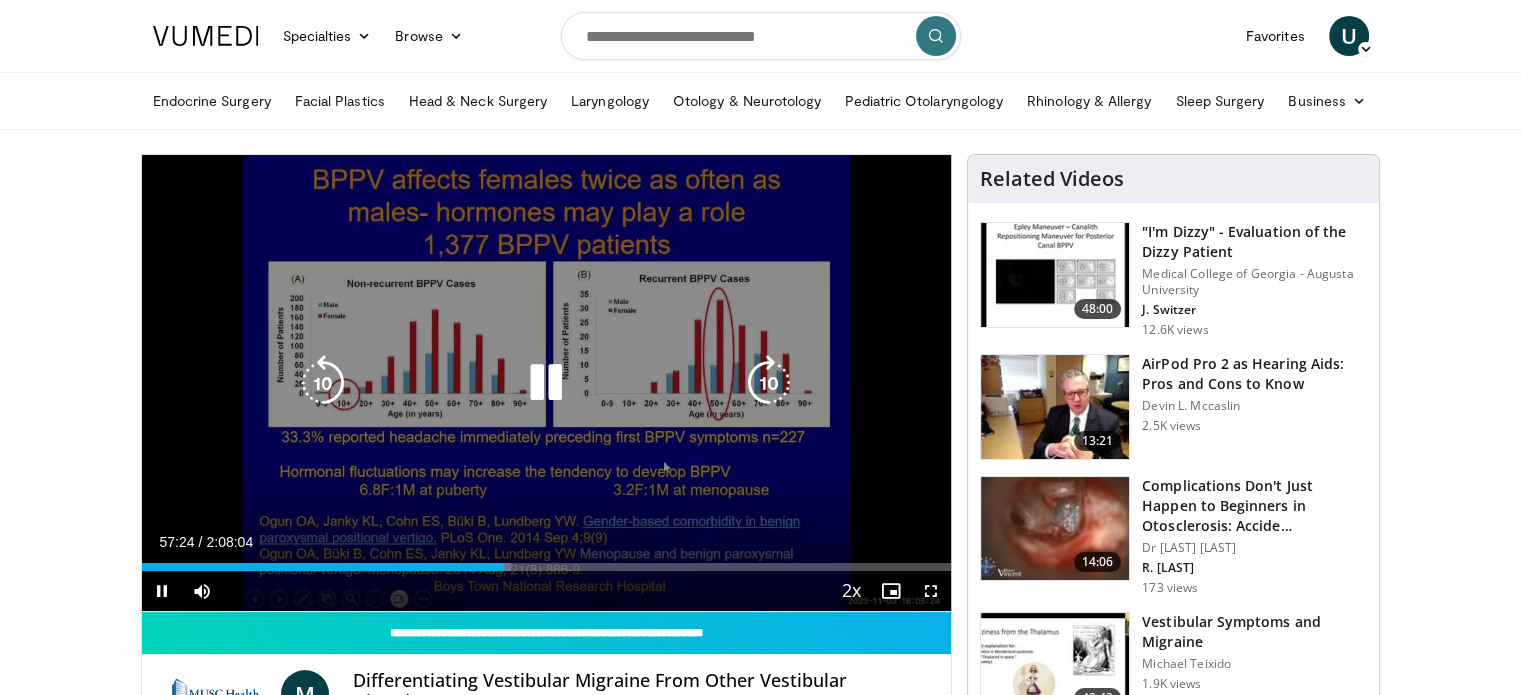 click on "10 seconds
Tap to unmute" at bounding box center [547, 383] 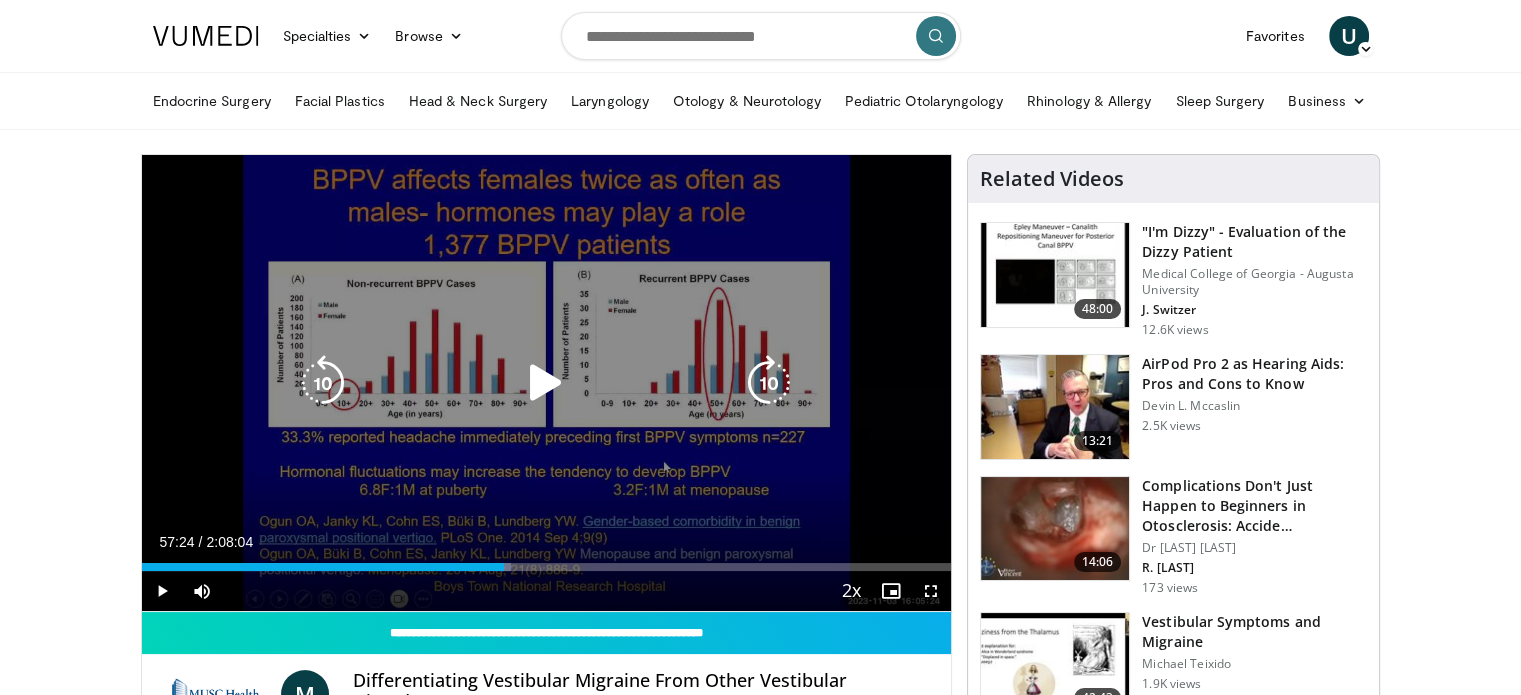 click on "10 seconds
Tap to unmute" at bounding box center (547, 383) 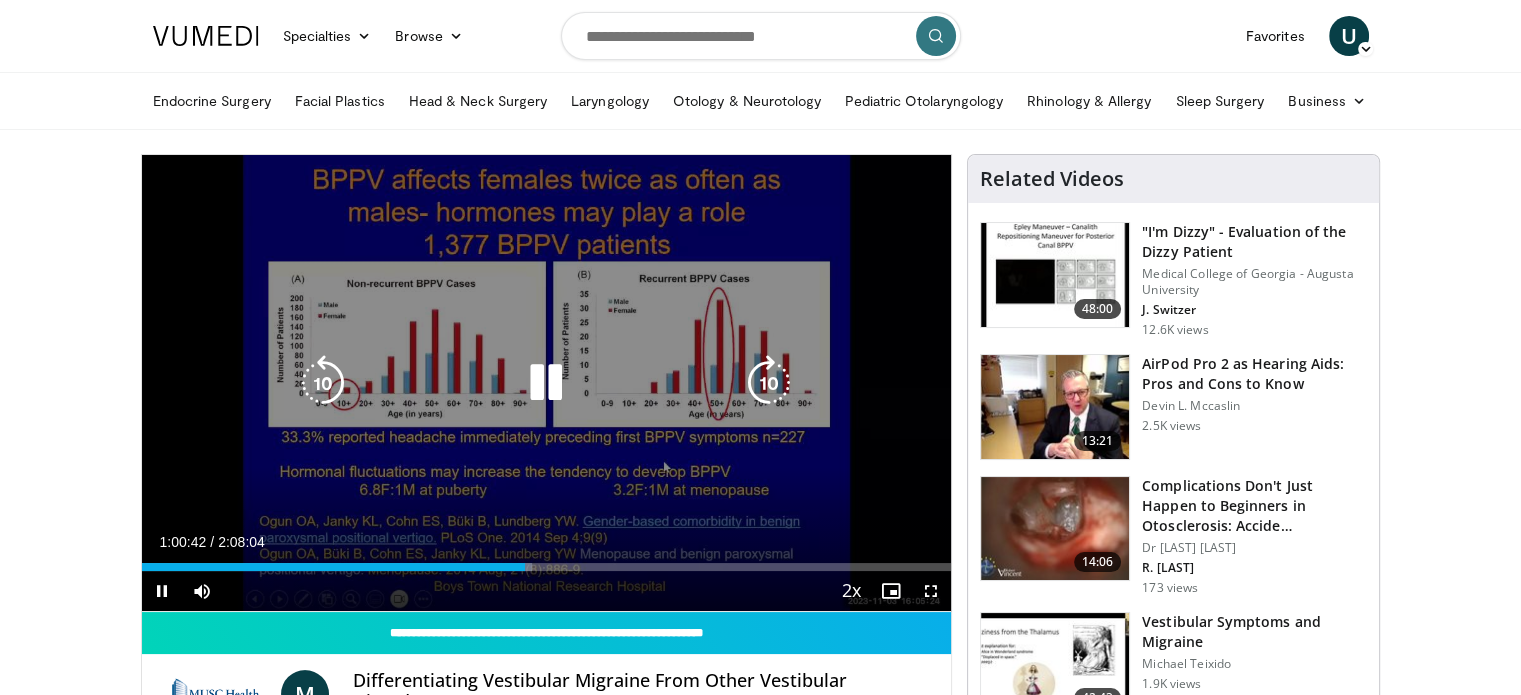 click on "10 seconds
Tap to unmute" at bounding box center [547, 383] 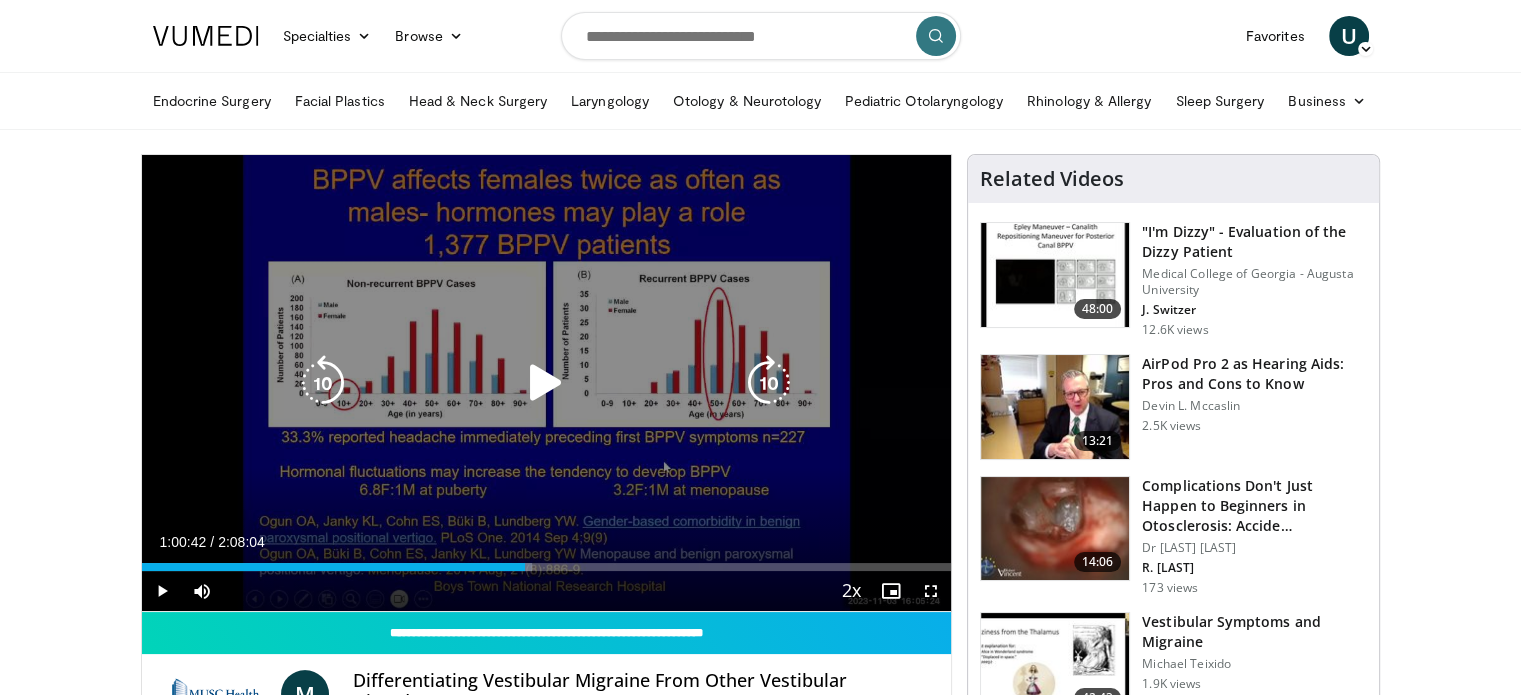 click on "10 seconds
Tap to unmute" at bounding box center [547, 383] 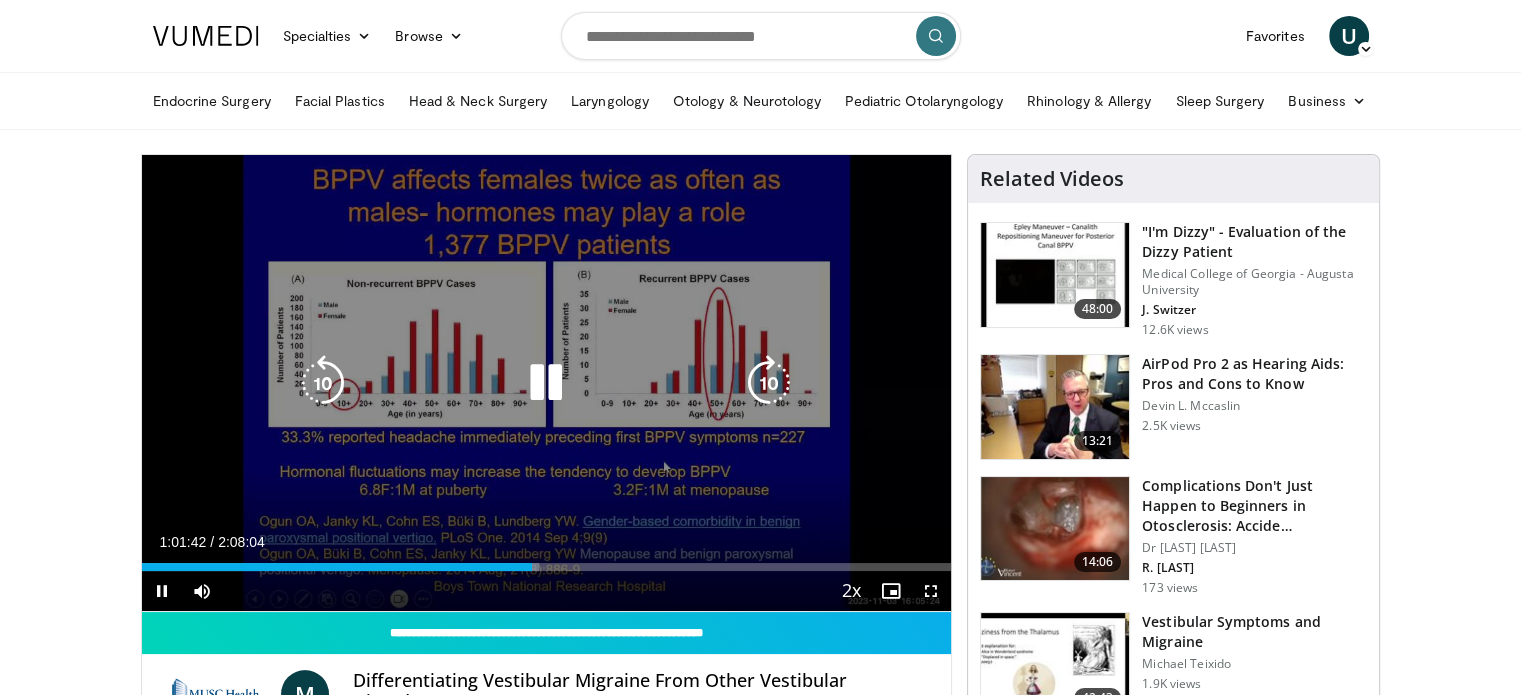 click on "10 seconds
Tap to unmute" at bounding box center (547, 383) 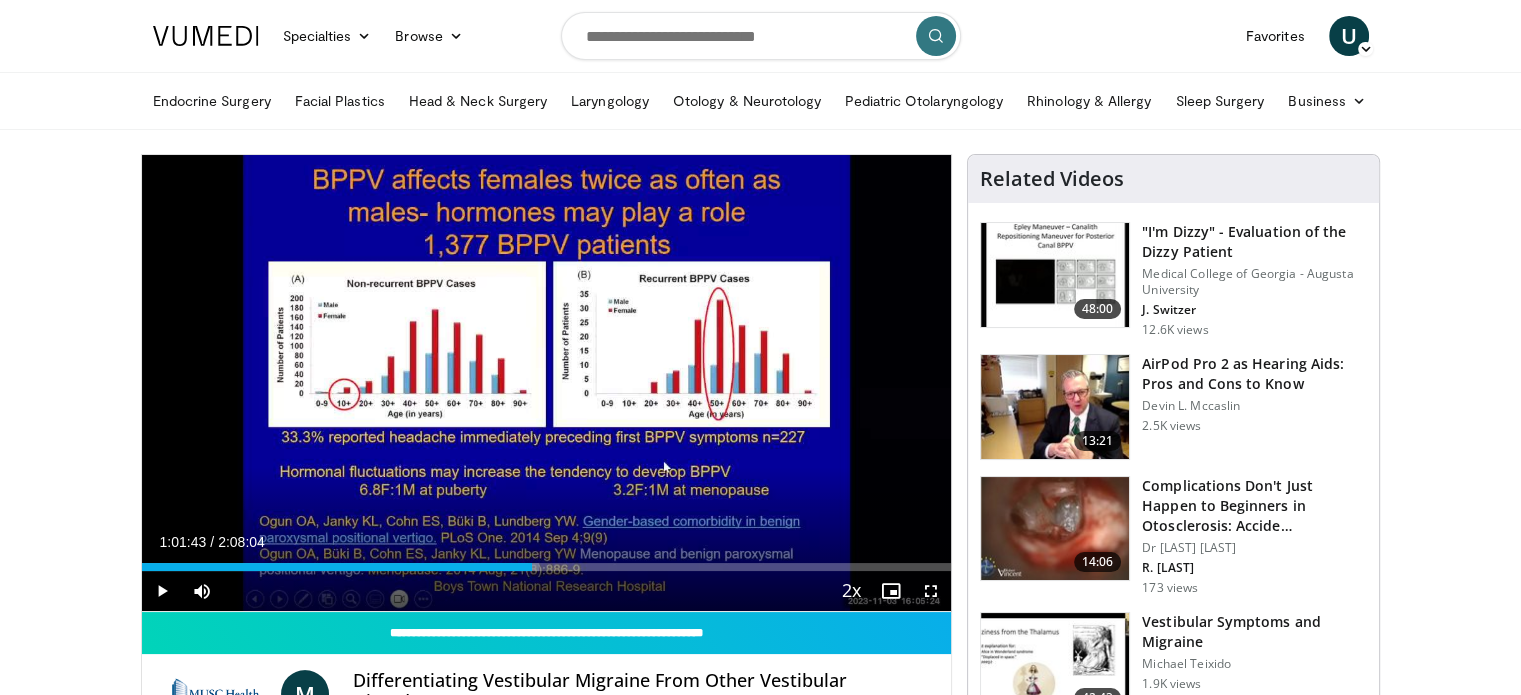 click on "10 seconds
Tap to unmute" at bounding box center (547, 383) 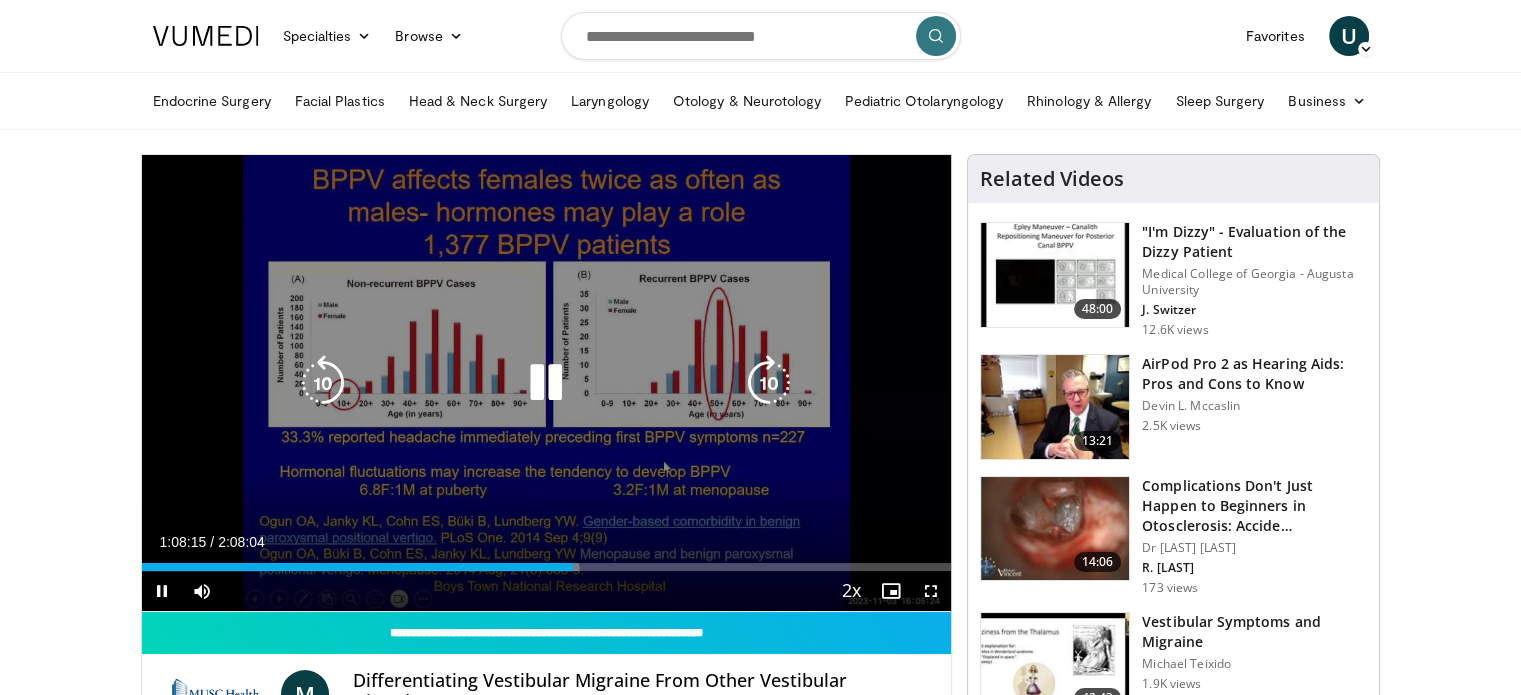 click on "10 seconds
Tap to unmute" at bounding box center (547, 383) 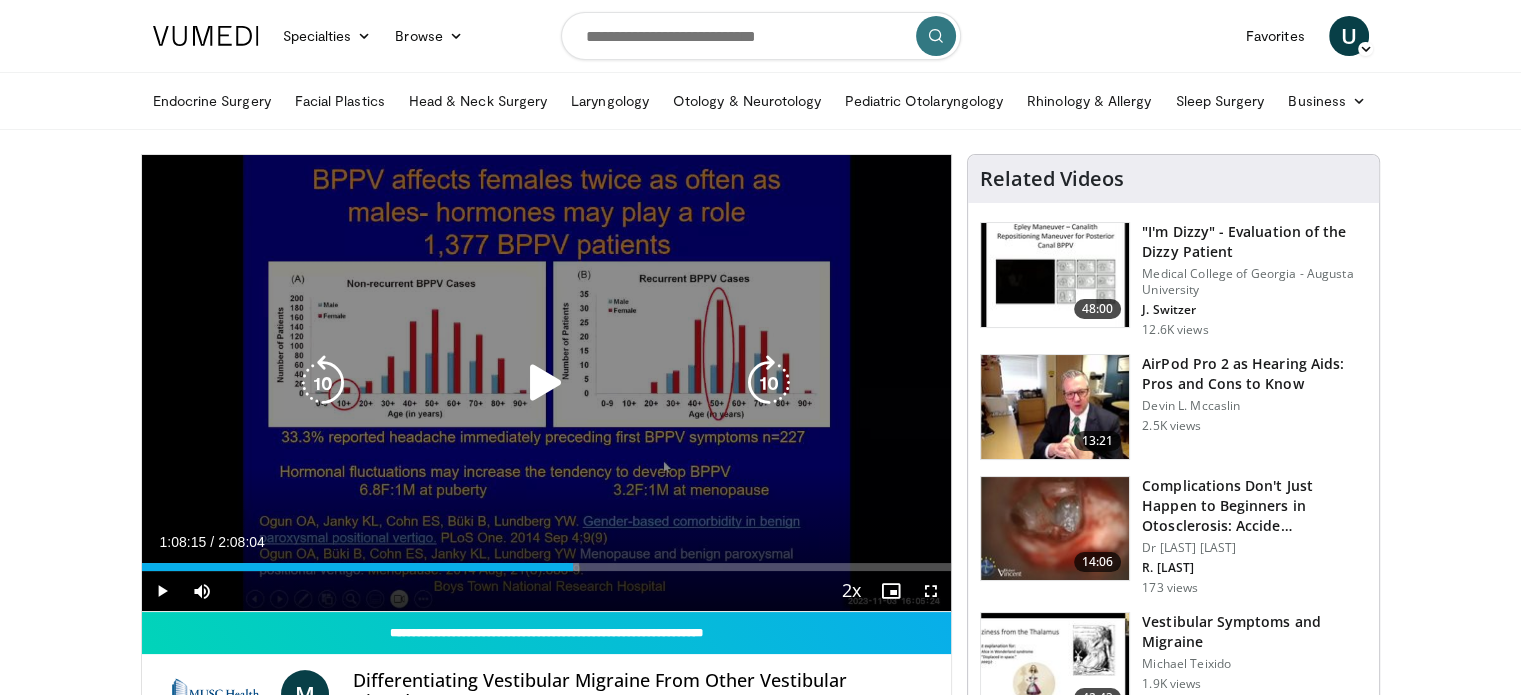 click on "10 seconds
Tap to unmute" at bounding box center [547, 383] 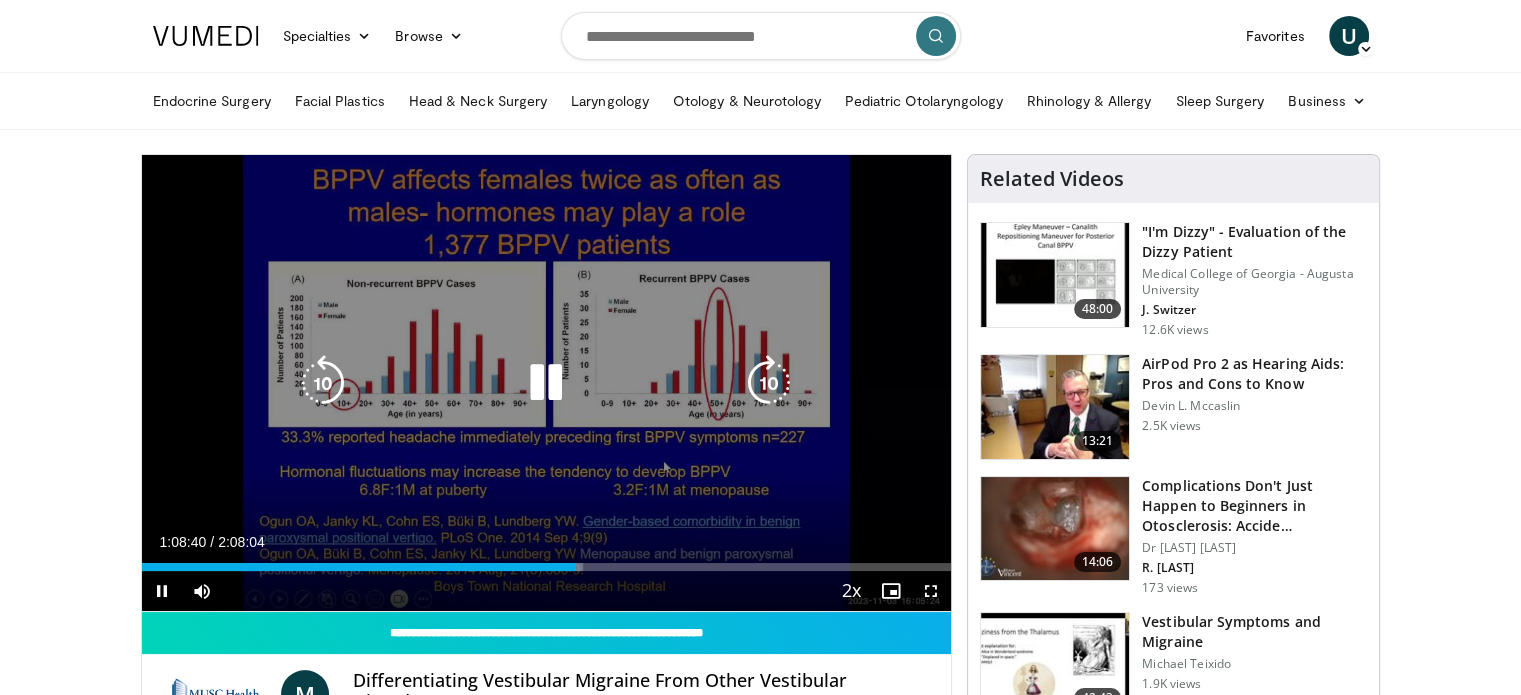 click on "10 seconds
Tap to unmute" at bounding box center (547, 383) 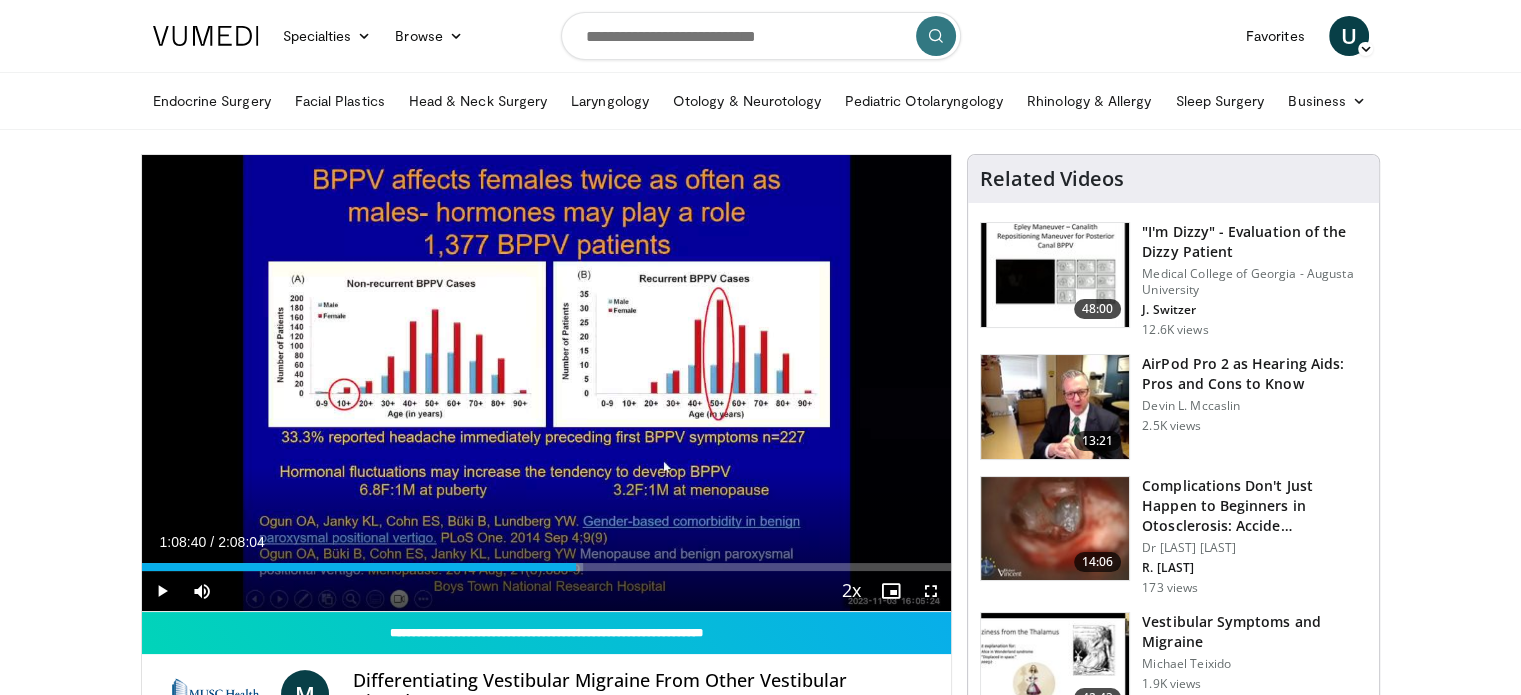 click at bounding box center [1055, 407] 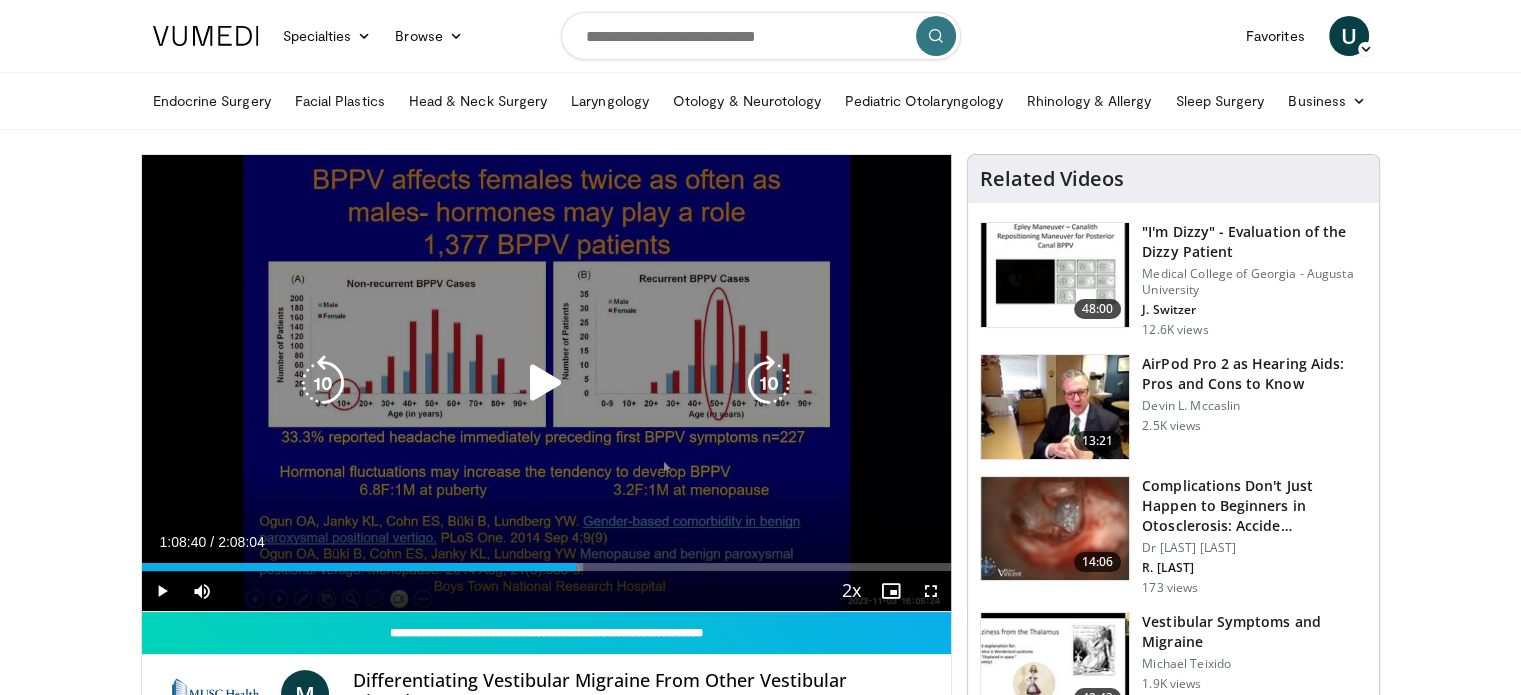 click on "10 seconds
Tap to unmute" at bounding box center [547, 383] 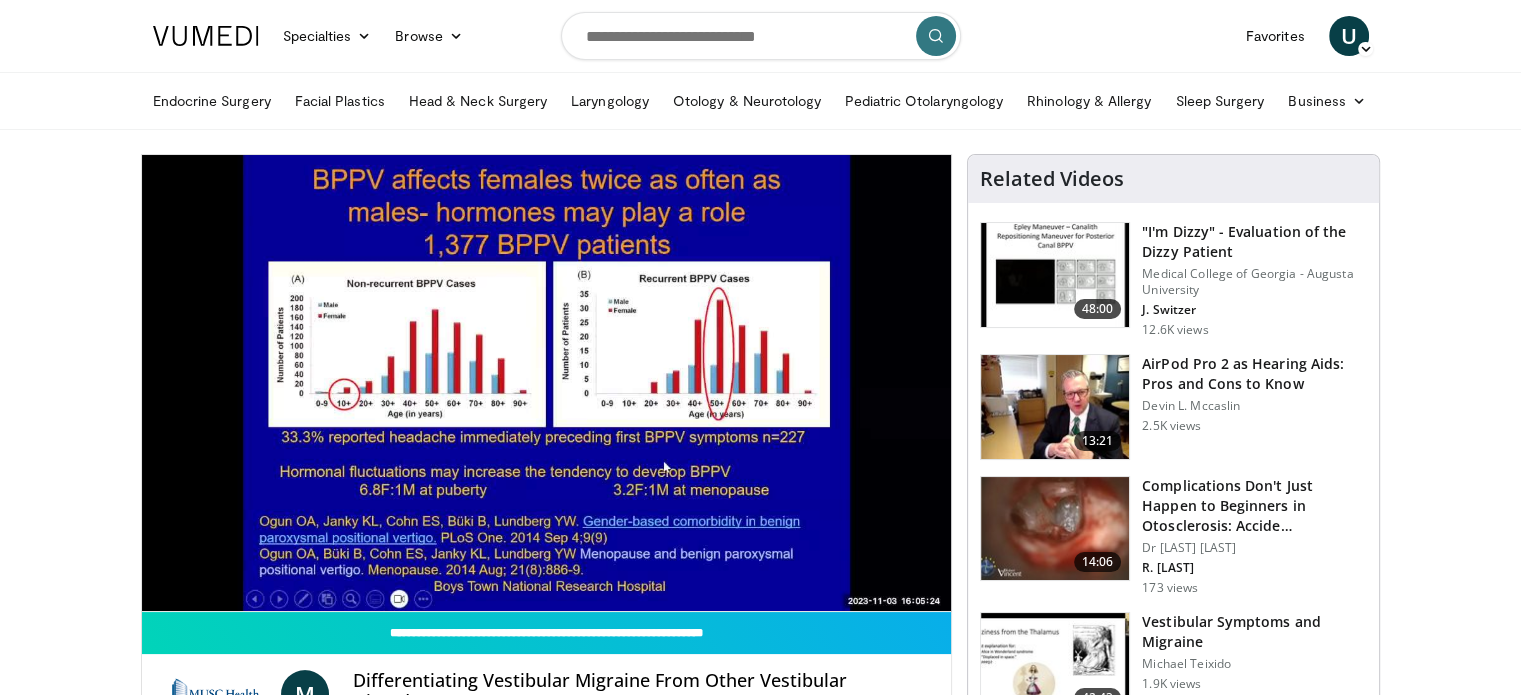 click on "Specialties
Adult & Family Medicine
Allergy, Asthma, Immunology
Anesthesiology
Cardiology
Dental
Dermatology
Endocrinology
Gastroenterology & Hepatology
General Surgery
Hematology & Oncology
Infectious Disease
Nephrology
Neurology
Neurosurgery
Obstetrics & Gynecology
Ophthalmology
Oral Maxillofacial
Orthopaedics
Otolaryngology
Pediatrics
Plastic Surgery
Podiatry
Psychiatry
Pulmonology
Radiation Oncology
Radiology
Rheumatology
Urology" at bounding box center [760, 1502] 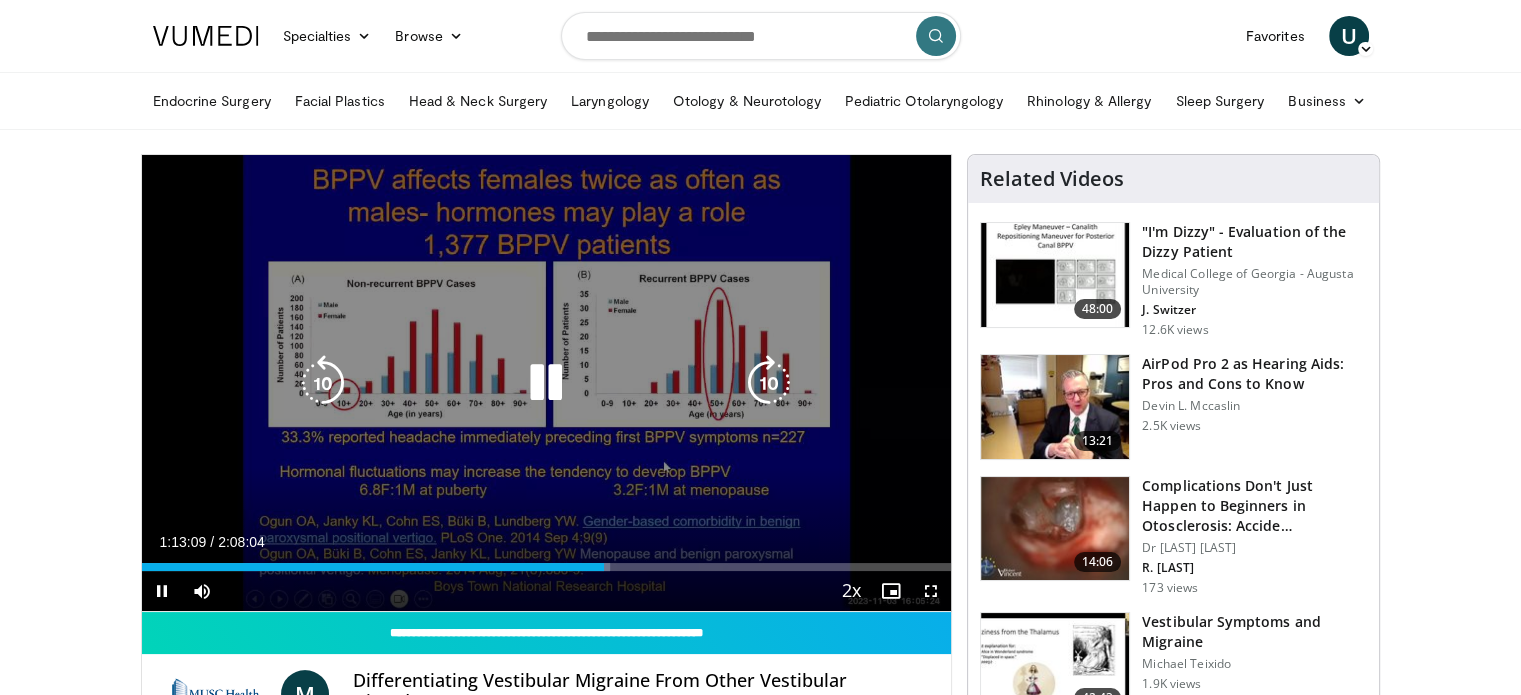 click on "10 seconds
Tap to unmute" at bounding box center (547, 383) 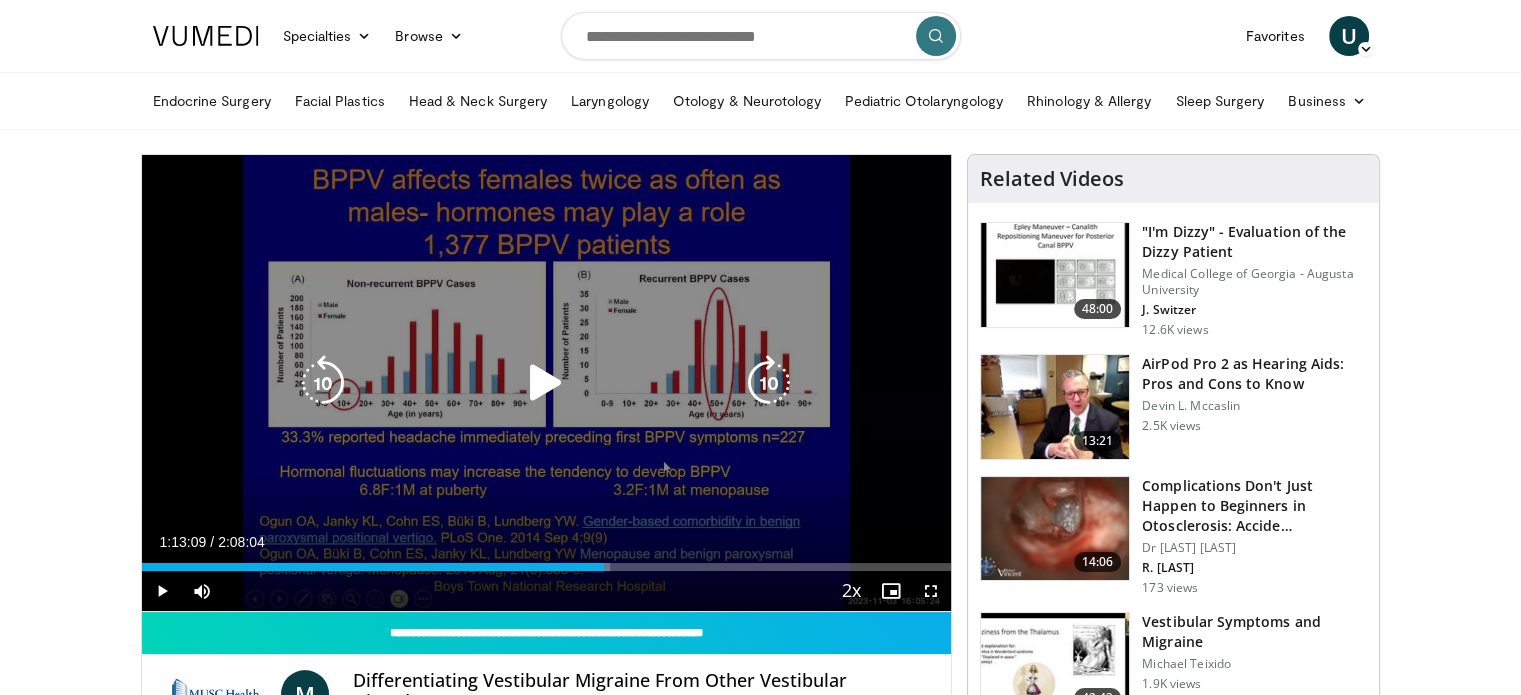 click on "10 seconds
Tap to unmute" at bounding box center (547, 383) 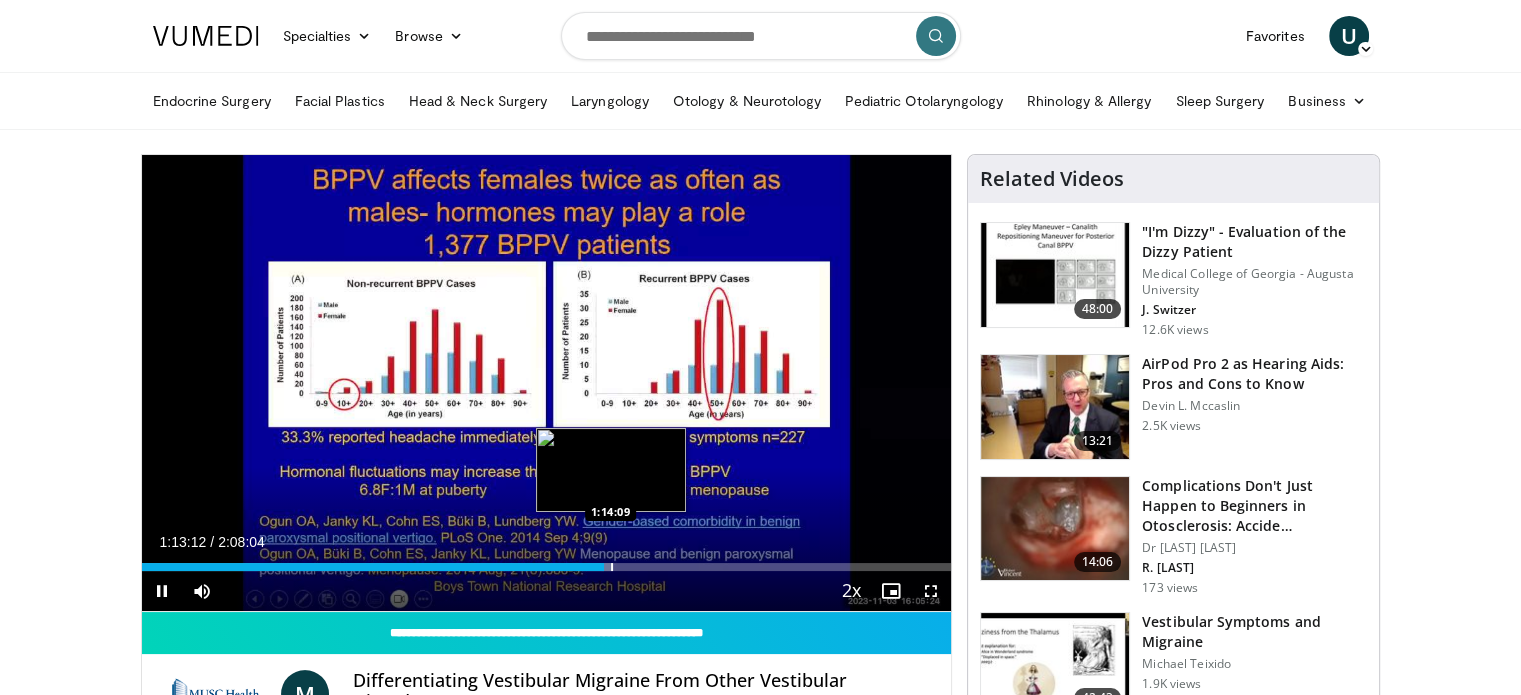 click at bounding box center (612, 567) 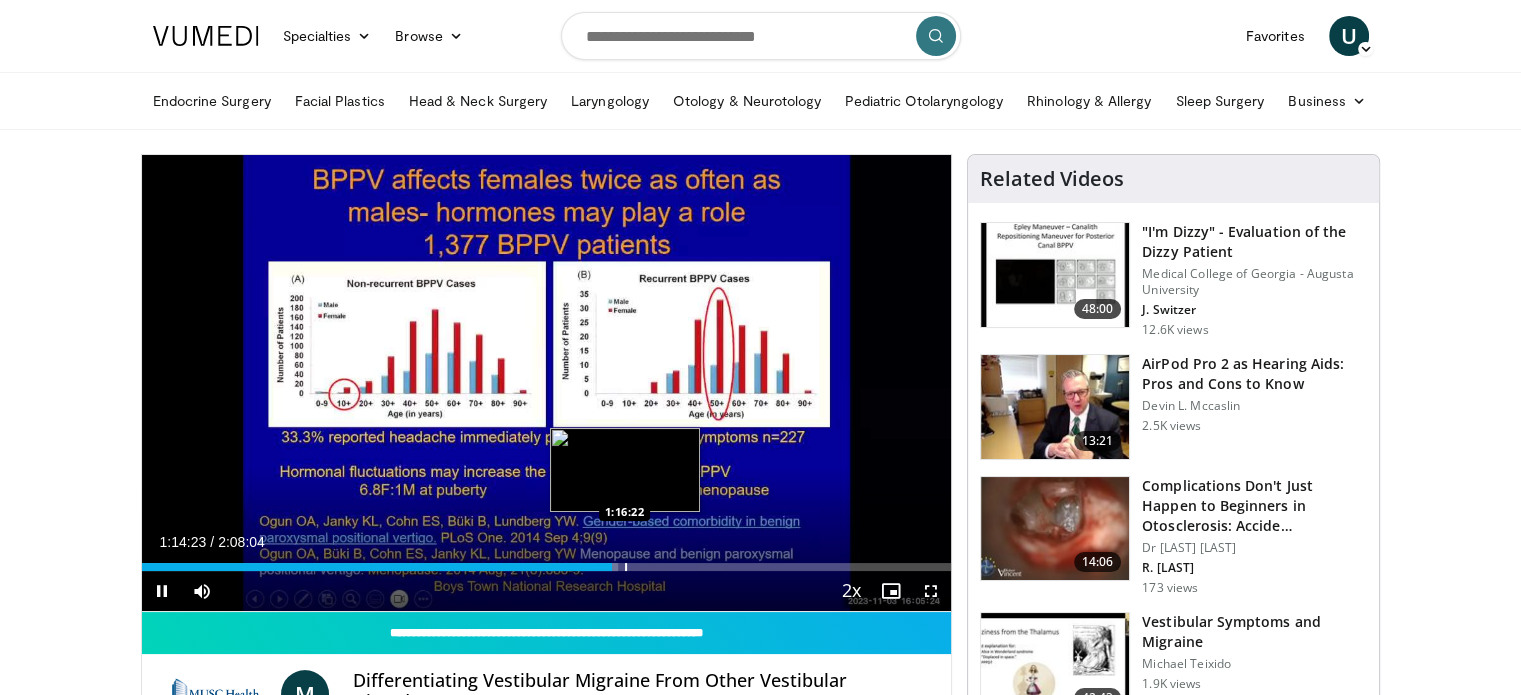 click at bounding box center (626, 567) 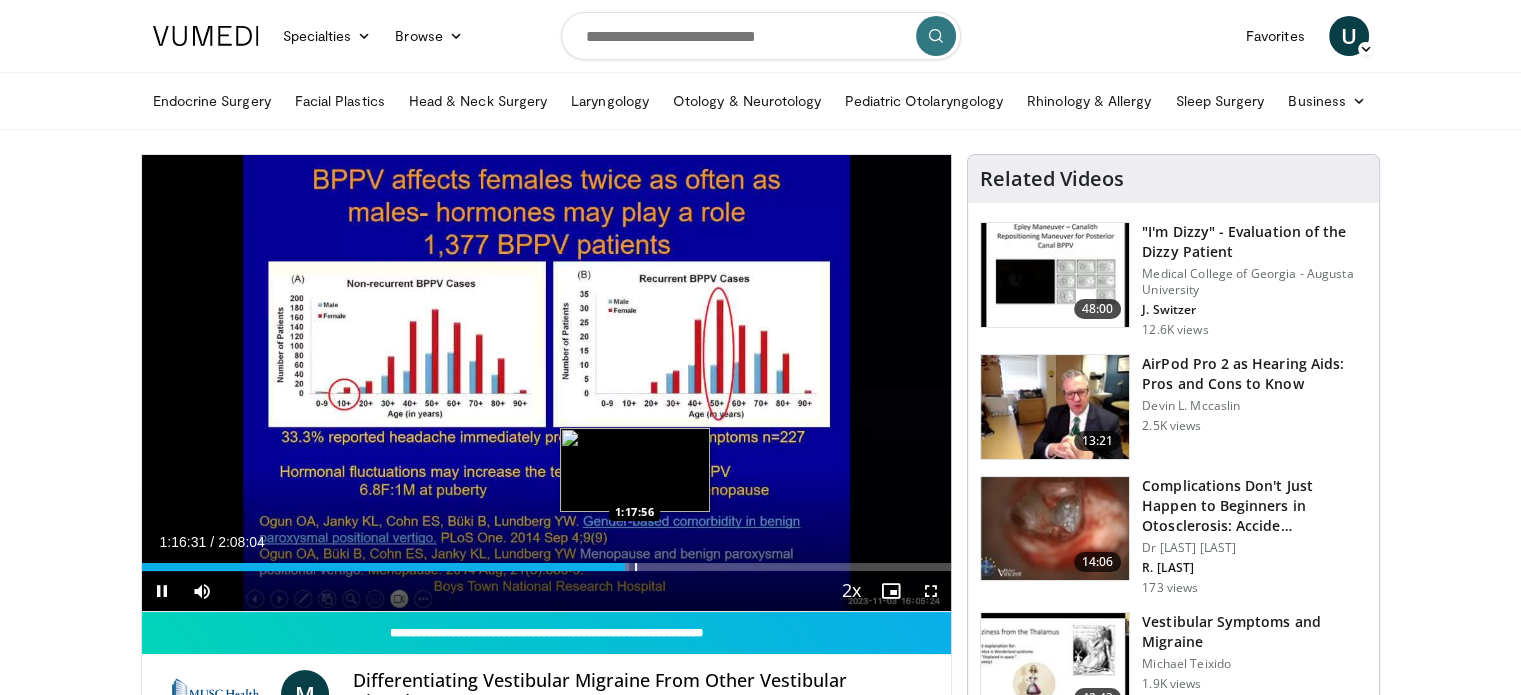 click at bounding box center (636, 567) 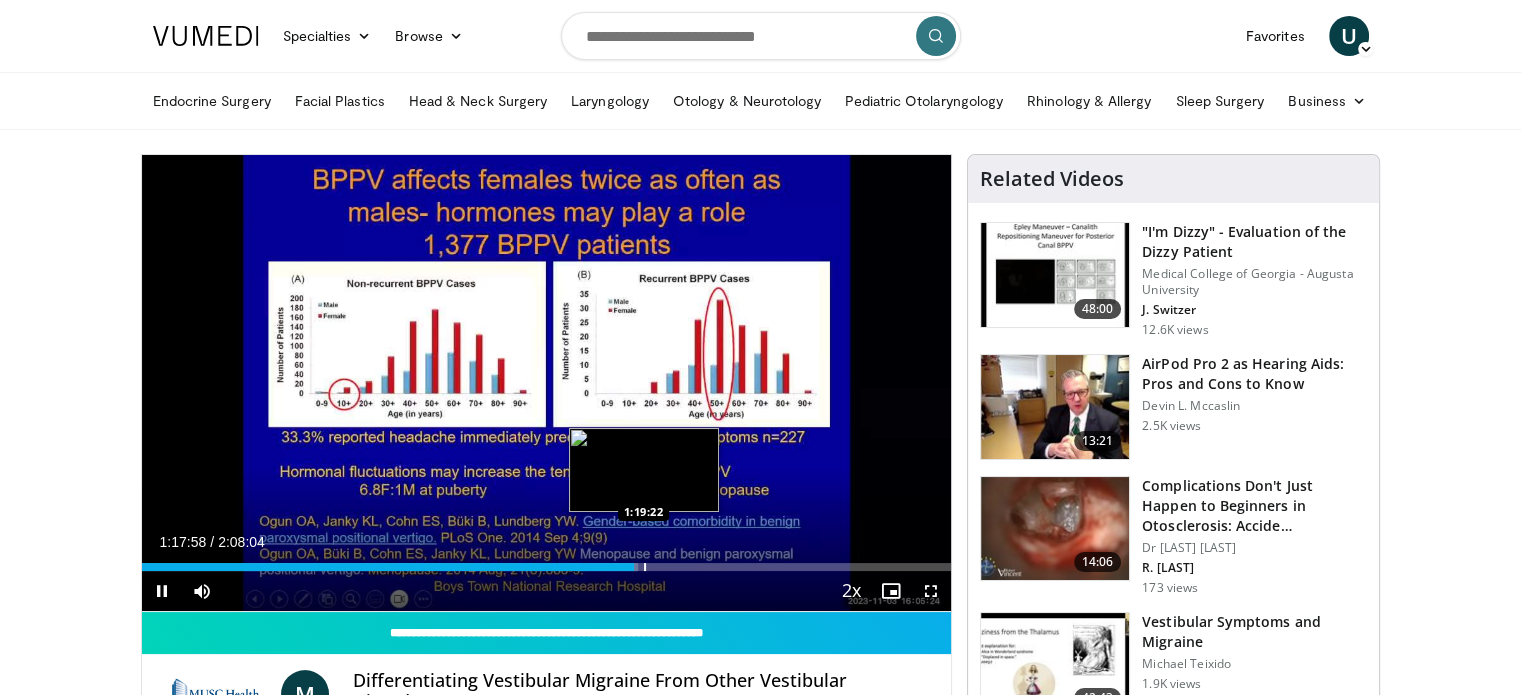 click at bounding box center (645, 567) 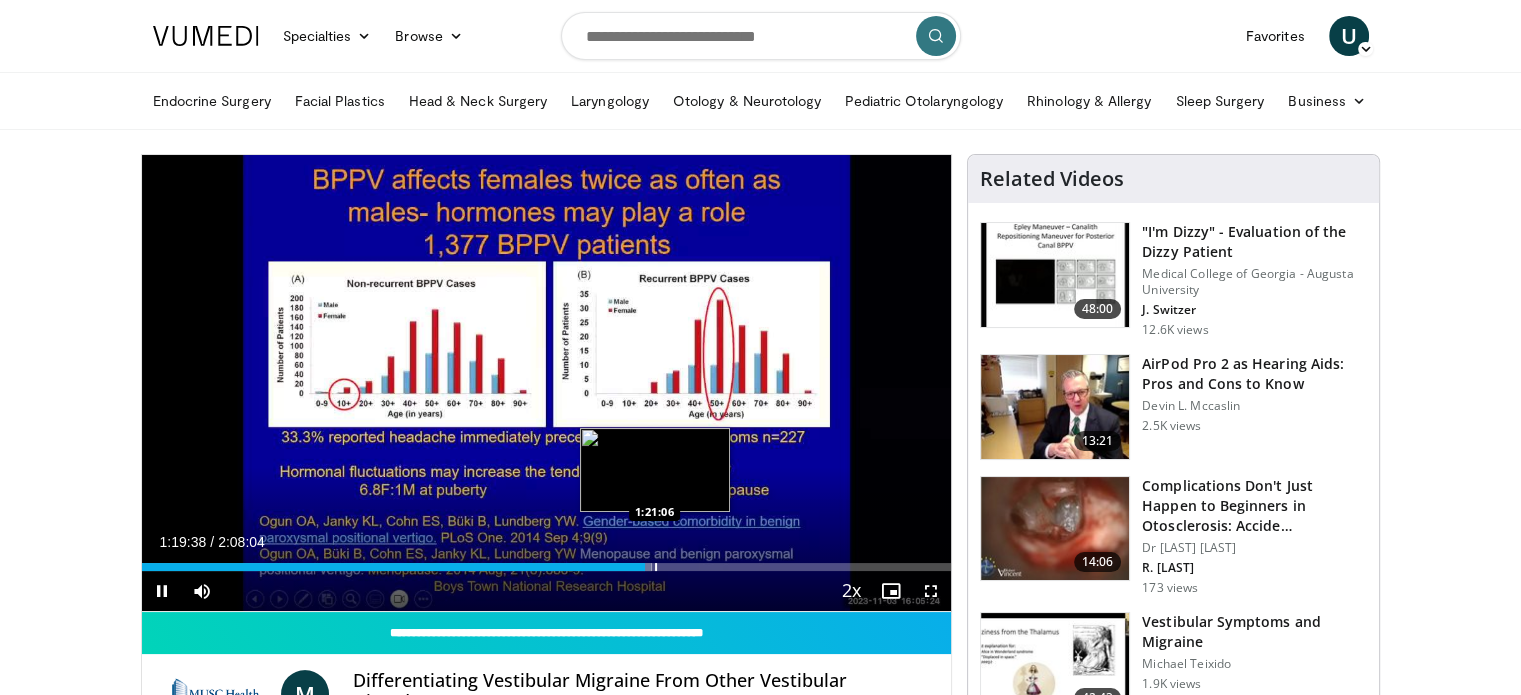 click on "Loaded :  62.99% 1:19:38 1:21:06" at bounding box center (547, 567) 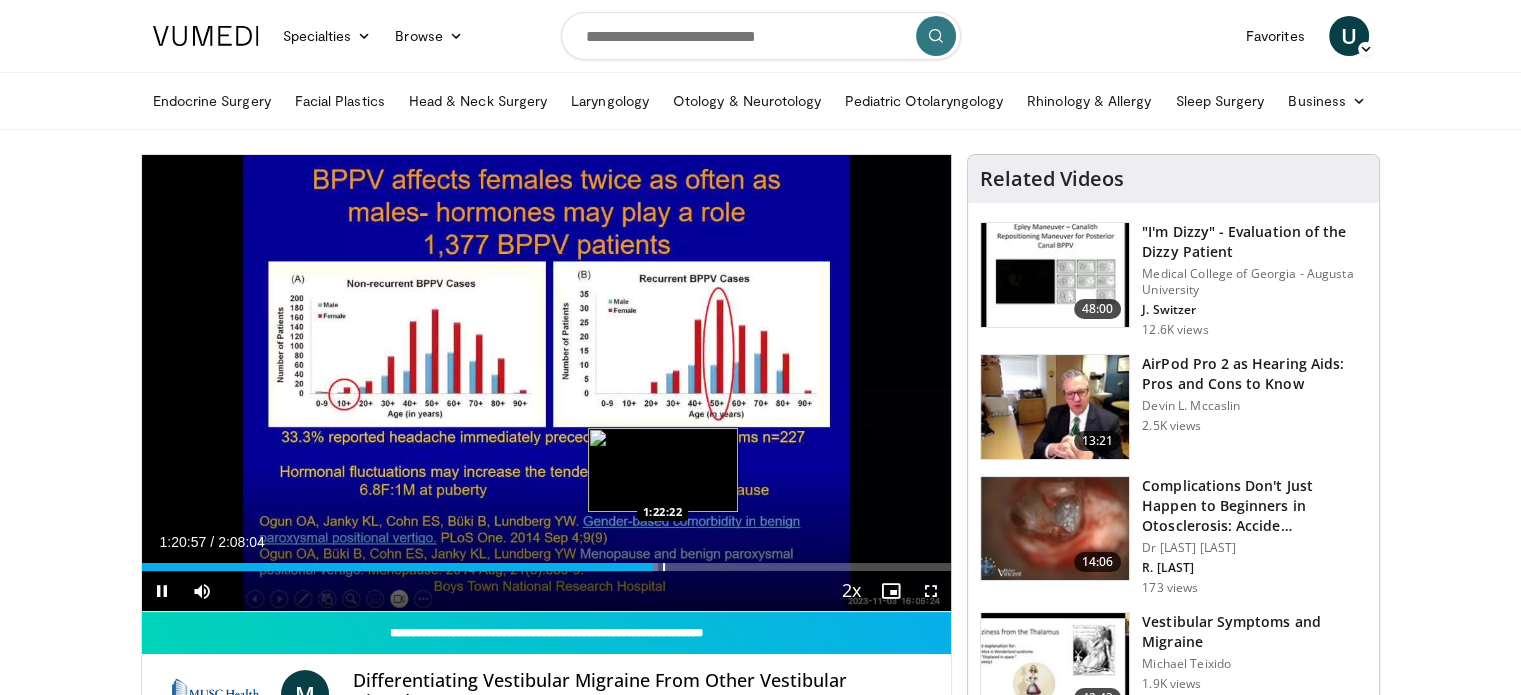 click at bounding box center [664, 567] 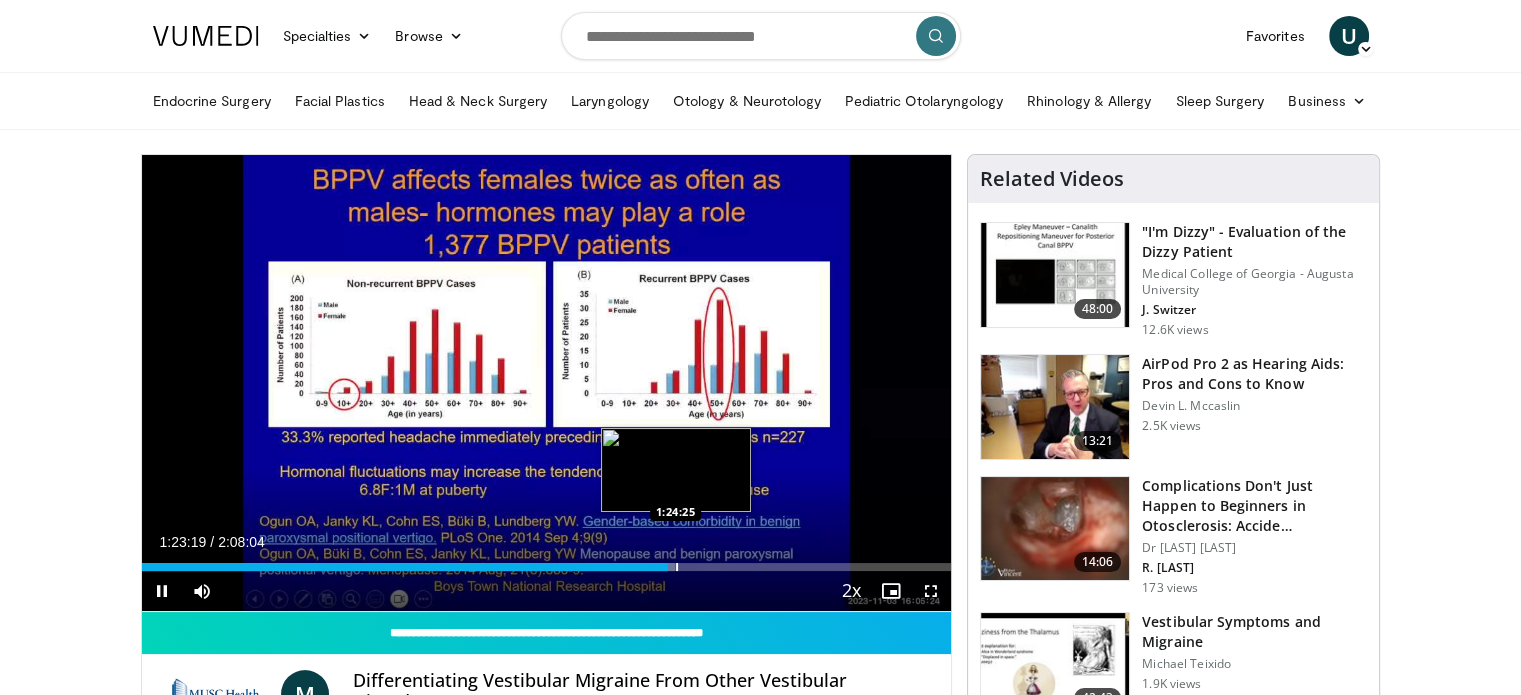 click on "Loaded :  65.84% 1:23:19 1:24:25" at bounding box center (547, 567) 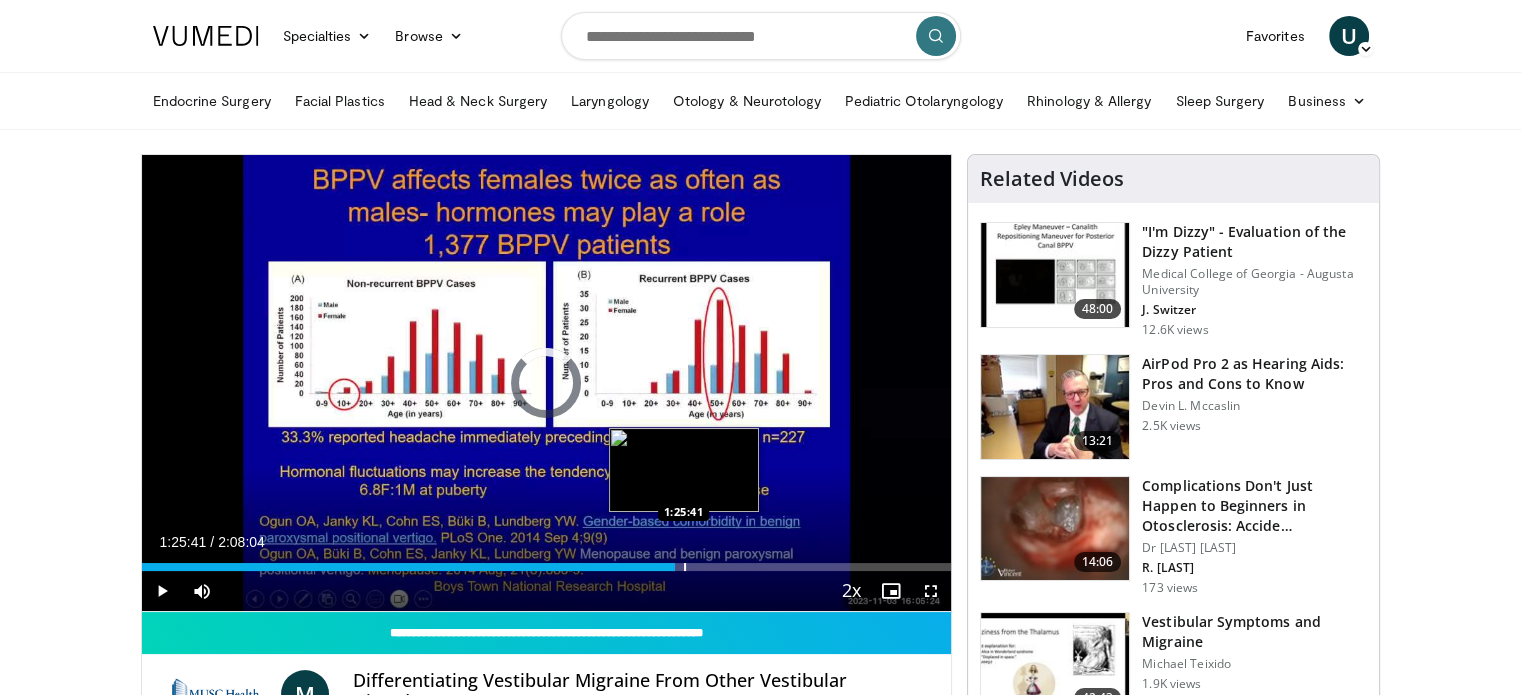 click on "Loaded :  0.00% 1:24:24 1:25:41" at bounding box center [547, 567] 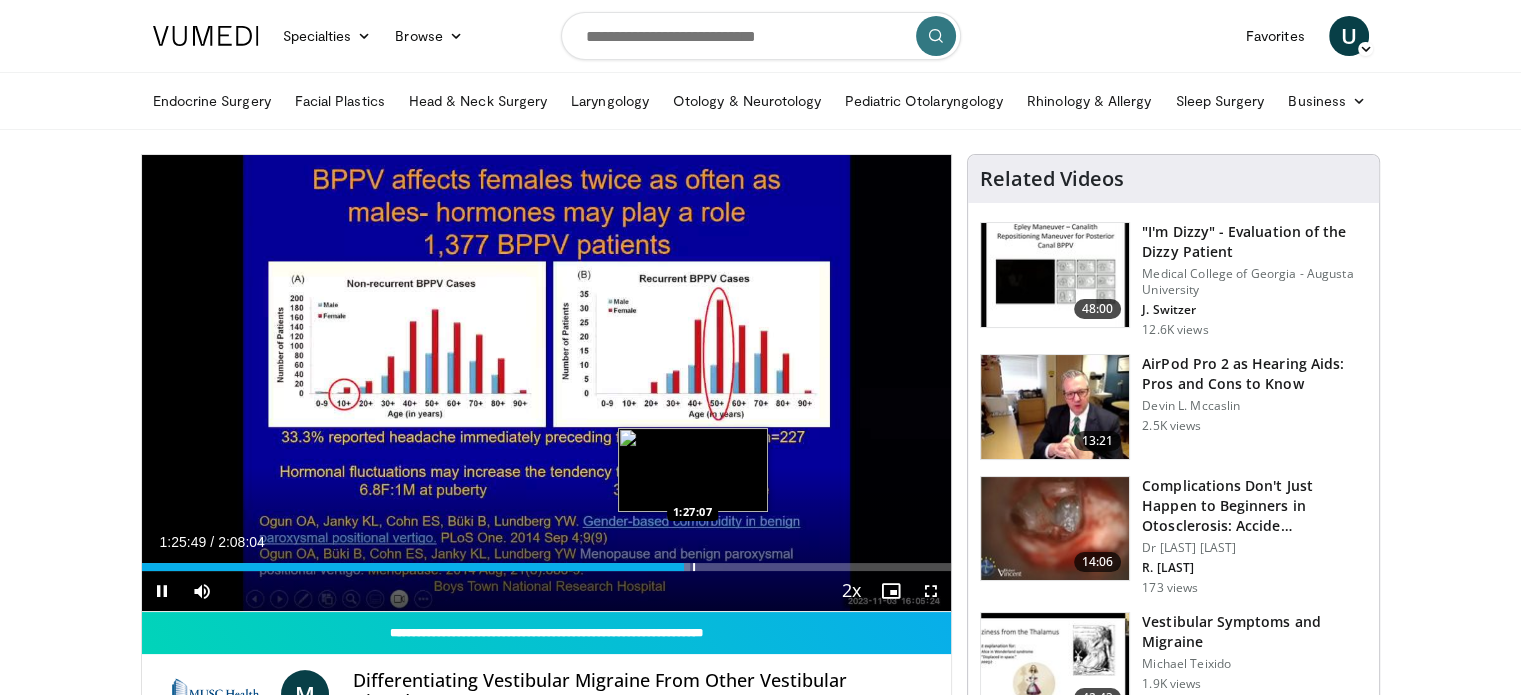 click at bounding box center (694, 567) 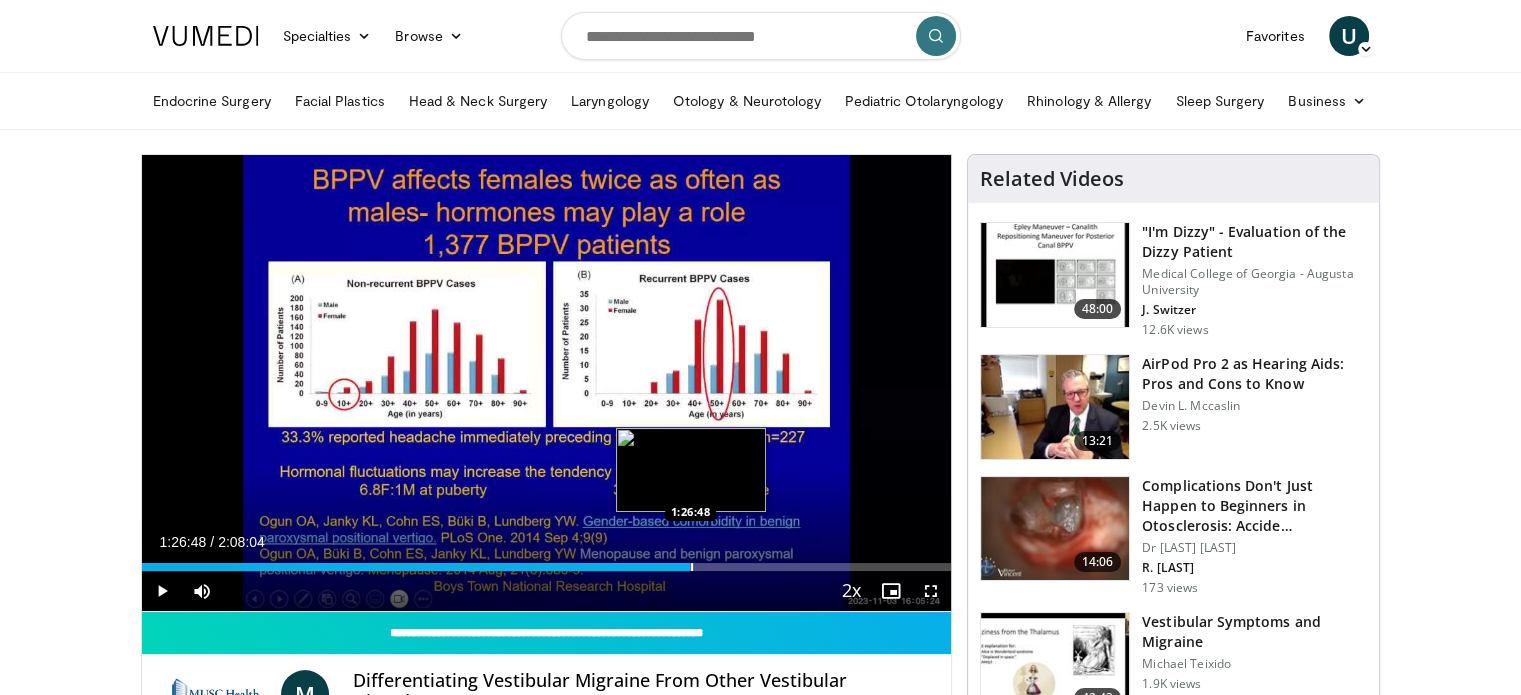 click at bounding box center [692, 567] 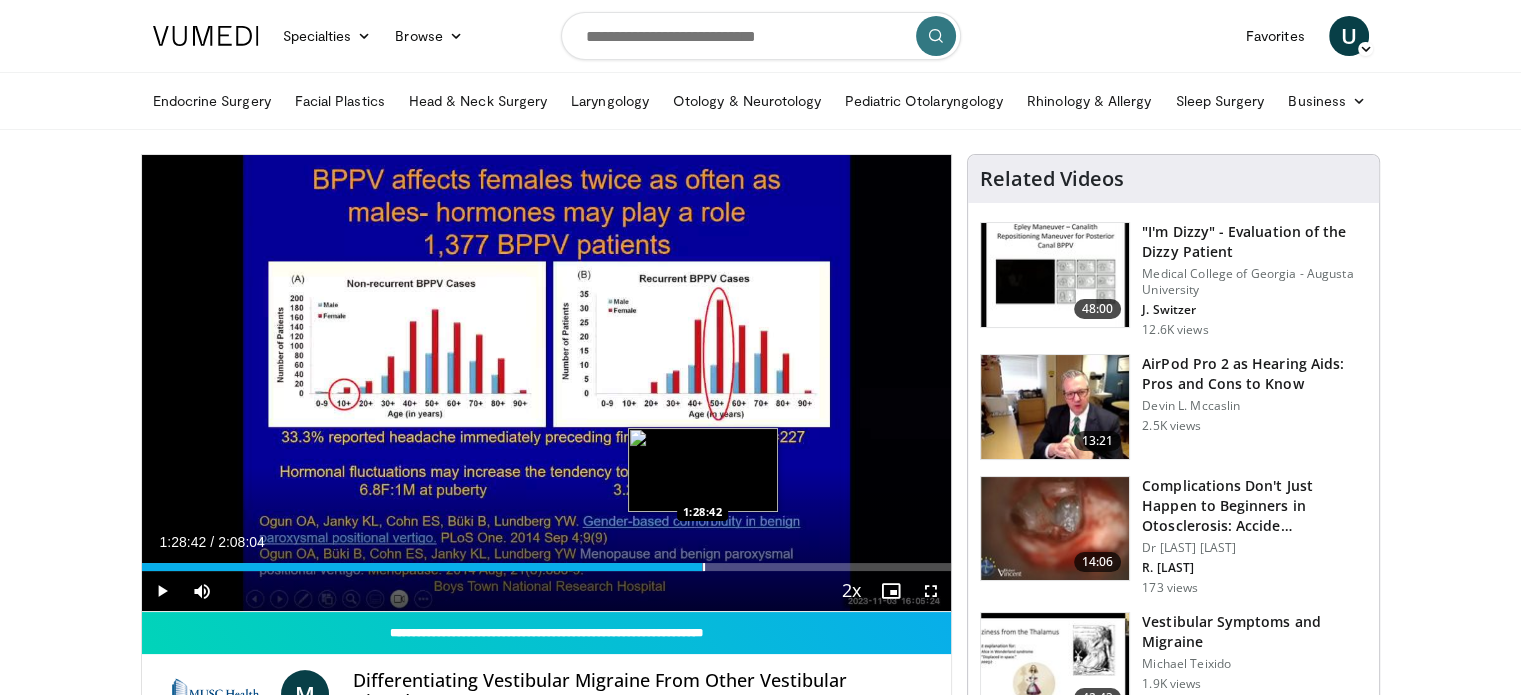 click at bounding box center (704, 567) 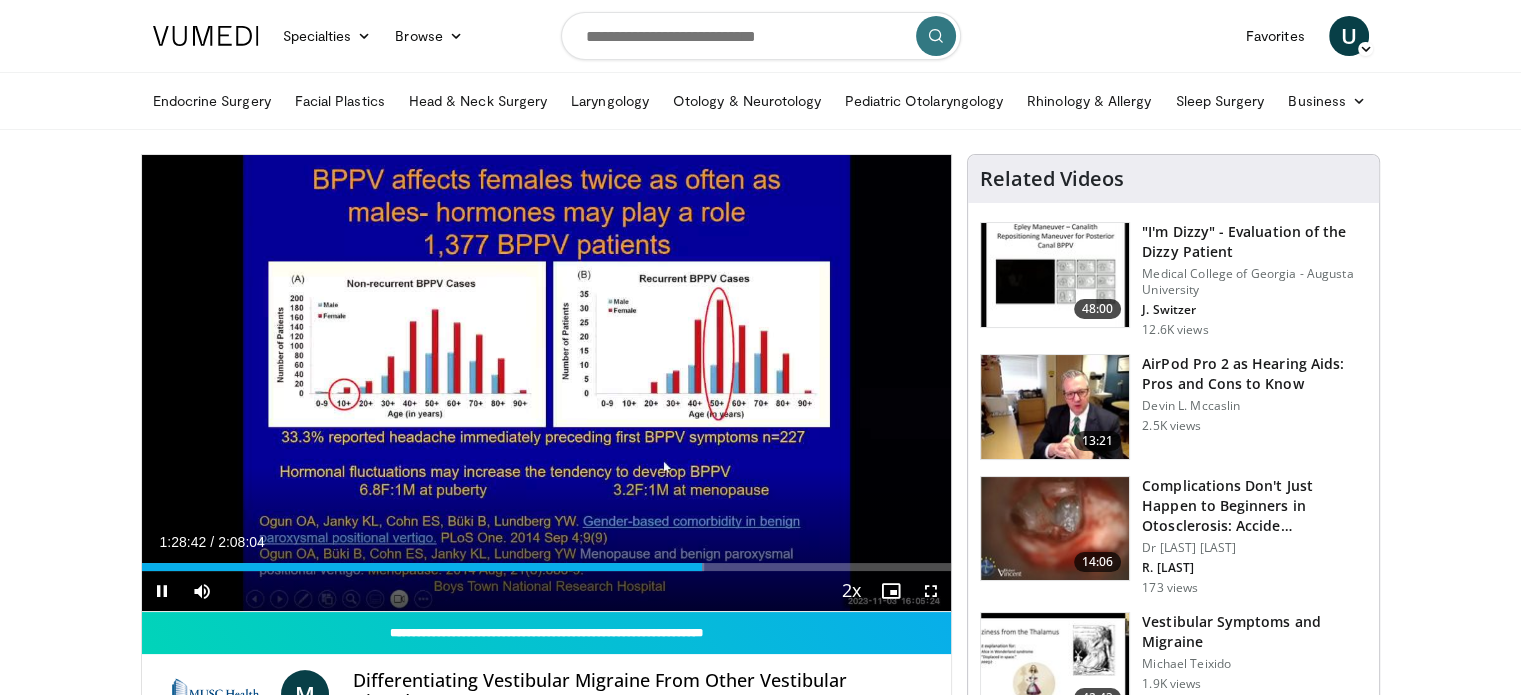 click on "Current Time  1:28:42 / Duration  2:08:04 Pause Skip Backward Skip Forward Mute Loaded :  69.45% 1:28:42 1:30:16 Stream Type  LIVE Seek to live, currently behind live LIVE   2x Playback Rate 0.5x 0.75x 1x 1.25x 1.5x 1.75x 2x , selected Chapters Chapters Descriptions descriptions off , selected Captions captions settings , opens captions settings dialog captions off , selected Audio Track en (Main) , selected Fullscreen Enable picture-in-picture mode" at bounding box center [547, 591] 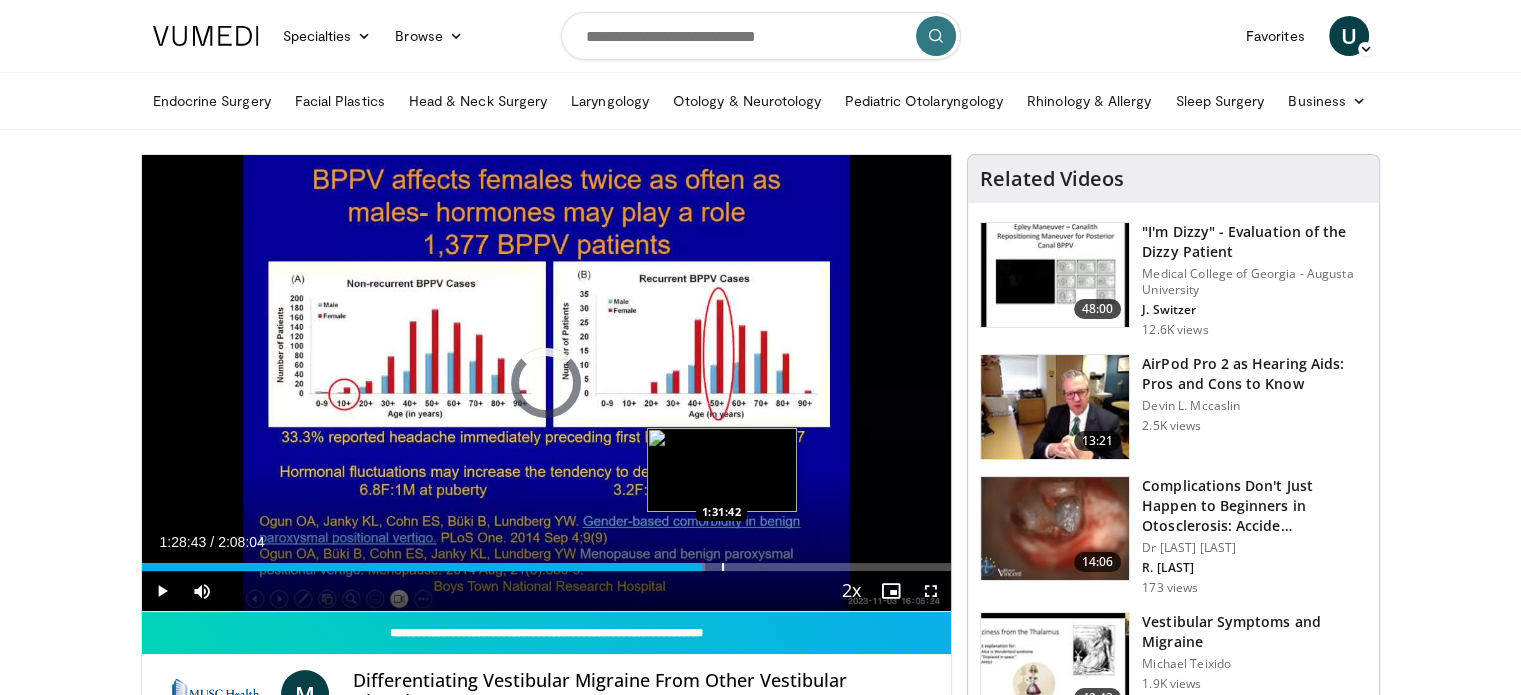 click at bounding box center [723, 567] 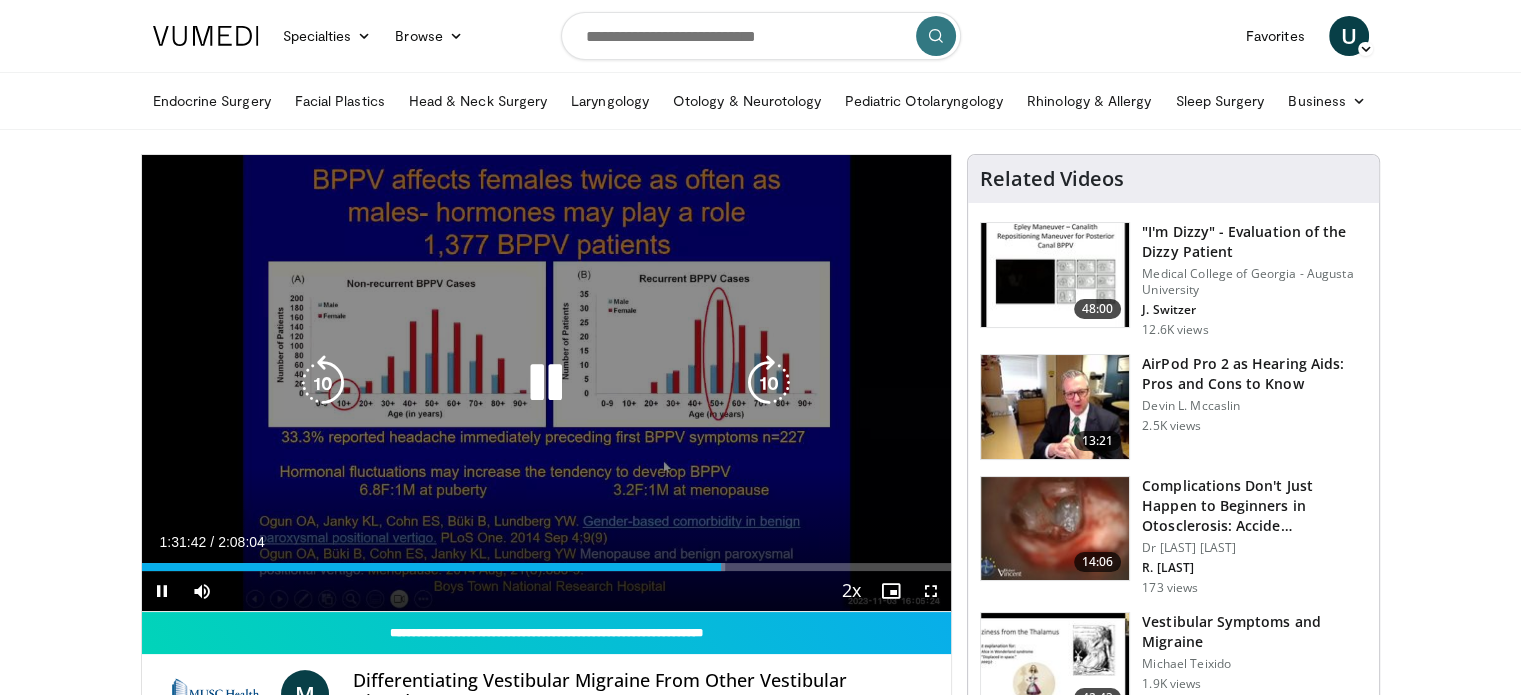 click on "10 seconds
Tap to unmute" at bounding box center (547, 383) 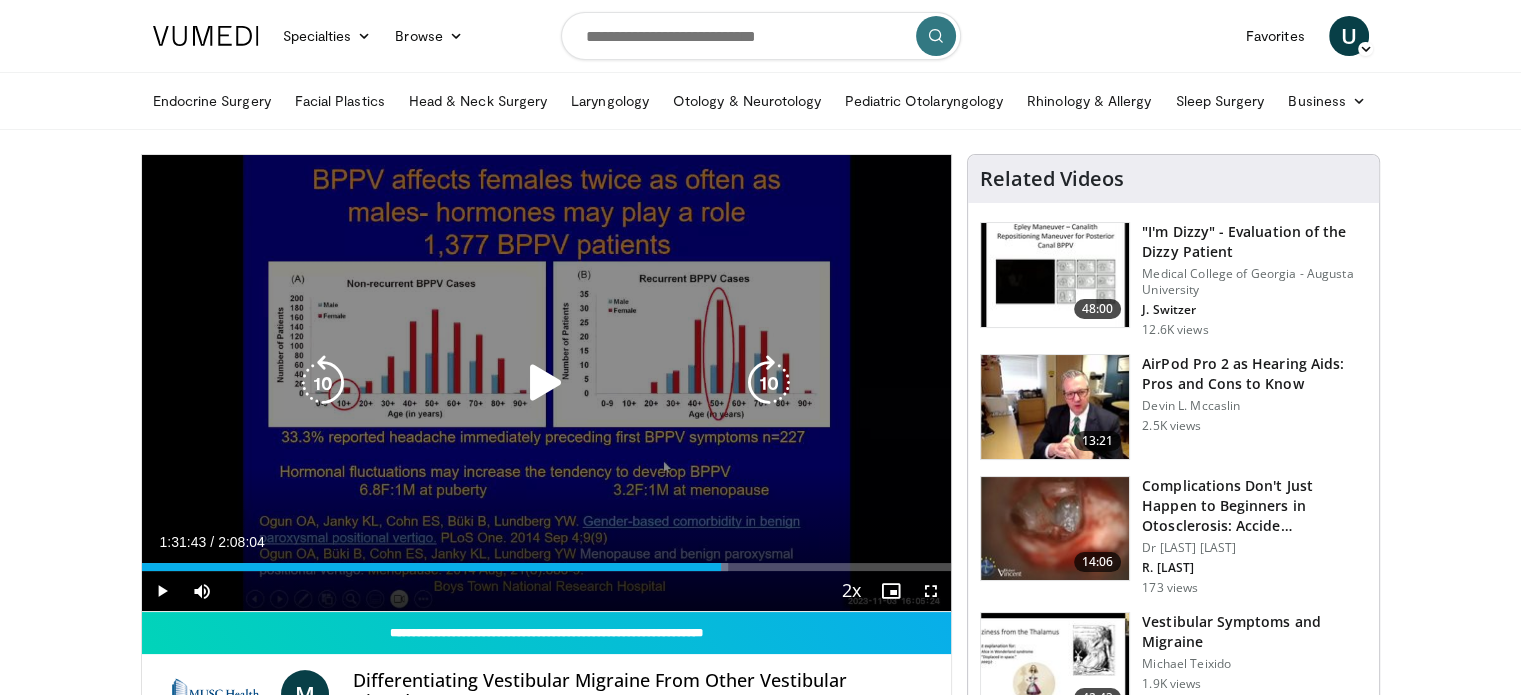 click on "10 seconds
Tap to unmute" at bounding box center (547, 383) 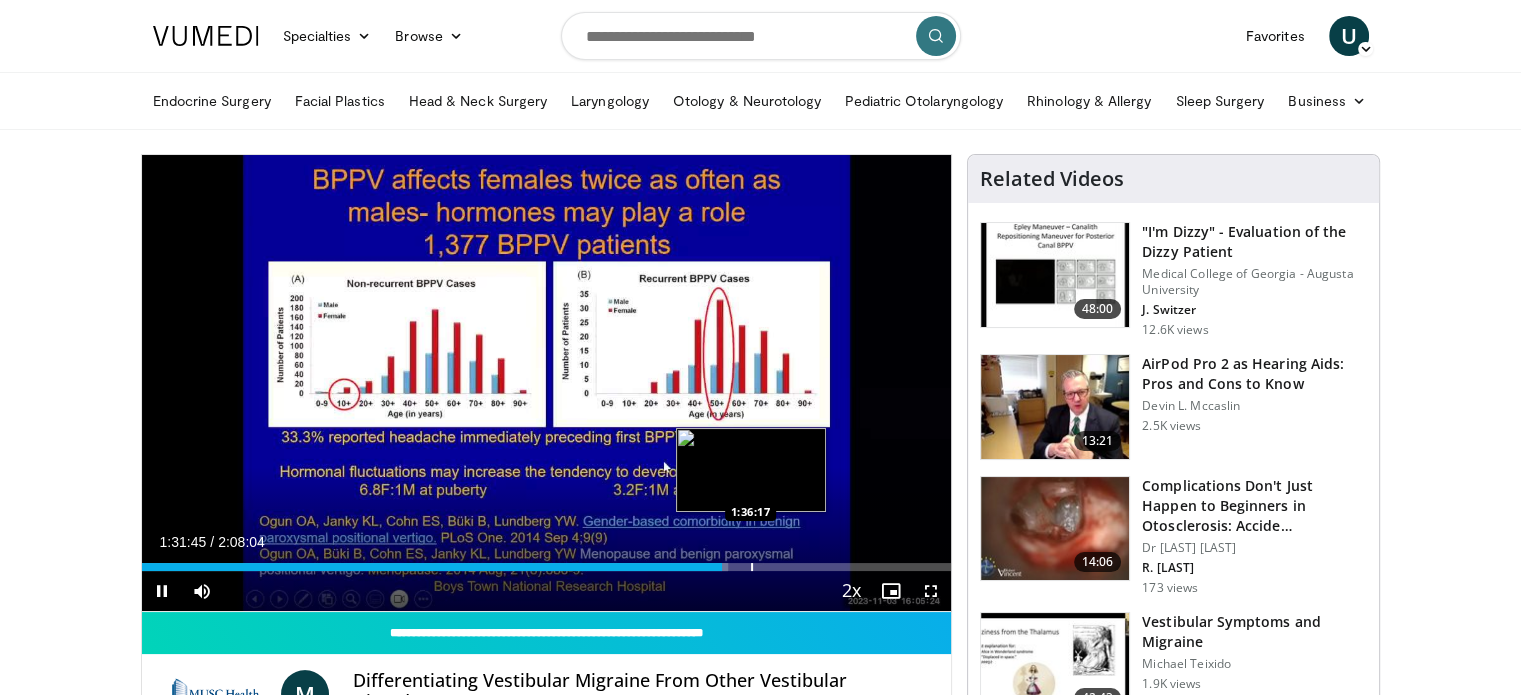 click on "Loaded :  72.42% 1:31:45 1:36:17" at bounding box center (547, 567) 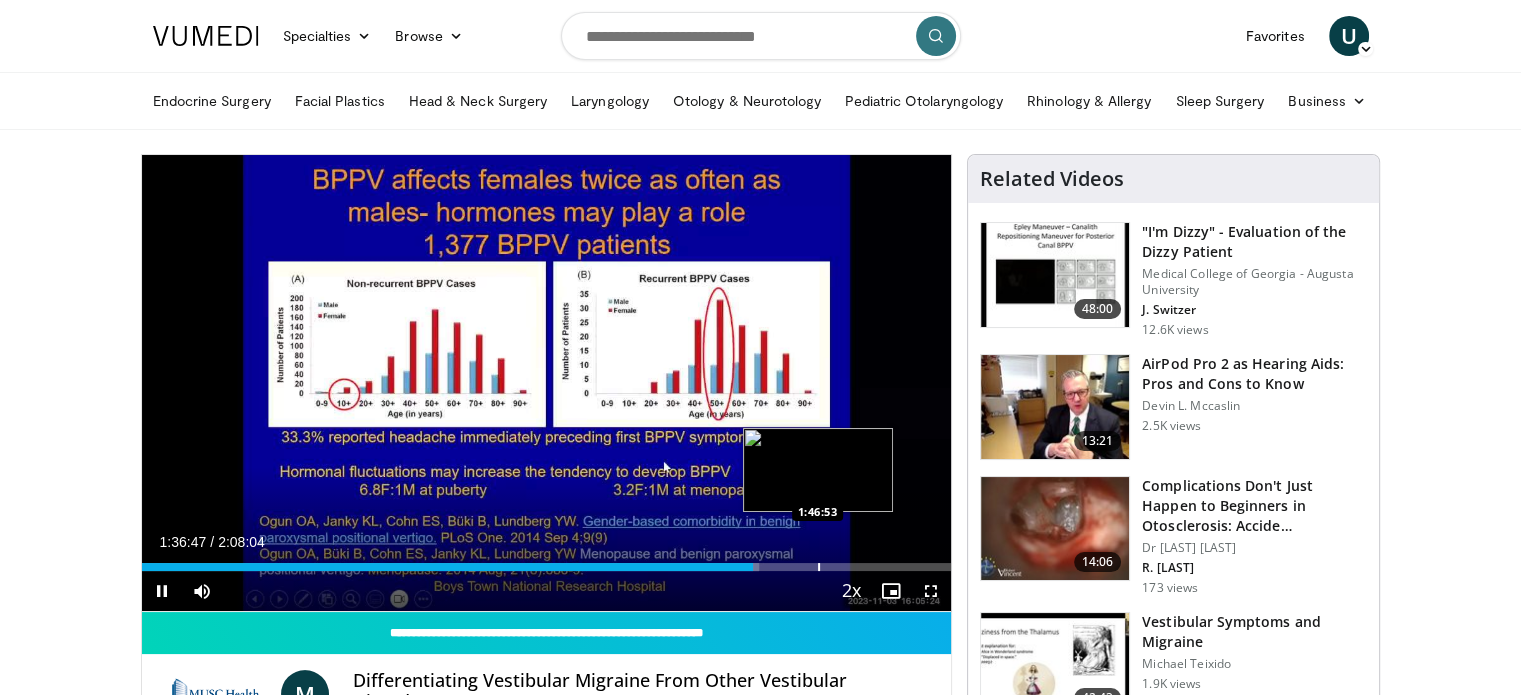 click at bounding box center (819, 567) 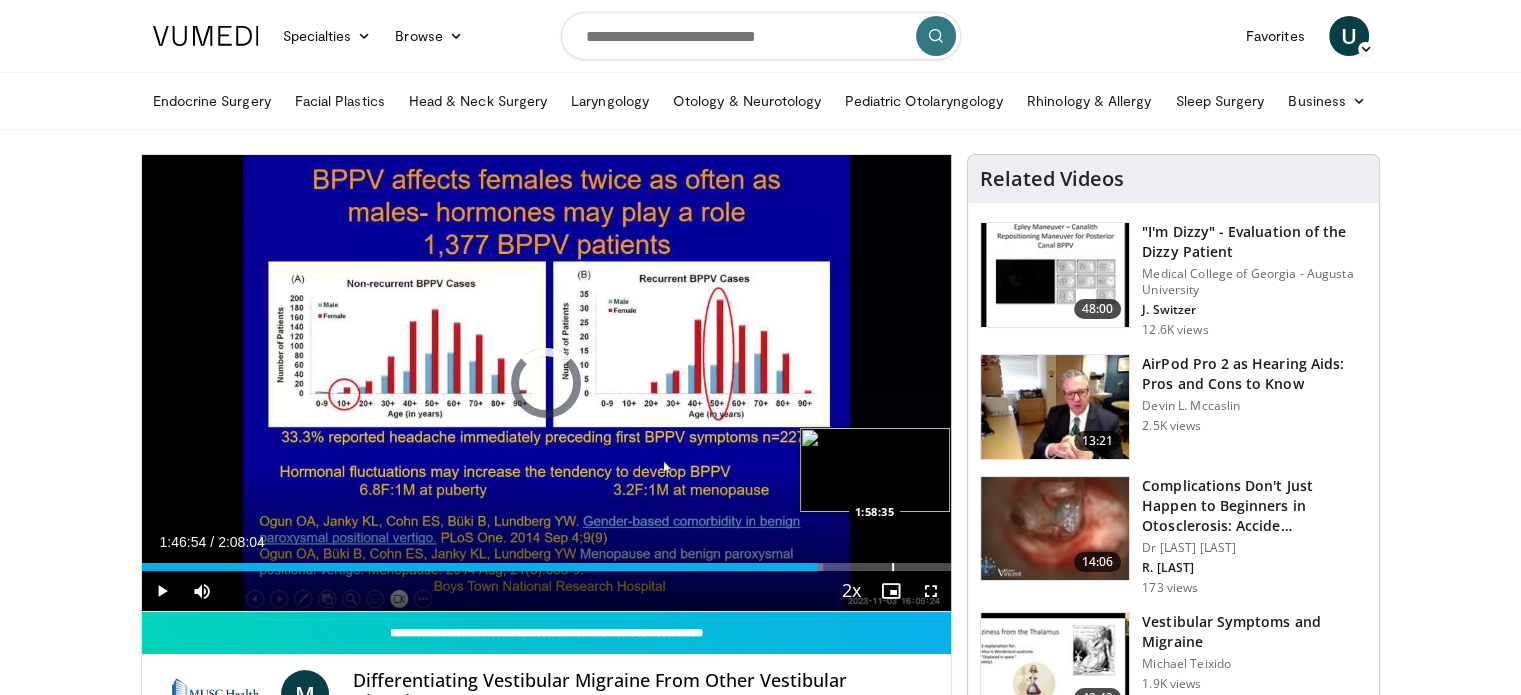 click at bounding box center [893, 567] 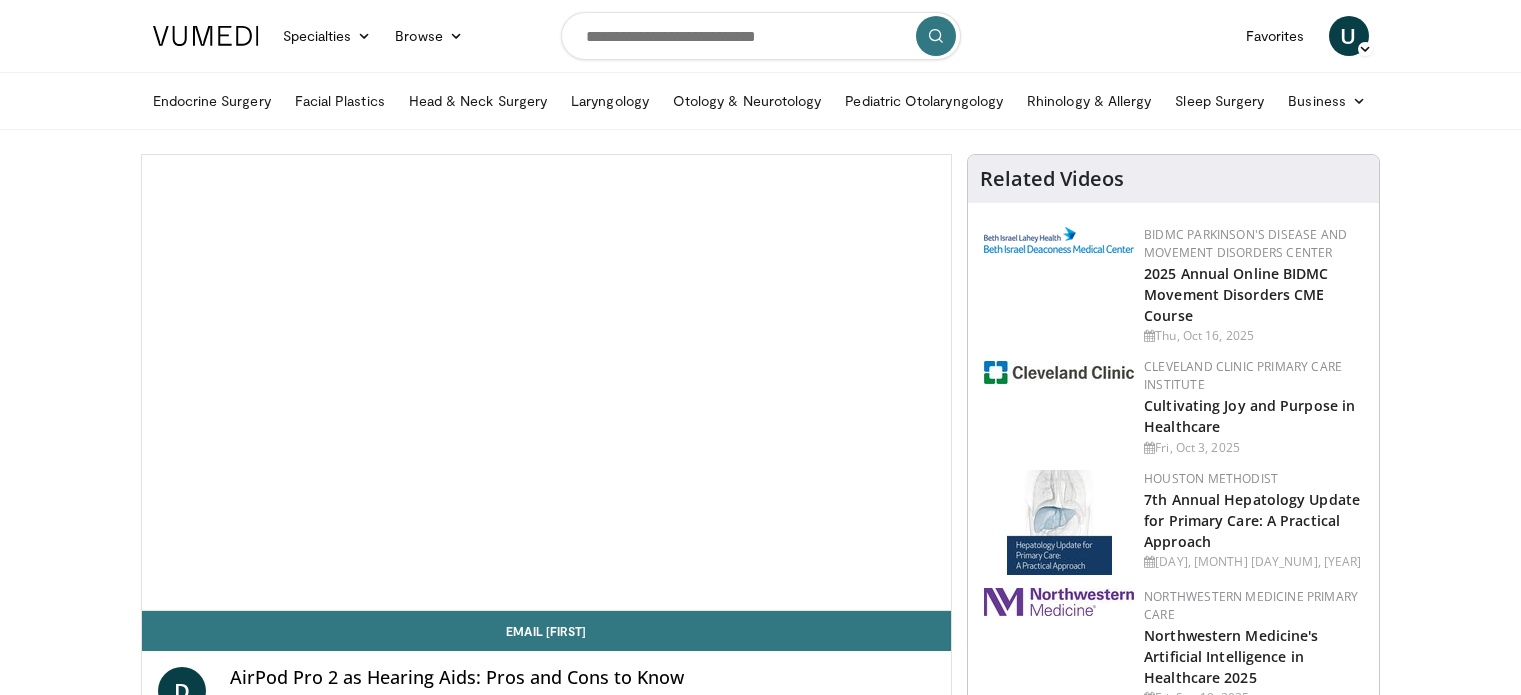 scroll, scrollTop: 0, scrollLeft: 0, axis: both 